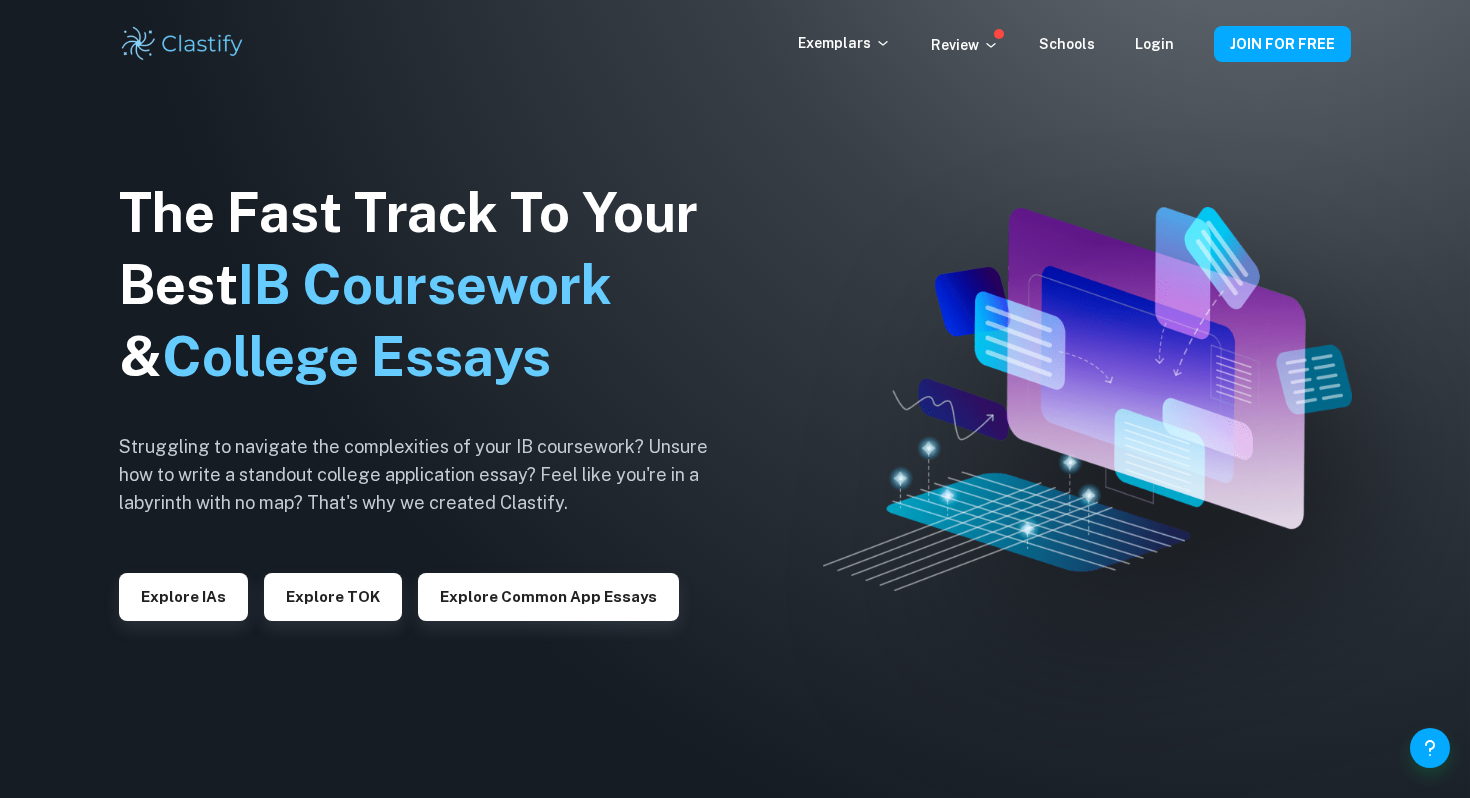 scroll, scrollTop: 0, scrollLeft: 0, axis: both 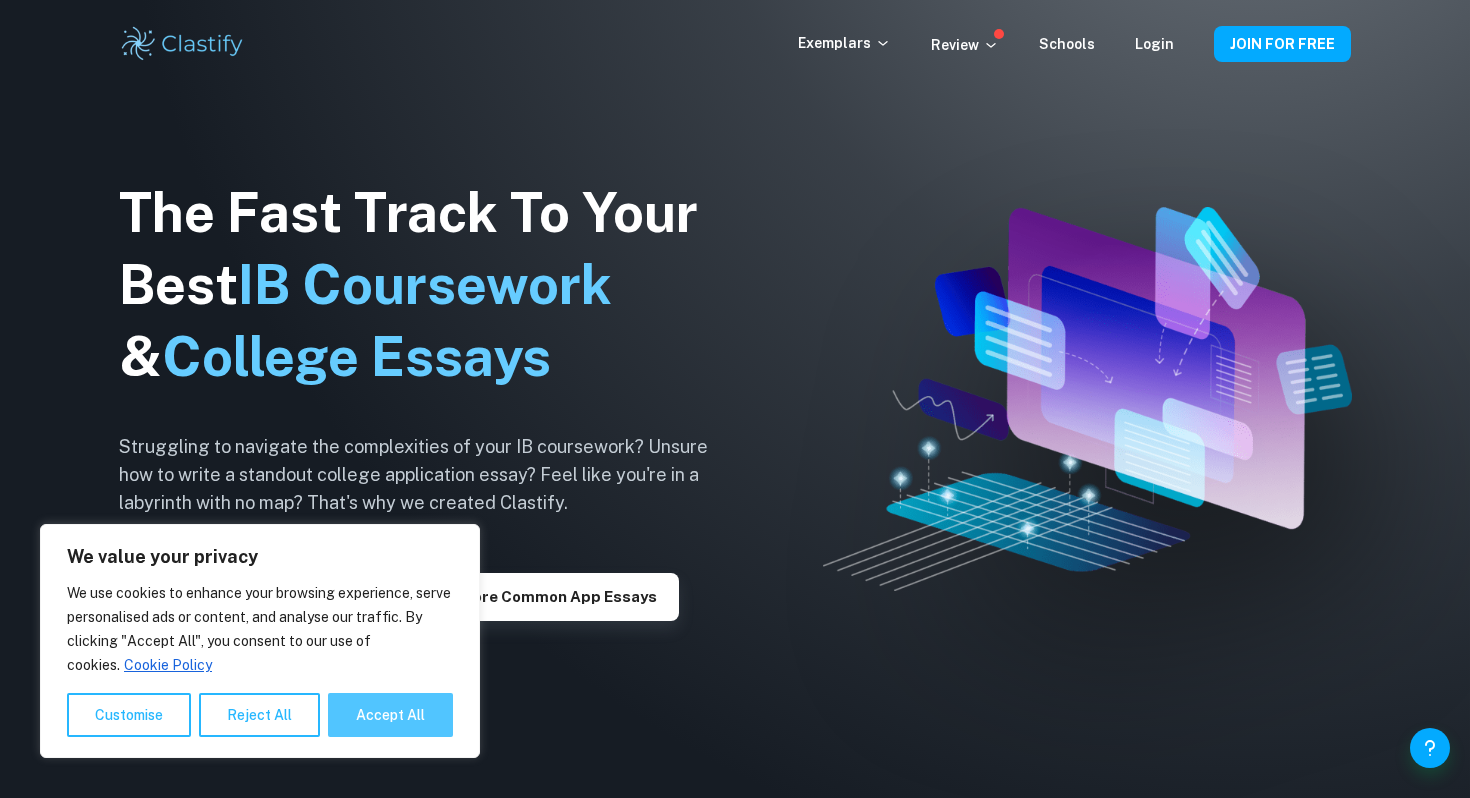 click on "Accept All" at bounding box center (390, 715) 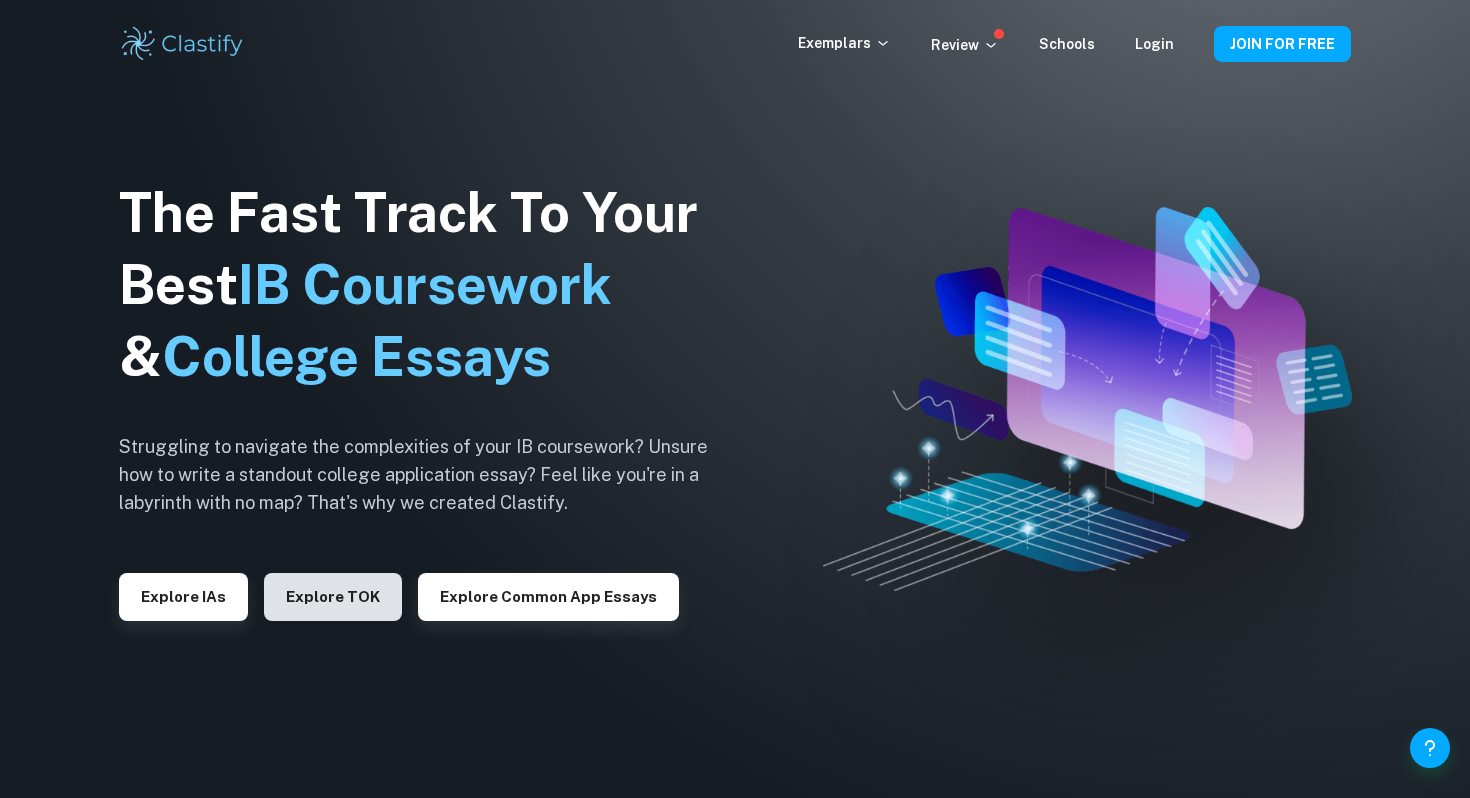click on "Explore TOK" at bounding box center [333, 597] 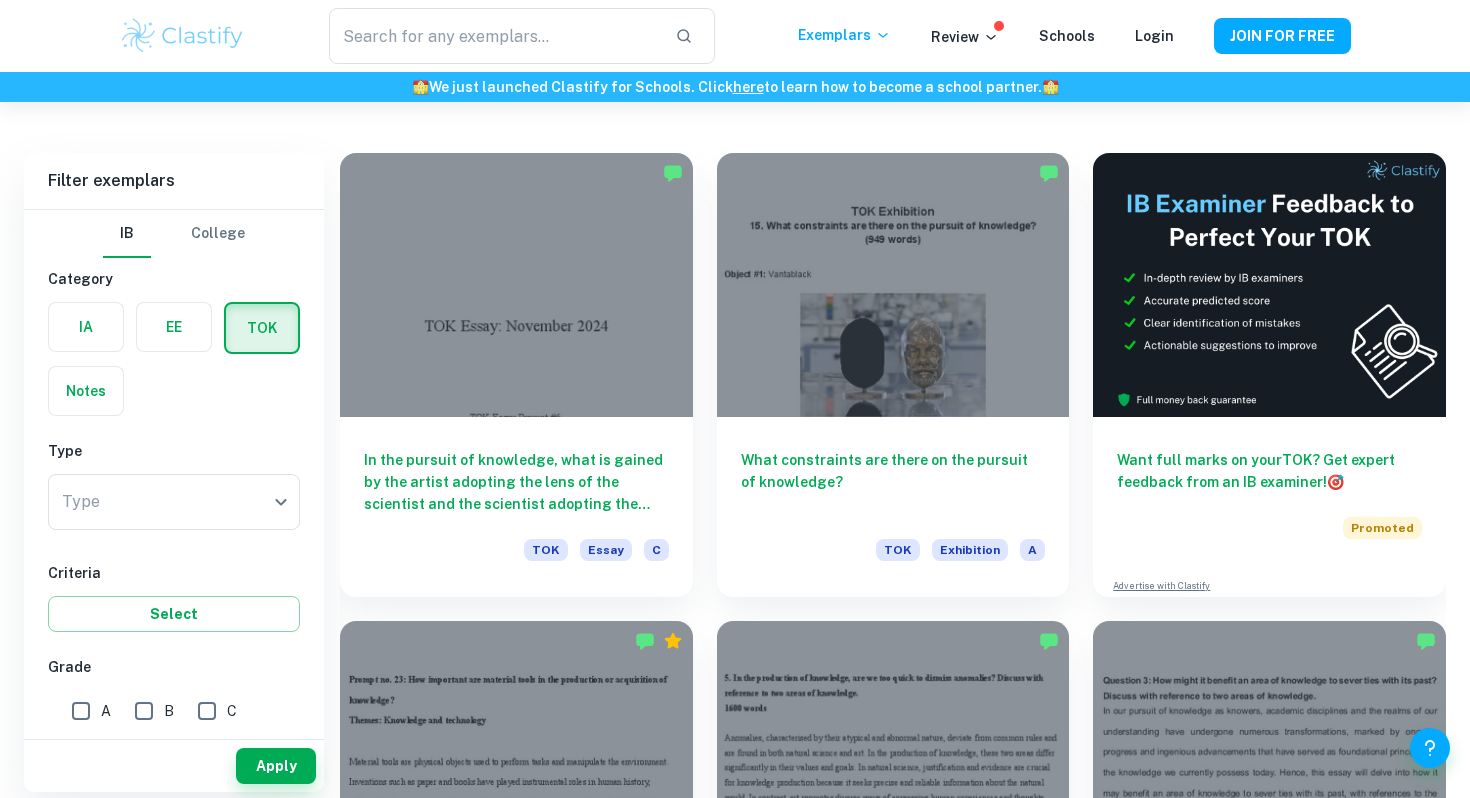 scroll, scrollTop: 427, scrollLeft: 0, axis: vertical 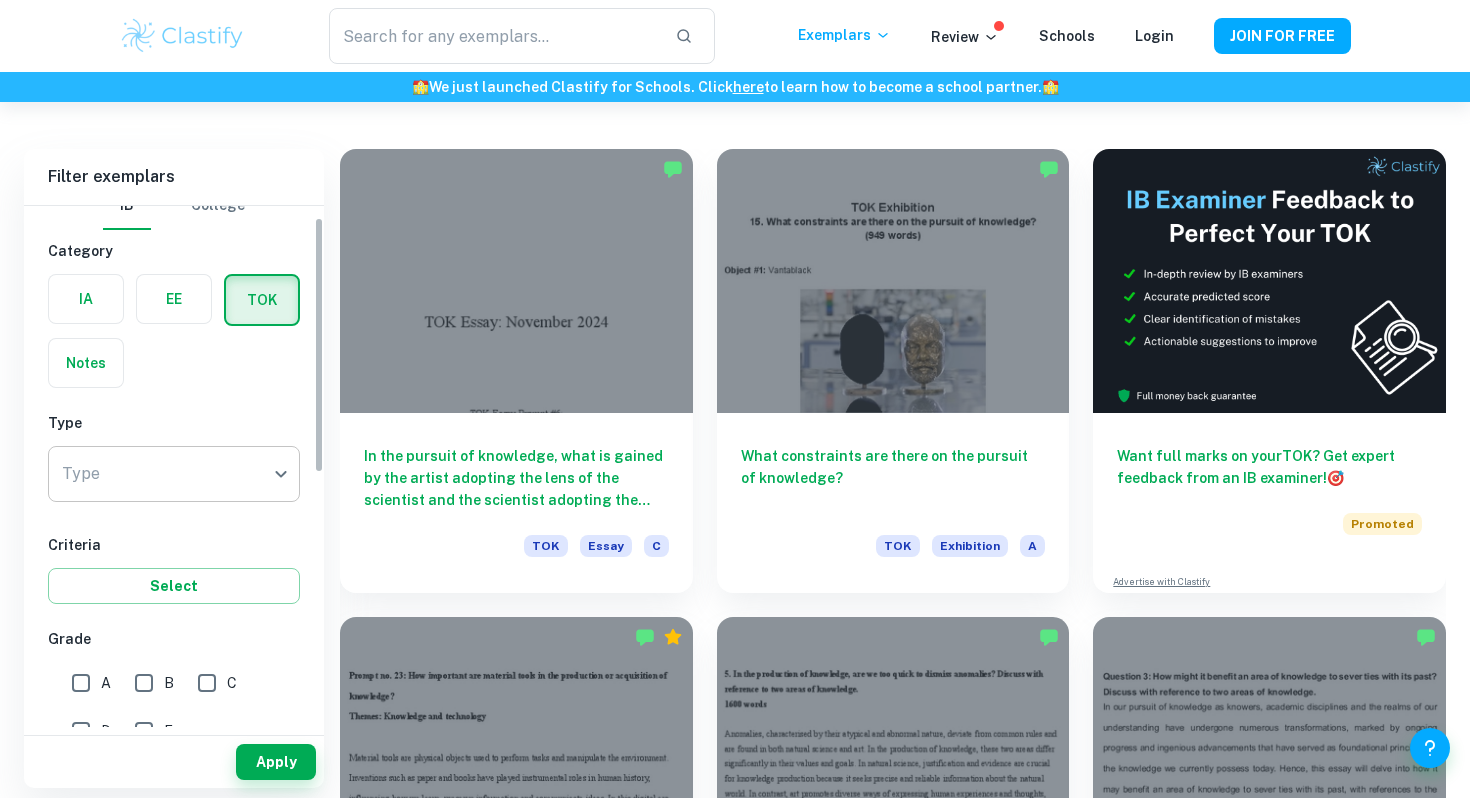 click on "We value your privacy We use cookies to enhance your browsing experience, serve personalised ads or content, and analyse our traffic. By clicking "Accept All", you consent to our use of cookies.   Cookie Policy Customise   Reject All   Accept All   Customise Consent Preferences   We use cookies to help you navigate efficiently and perform certain functions. You will find detailed information about all cookies under each consent category below. The cookies that are categorised as "Necessary" are stored on your browser as they are essential for enabling the basic functionalities of the site. ...  Show more For more information on how Google's third-party cookies operate and handle your data, see:   Google Privacy Policy Necessary Always Active Necessary cookies are required to enable the basic features of this site, such as providing secure log-in or adjusting your consent preferences. These cookies do not store any personally identifiable data. Functional Analytics Performance Advertisement Uncategorised" at bounding box center (735, 74) 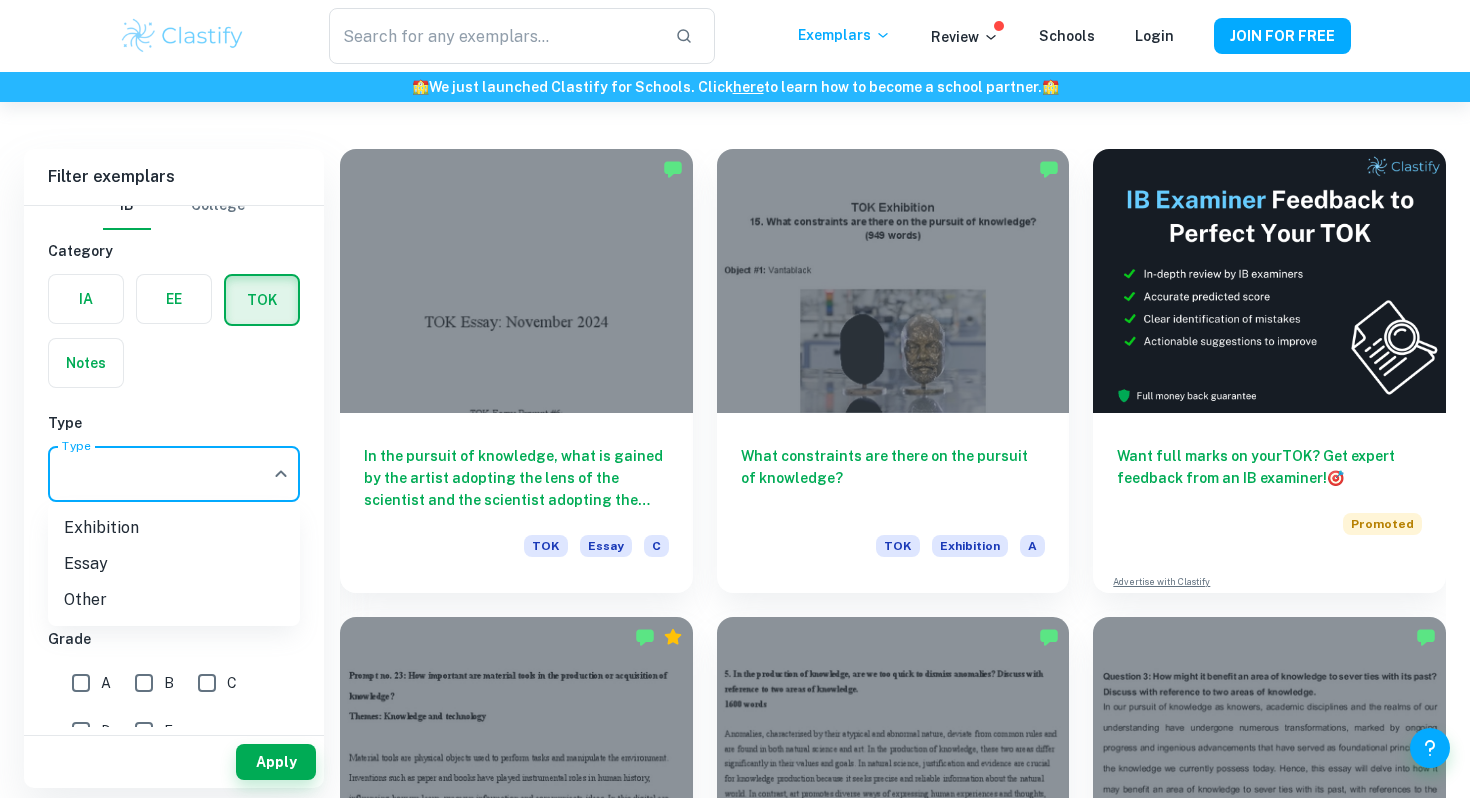 click at bounding box center (735, 399) 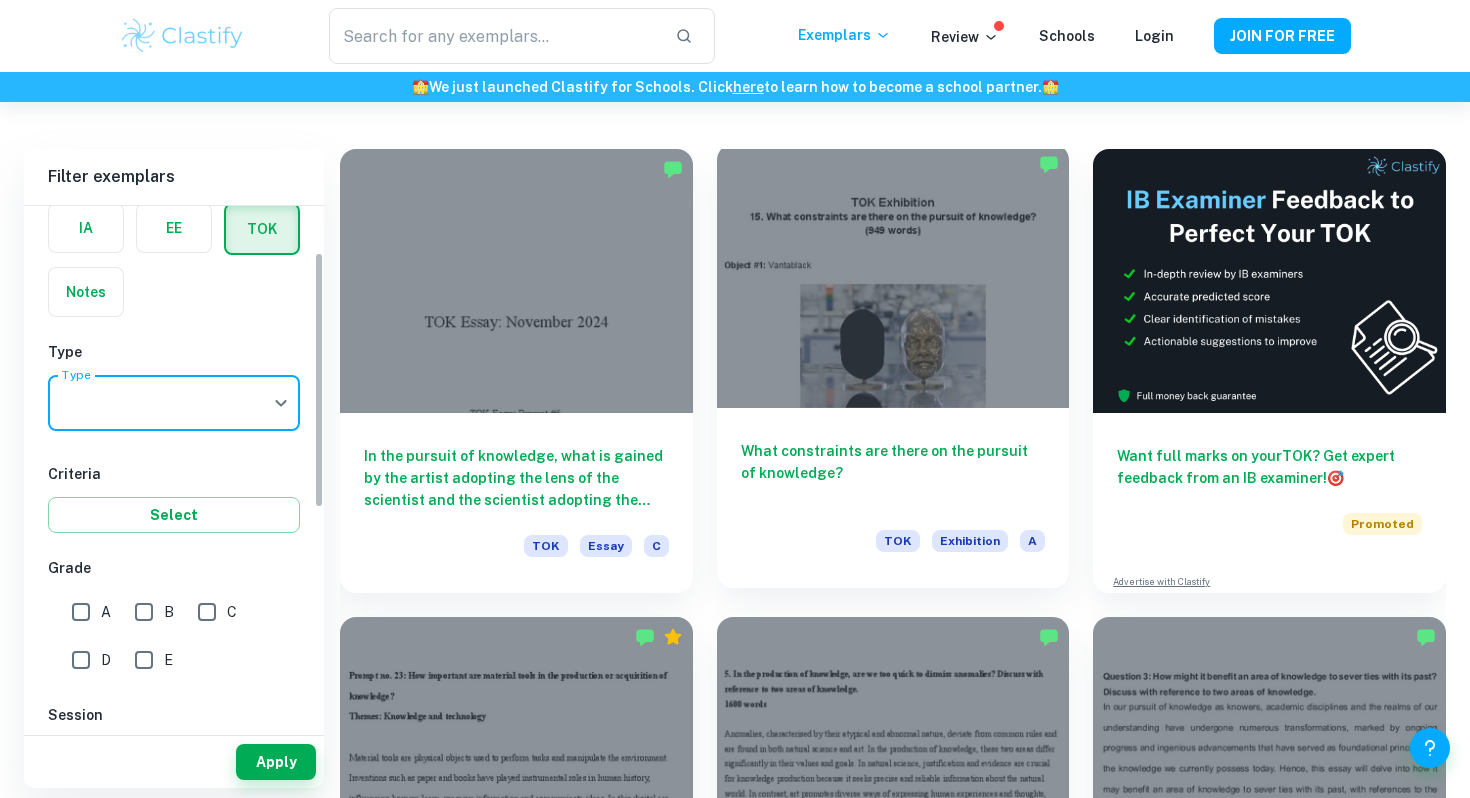 scroll, scrollTop: 109, scrollLeft: 0, axis: vertical 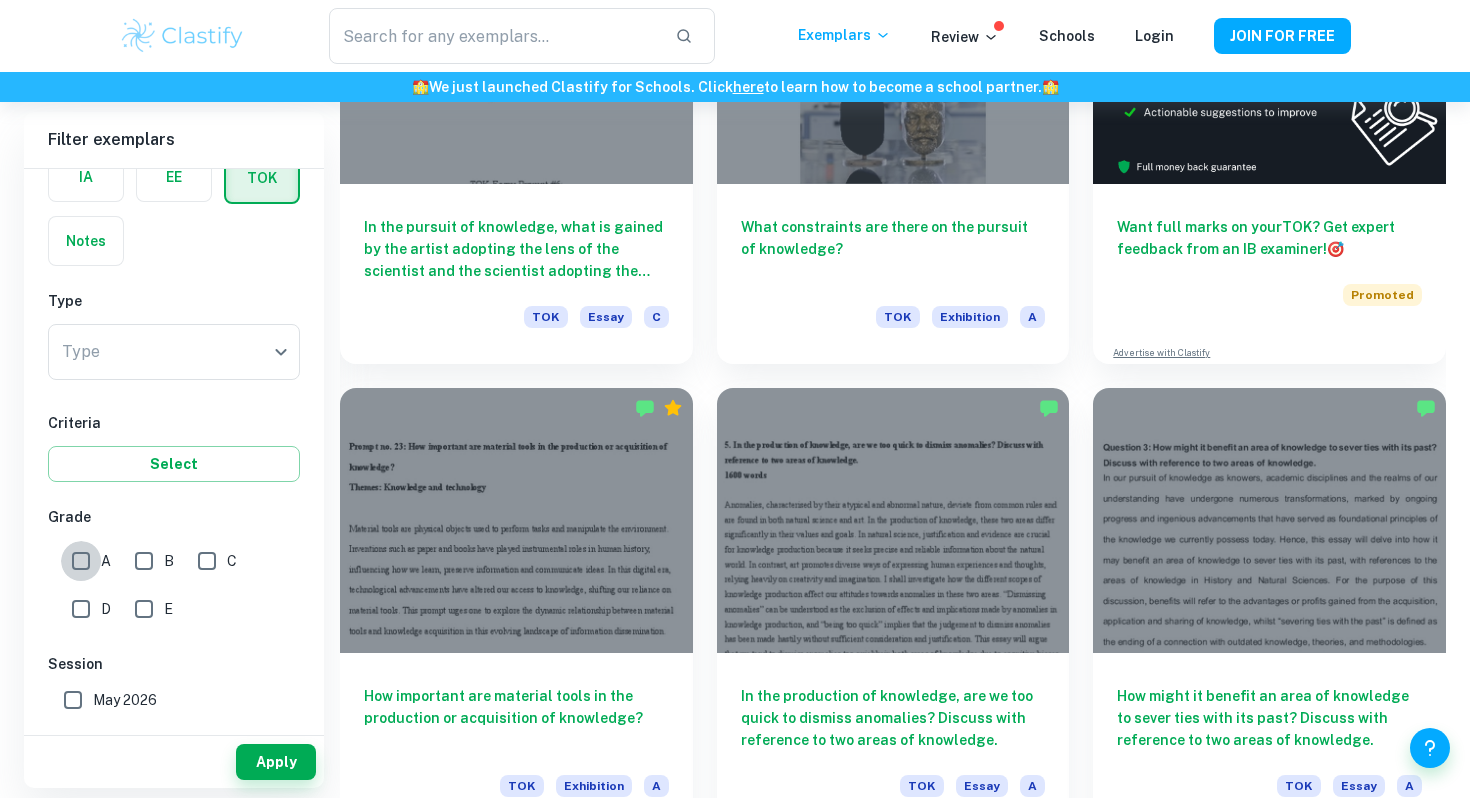 click on "A" at bounding box center (81, 561) 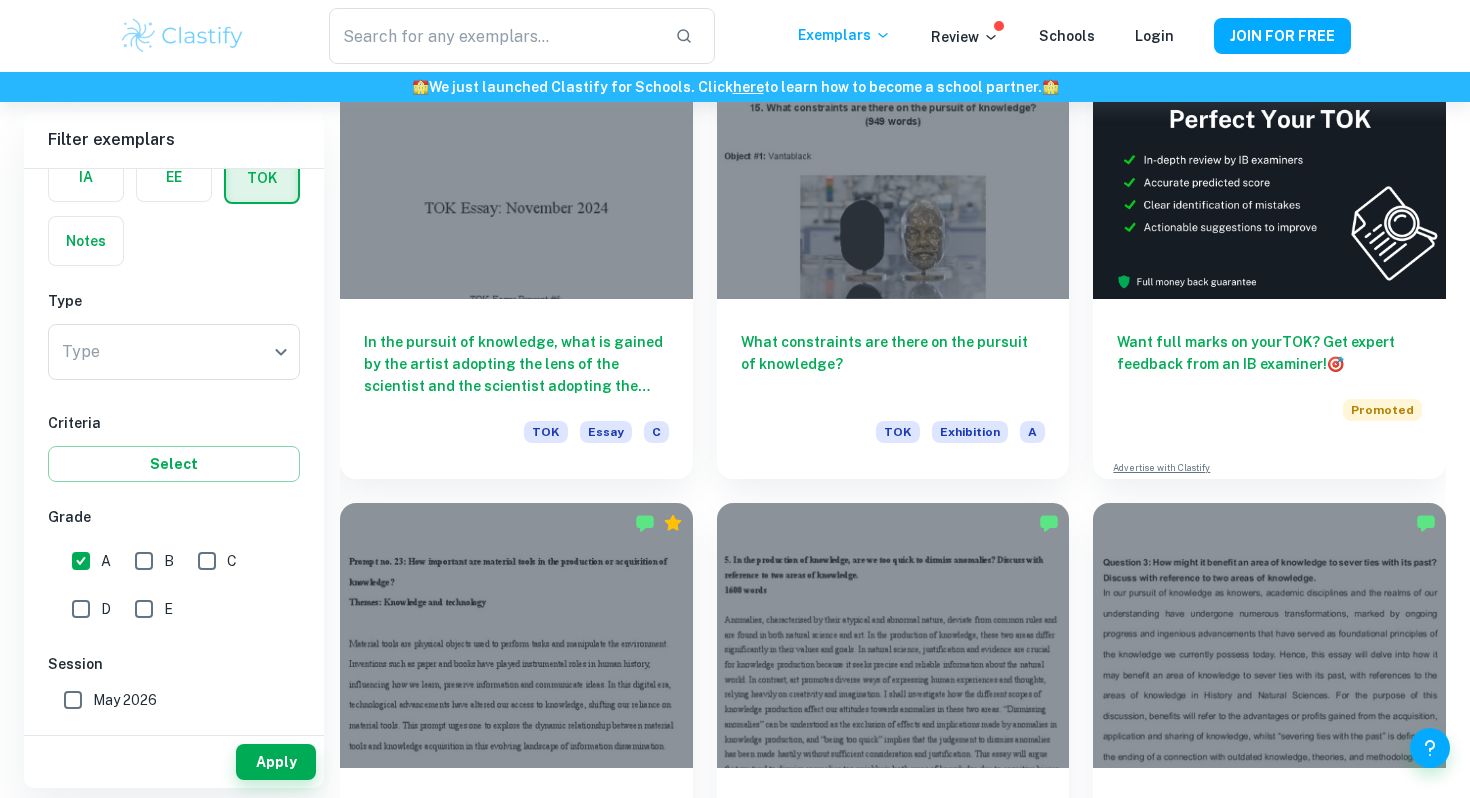 scroll, scrollTop: 544, scrollLeft: 0, axis: vertical 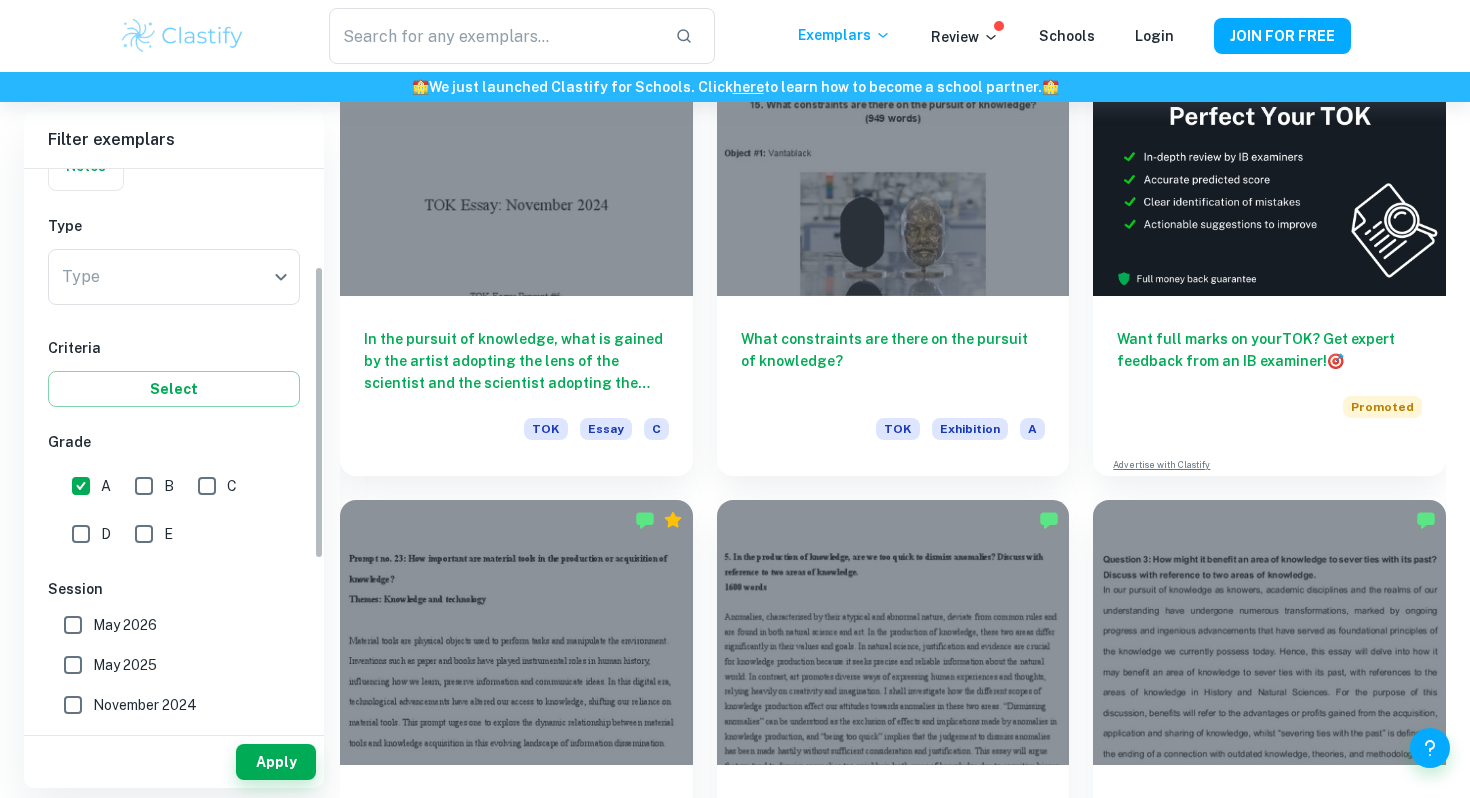 click on "May 2026" at bounding box center [125, 625] 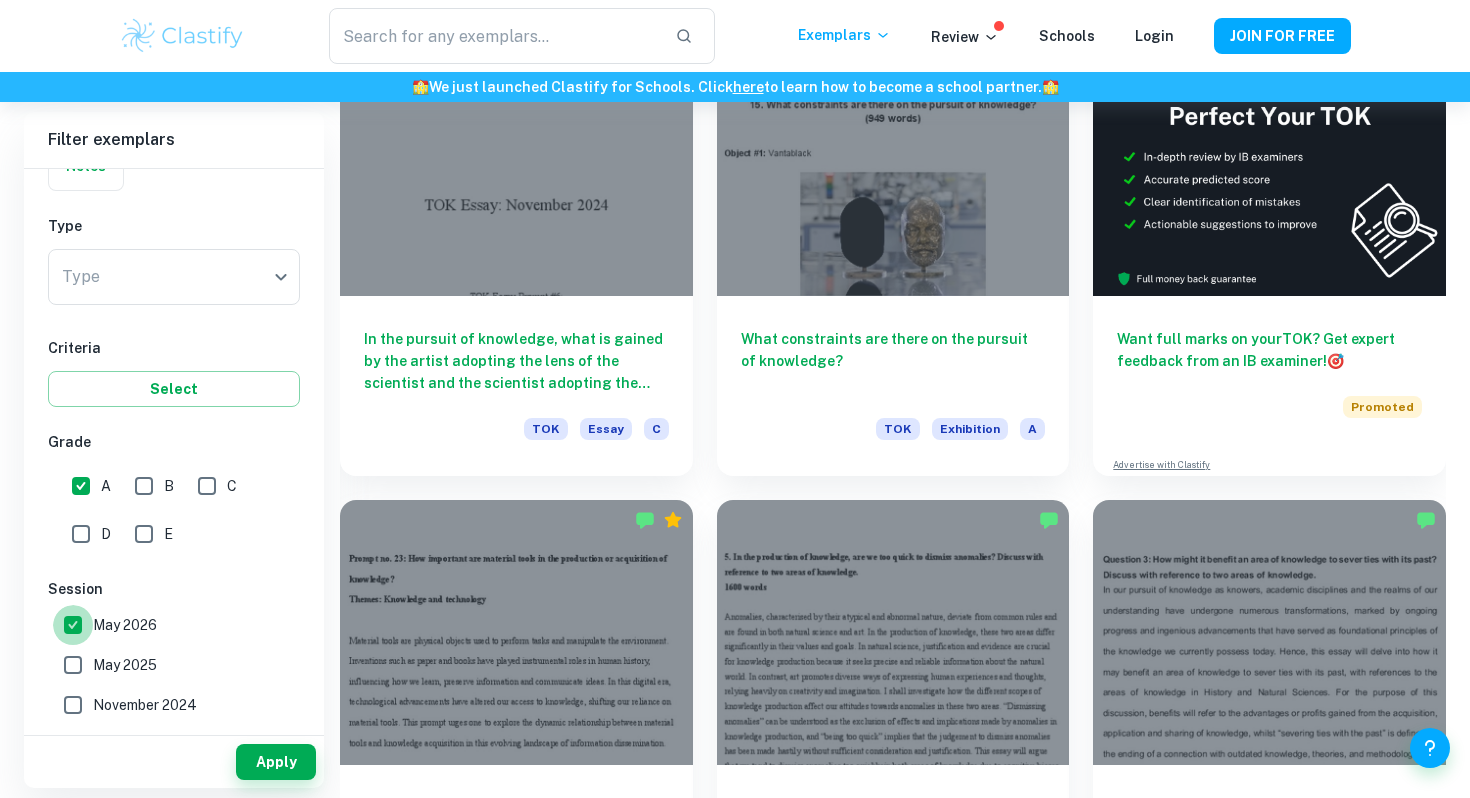 click on "May 2026" at bounding box center (73, 625) 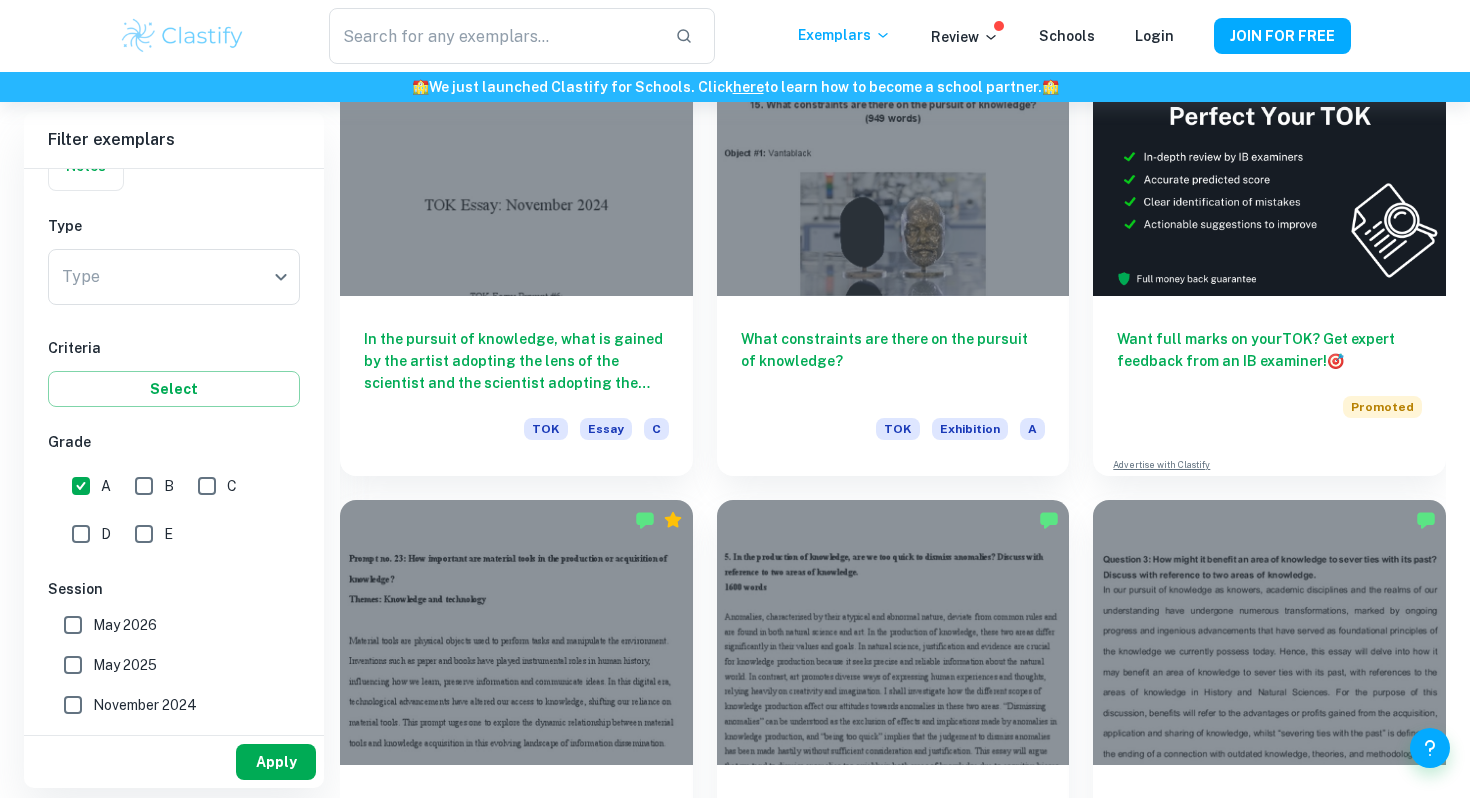 click on "Apply" at bounding box center (276, 762) 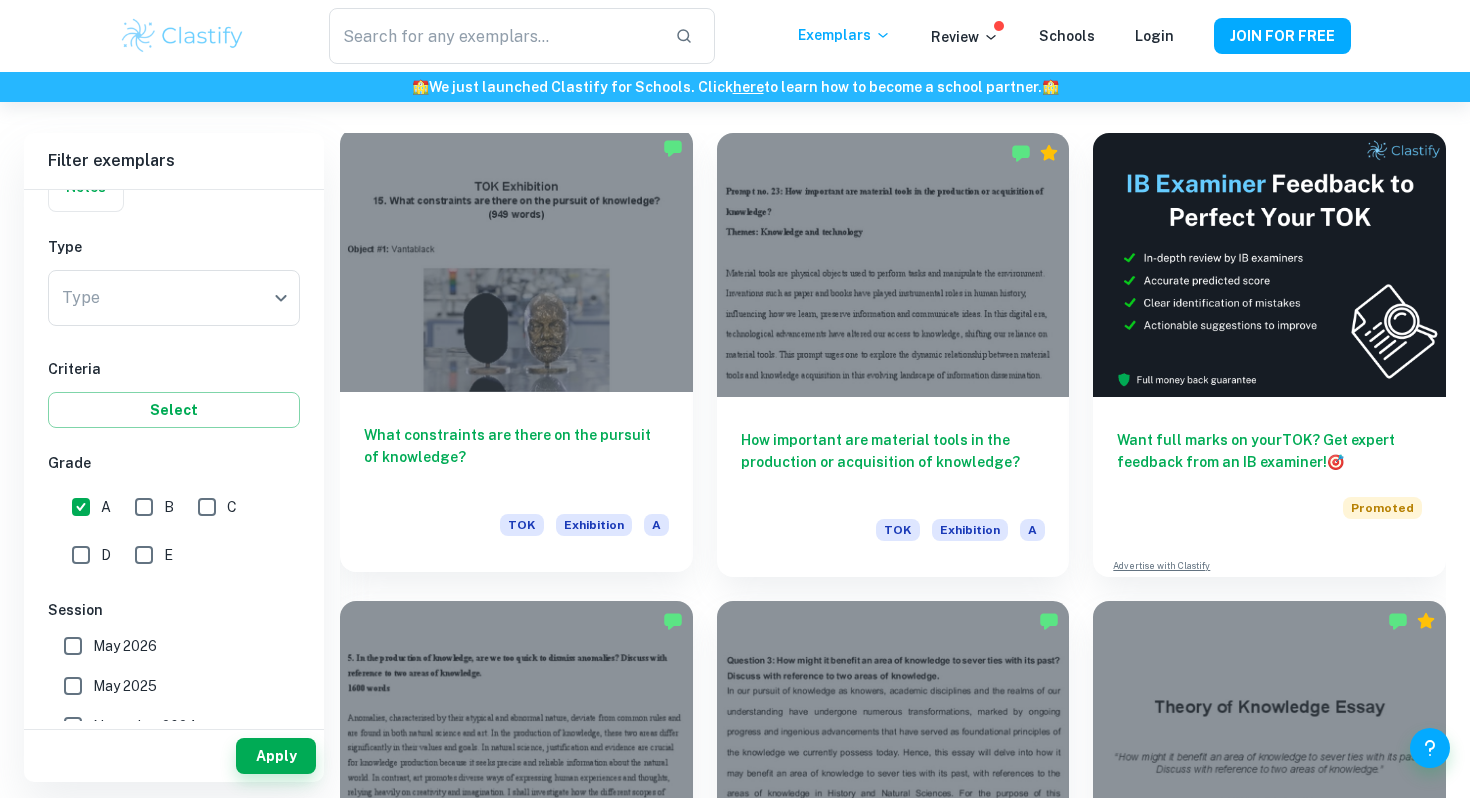 scroll, scrollTop: 447, scrollLeft: 0, axis: vertical 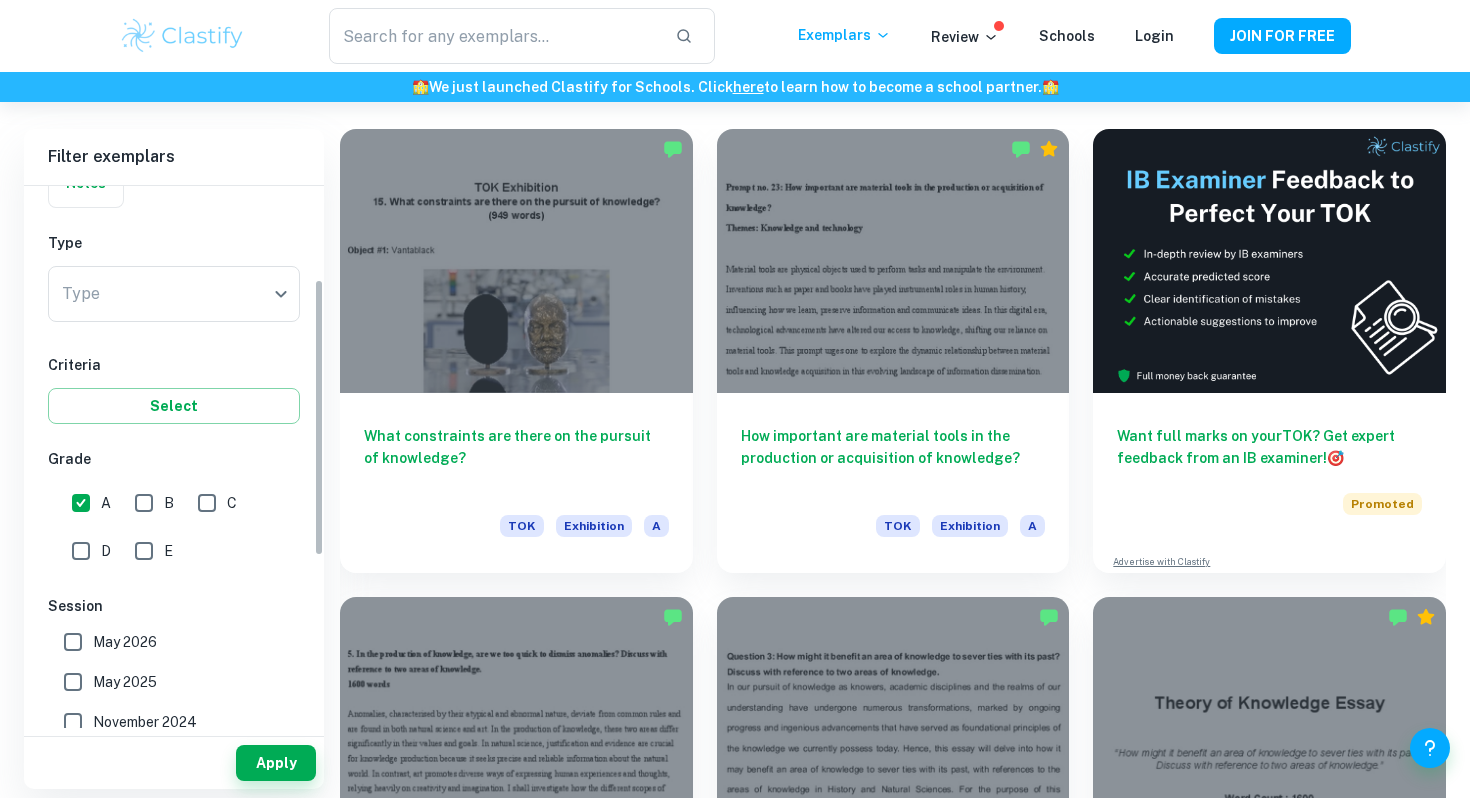 click on "Filter exemplars" at bounding box center (174, 157) 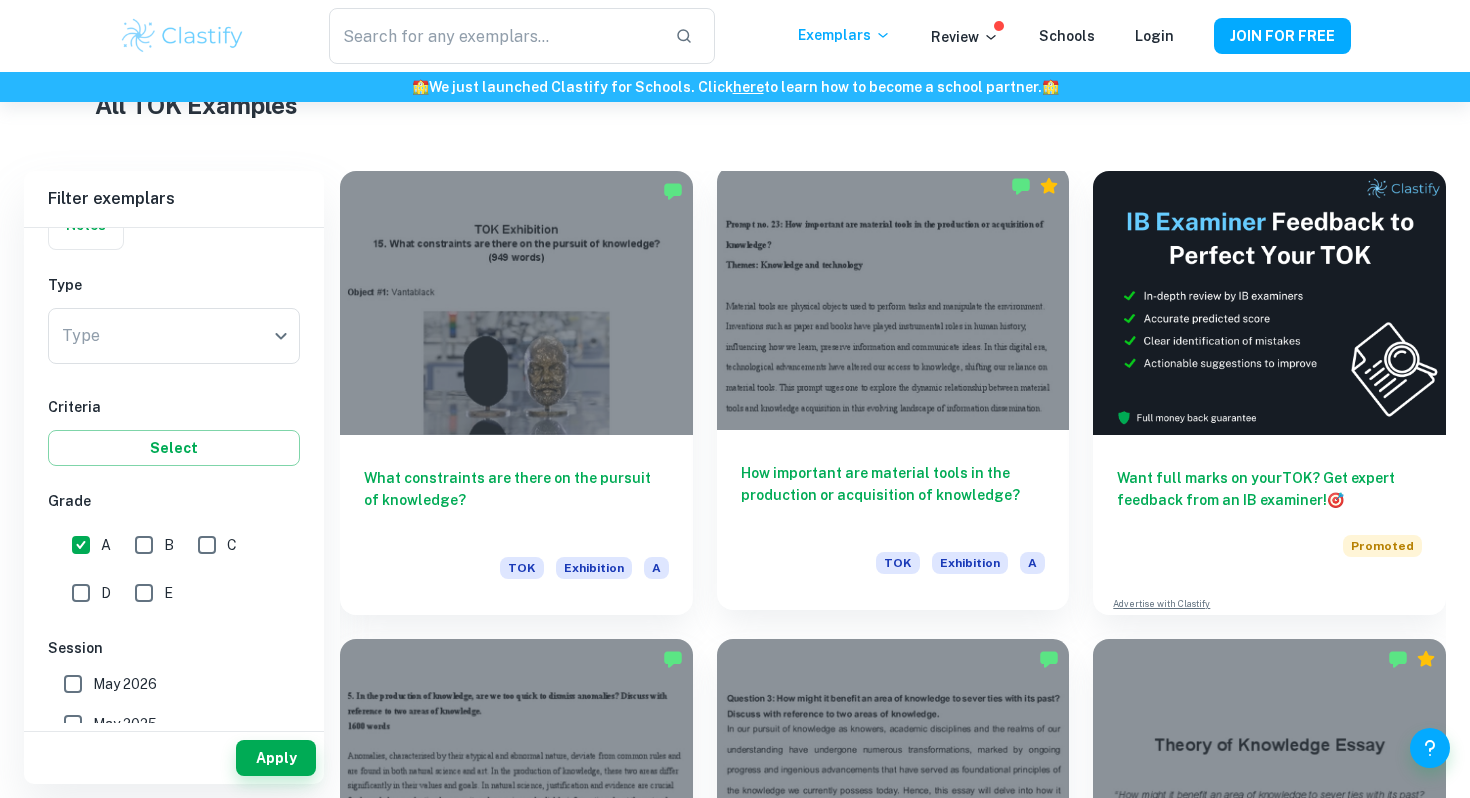 scroll, scrollTop: 400, scrollLeft: 0, axis: vertical 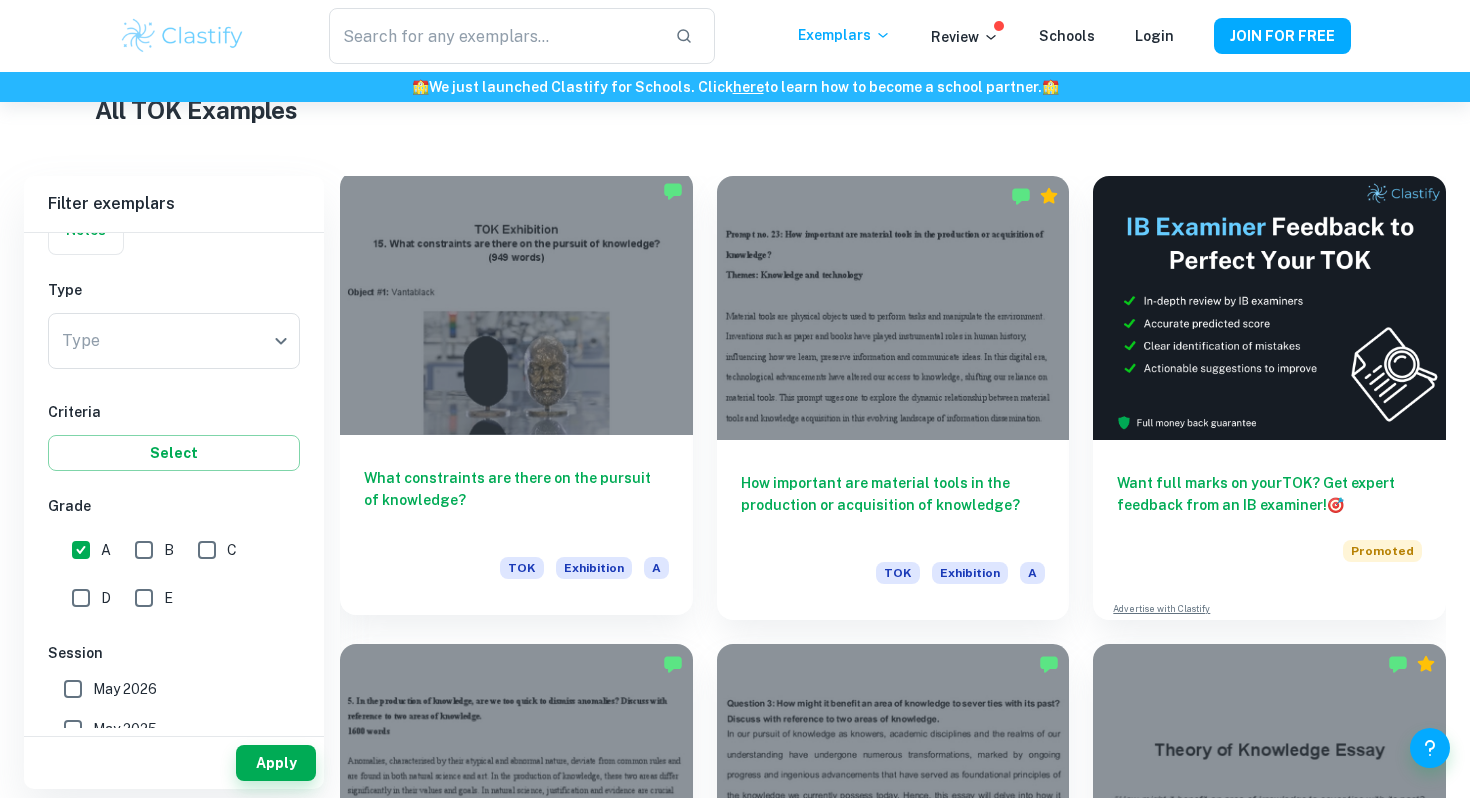 click at bounding box center (516, 303) 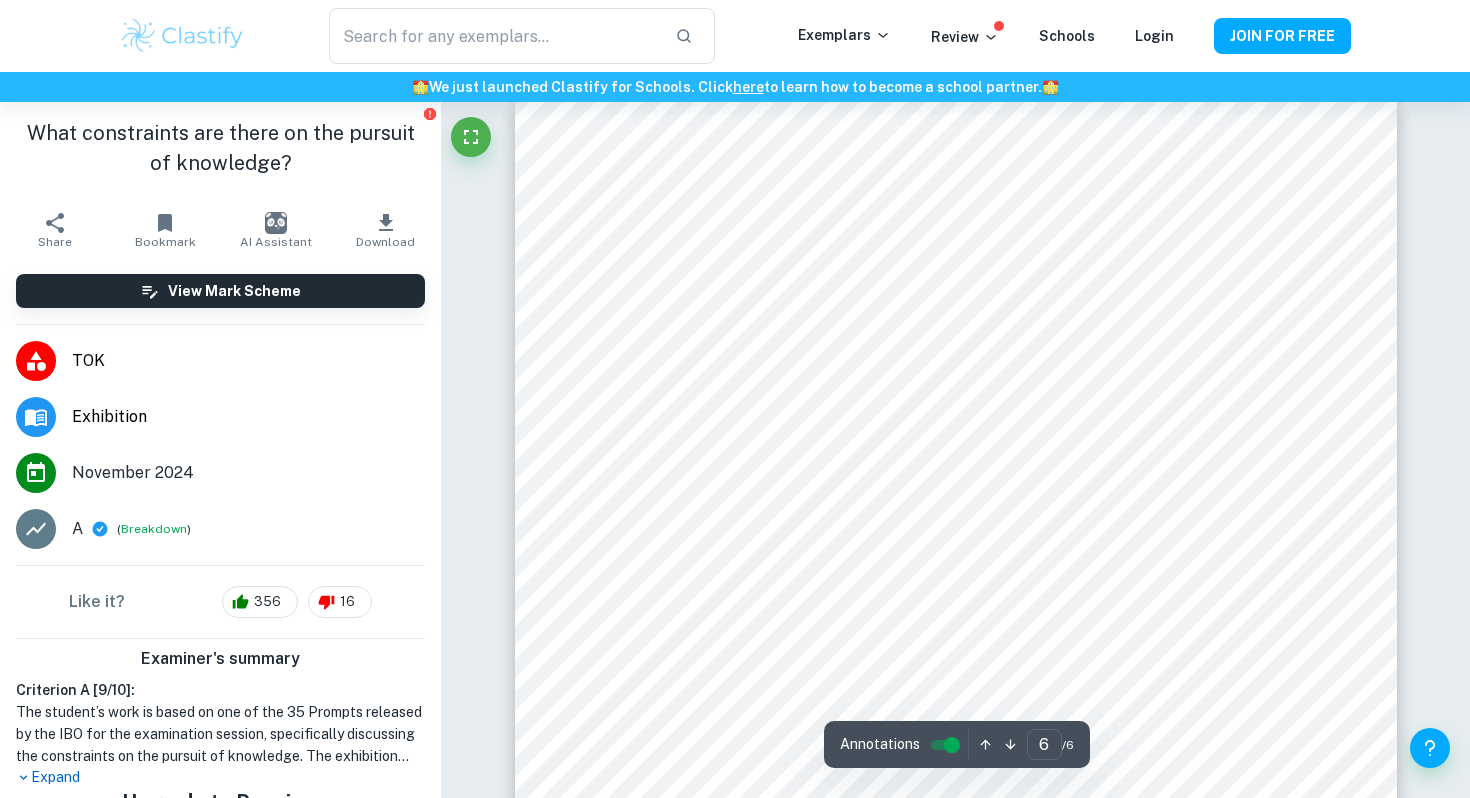 scroll, scrollTop: 6524, scrollLeft: 0, axis: vertical 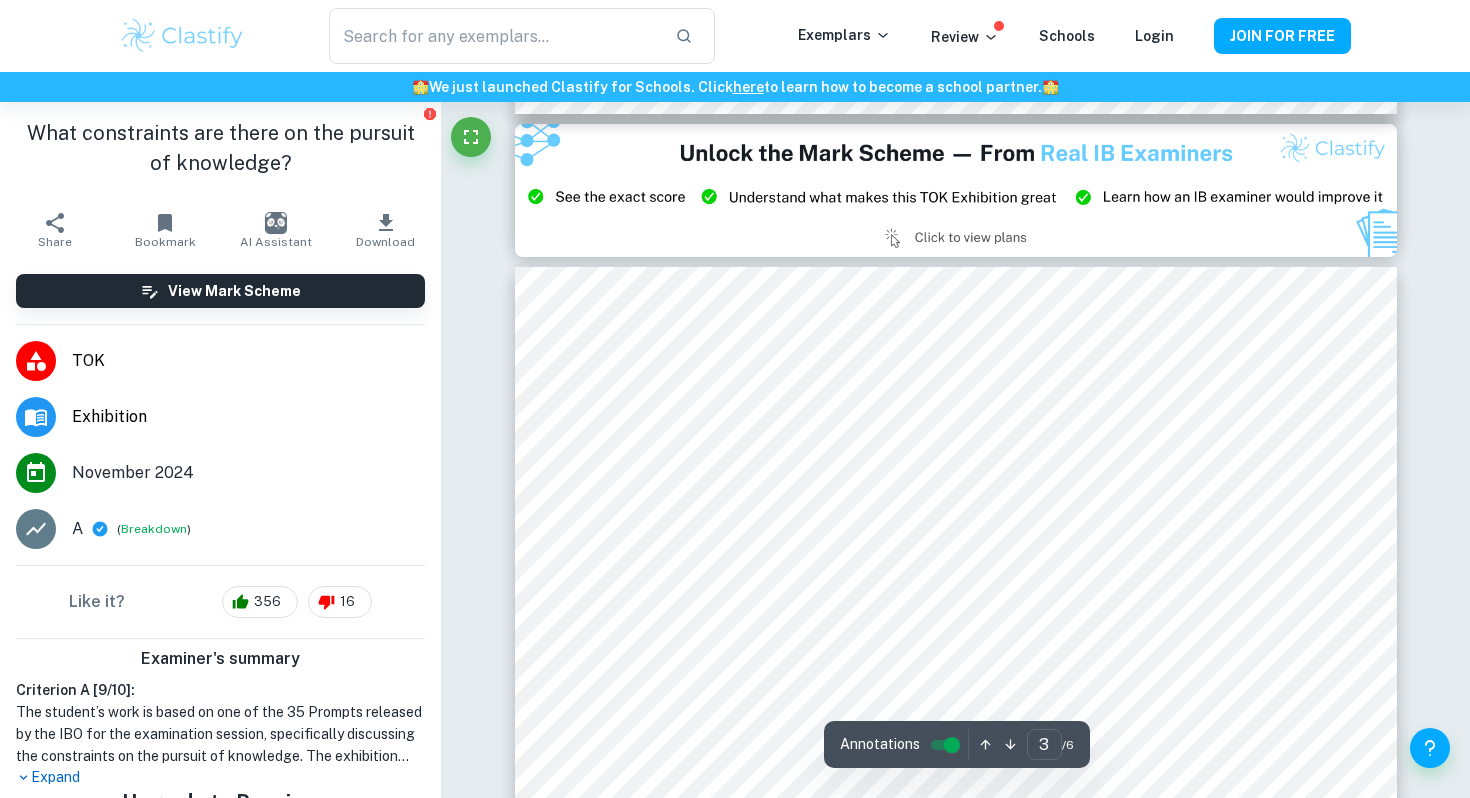 type on "2" 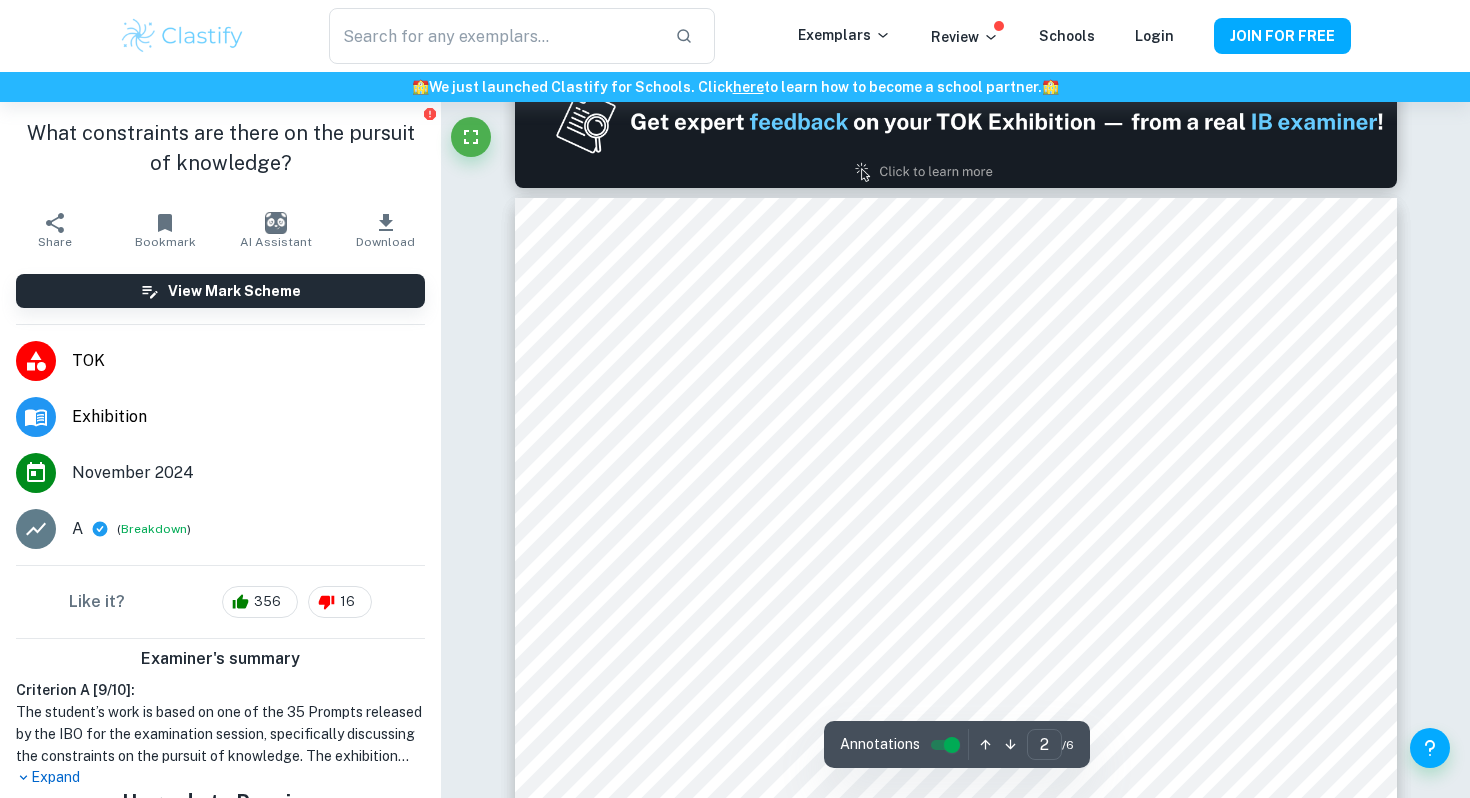 scroll, scrollTop: 1017, scrollLeft: 0, axis: vertical 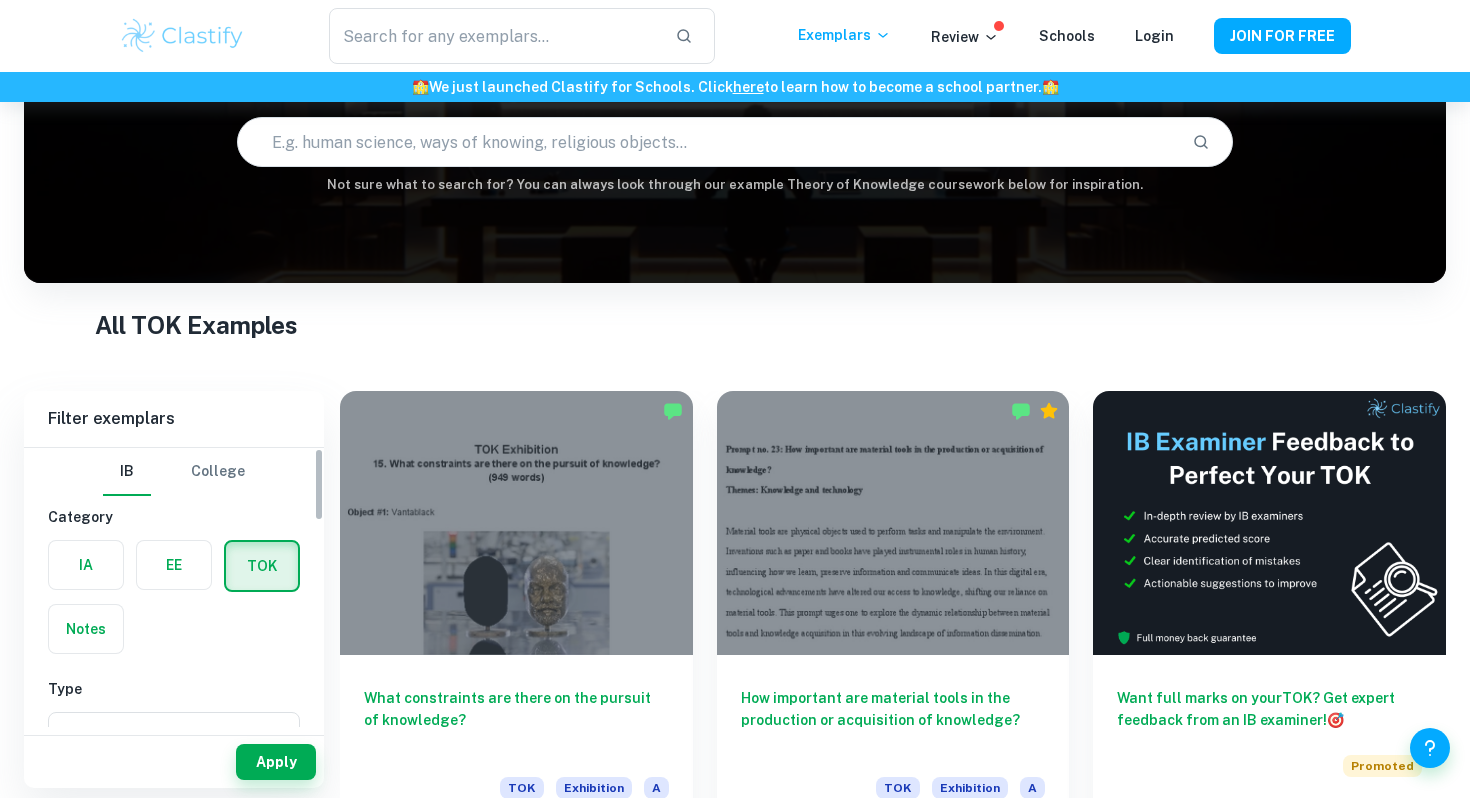 click at bounding box center (86, 565) 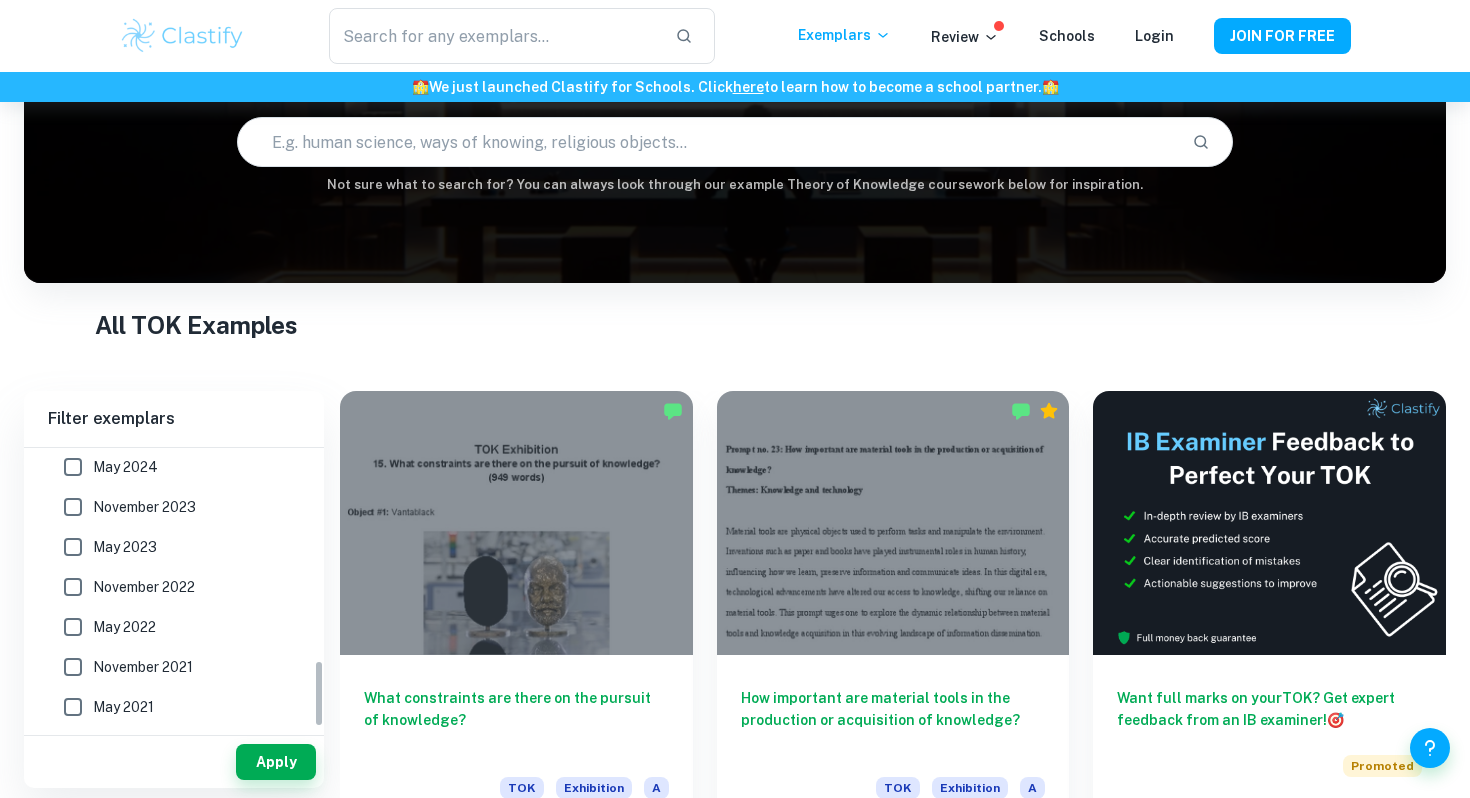 scroll, scrollTop: 877, scrollLeft: 0, axis: vertical 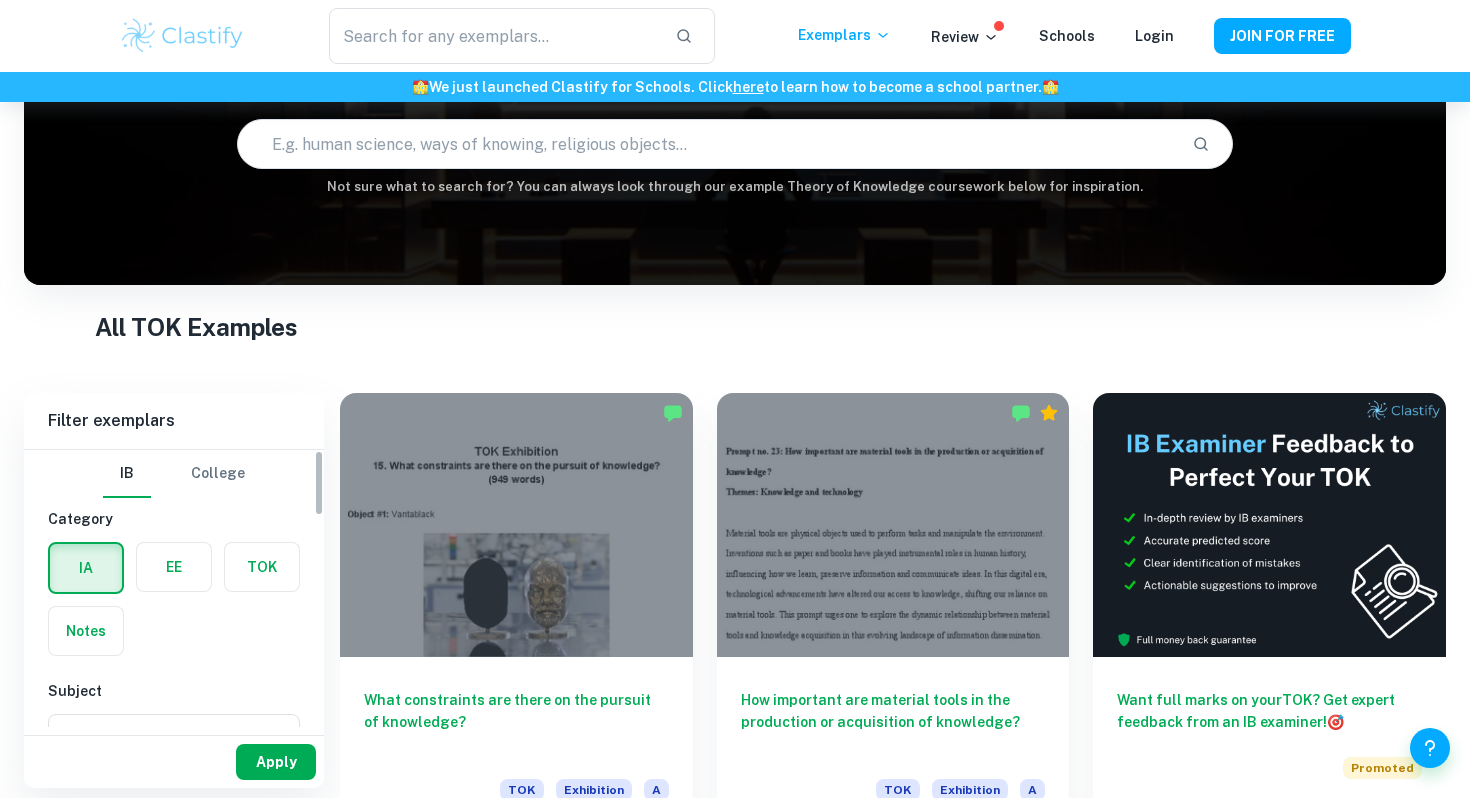 click on "Apply" at bounding box center (276, 762) 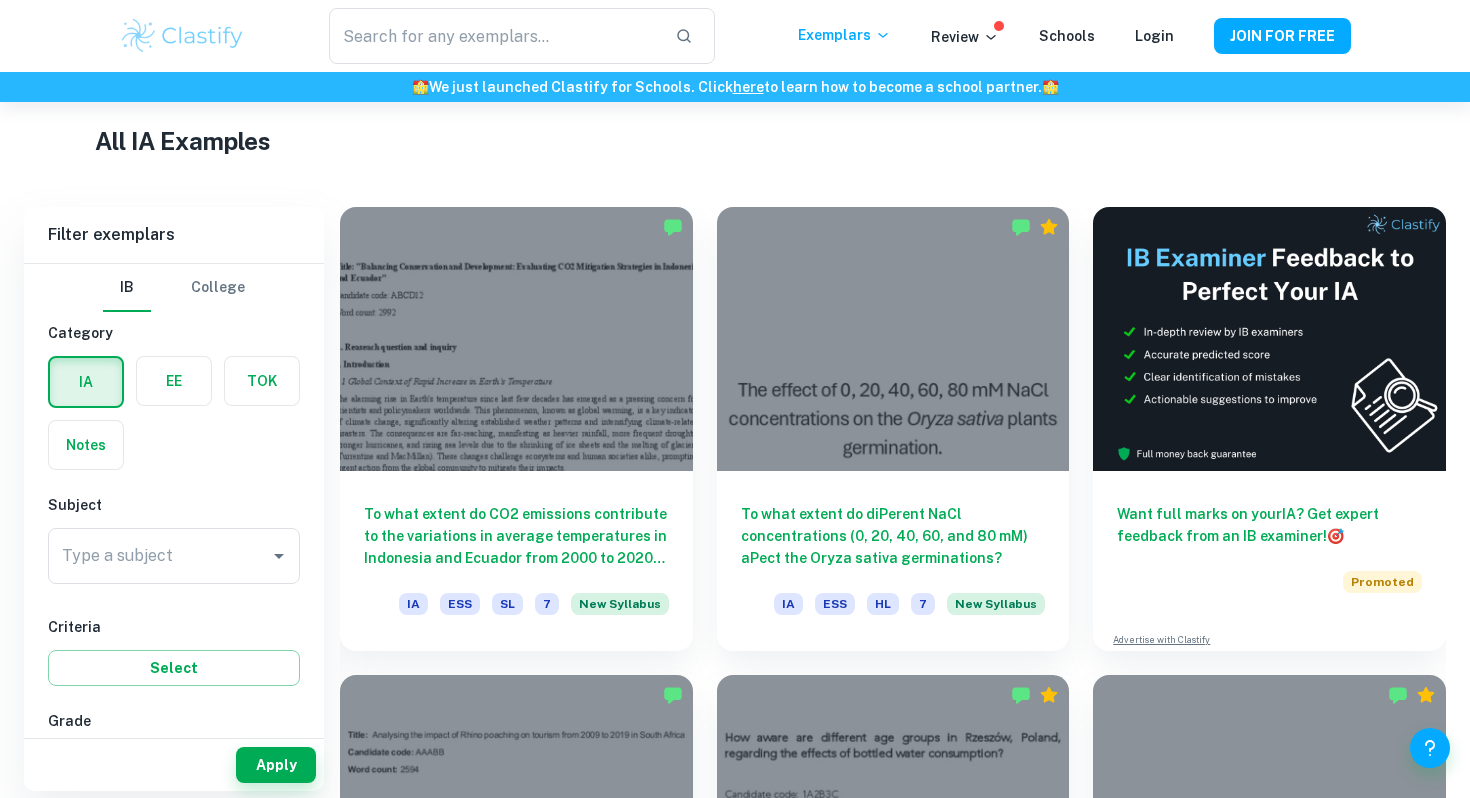 scroll, scrollTop: 470, scrollLeft: 0, axis: vertical 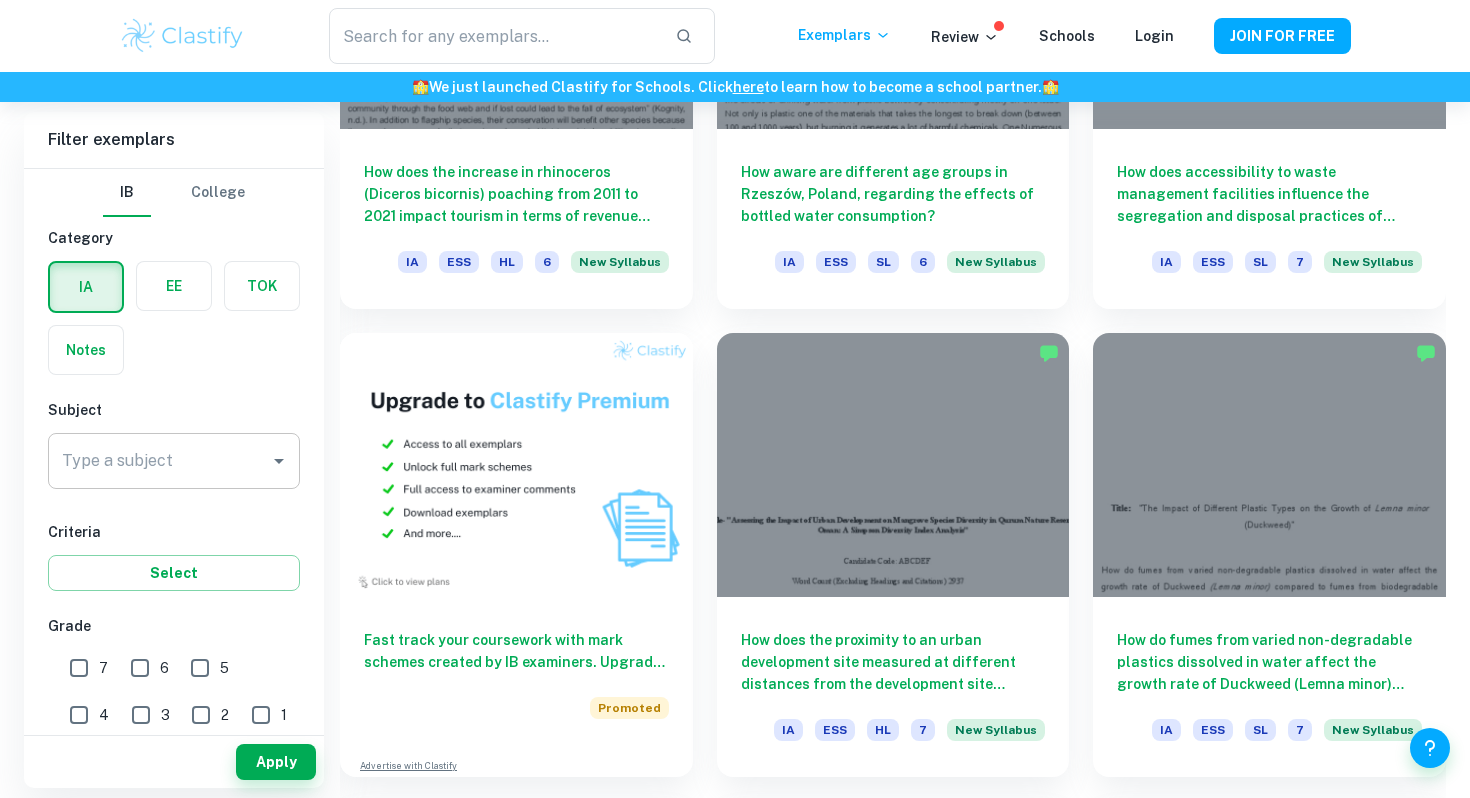 click on "Type a subject" at bounding box center (174, 461) 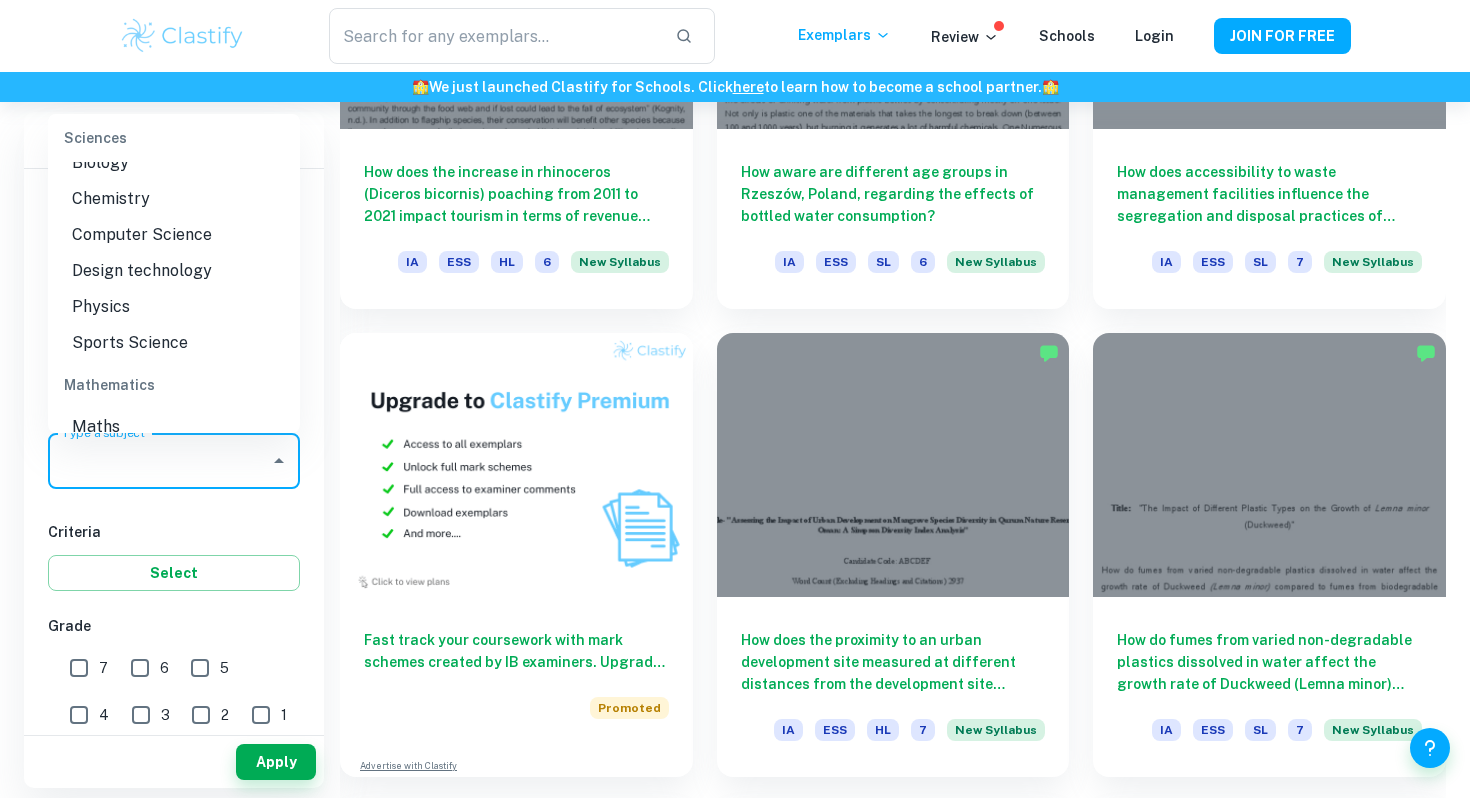 scroll, scrollTop: 2639, scrollLeft: 0, axis: vertical 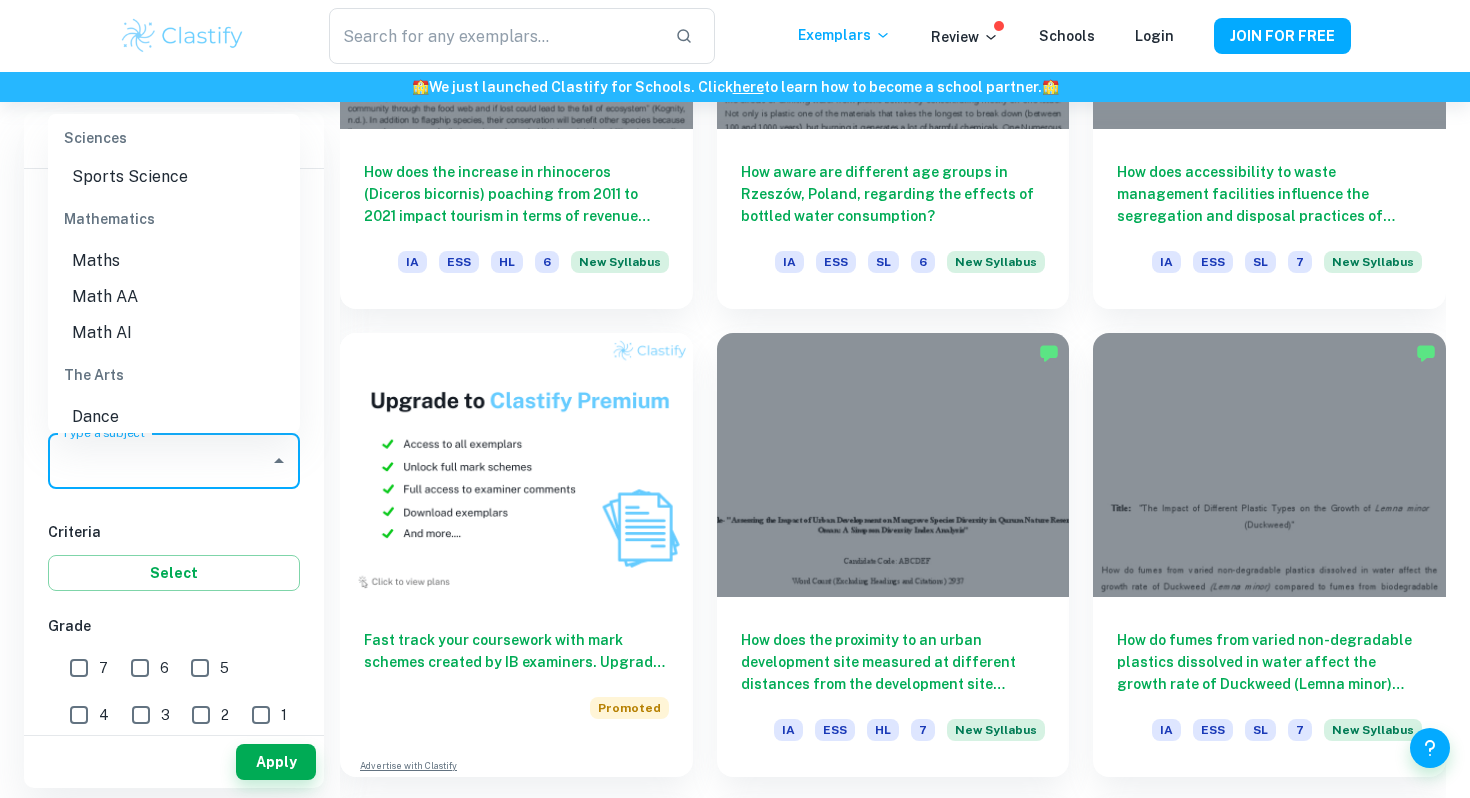 click on "Math AA" at bounding box center [174, 297] 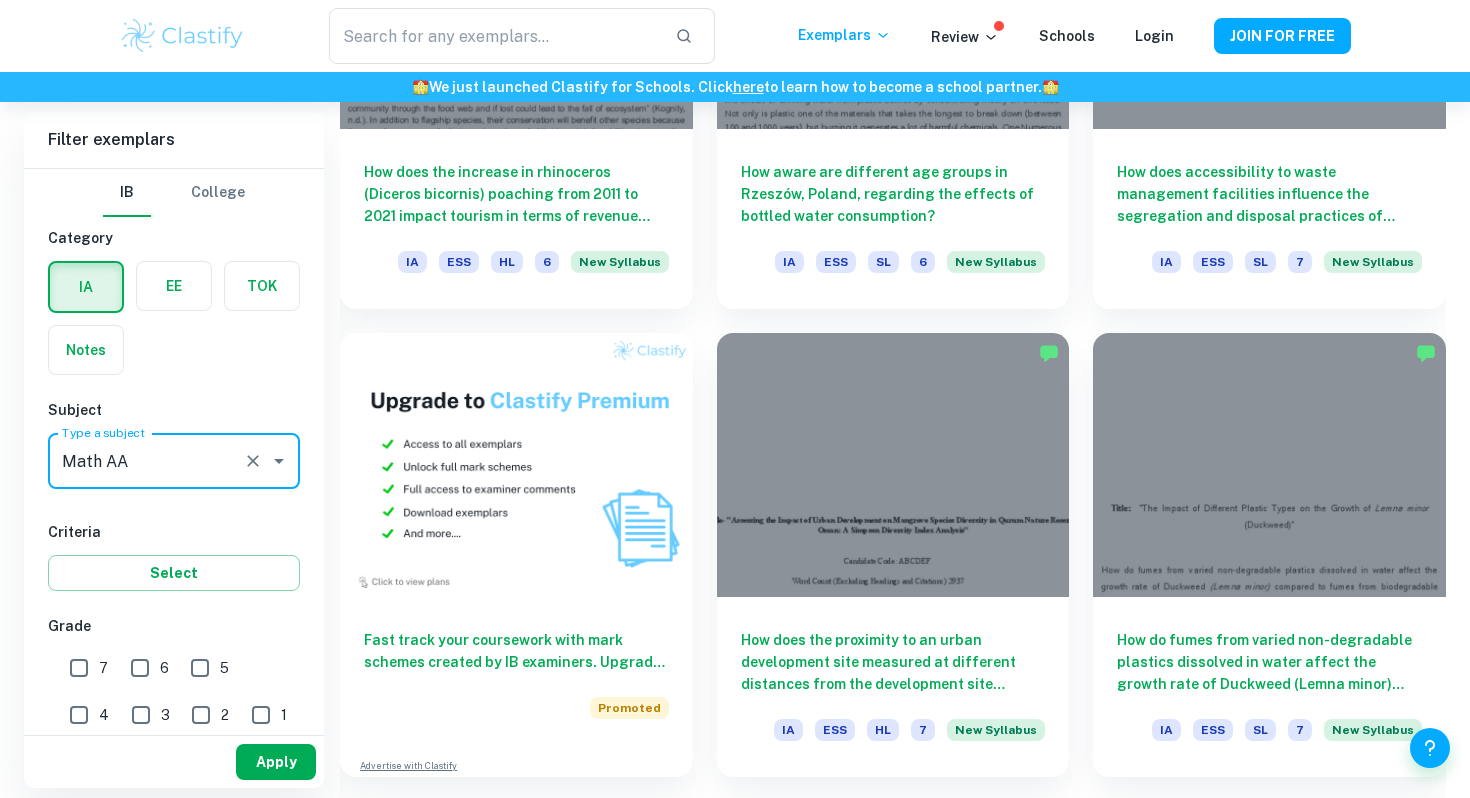 click on "Apply" at bounding box center [276, 762] 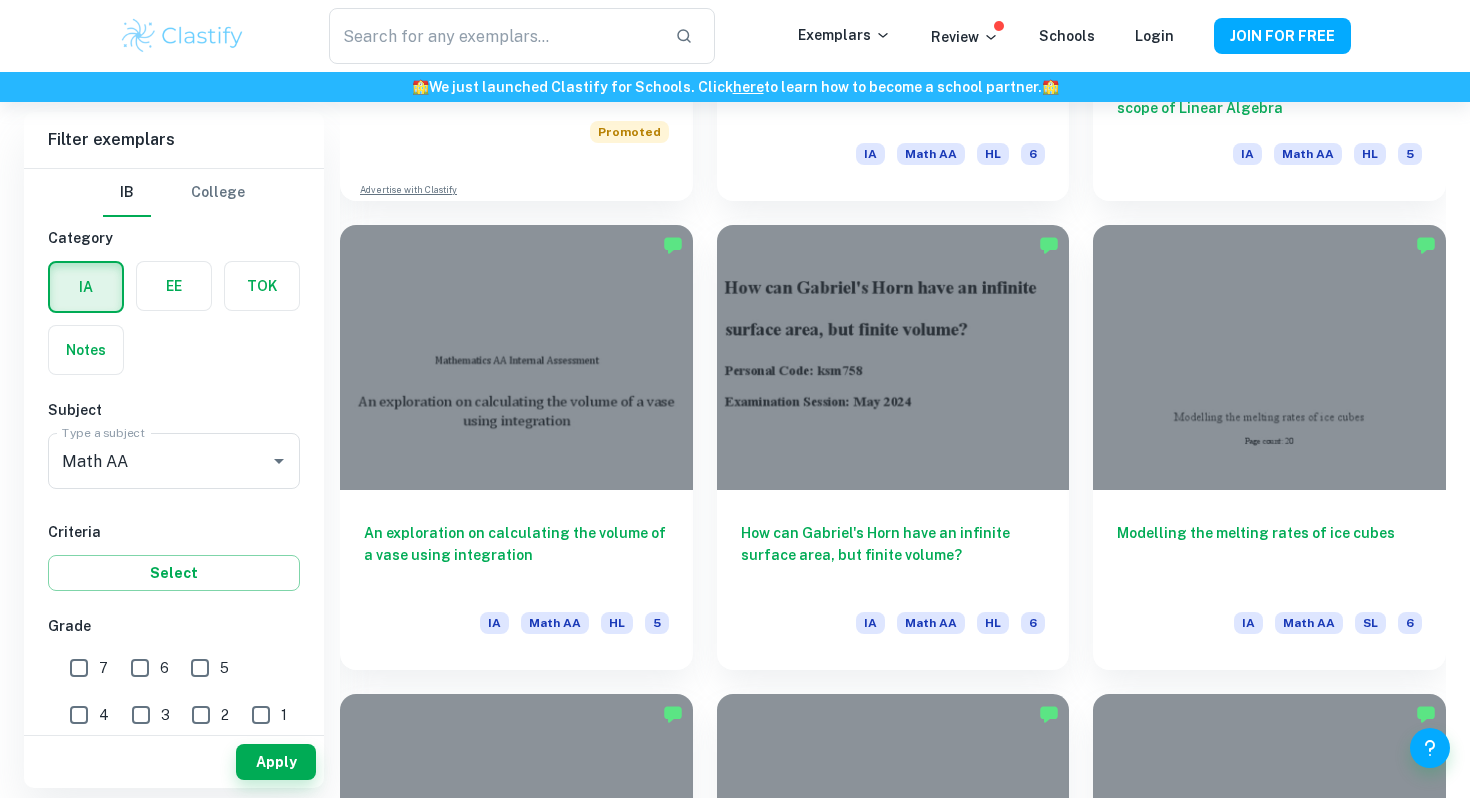 scroll, scrollTop: 1904, scrollLeft: 0, axis: vertical 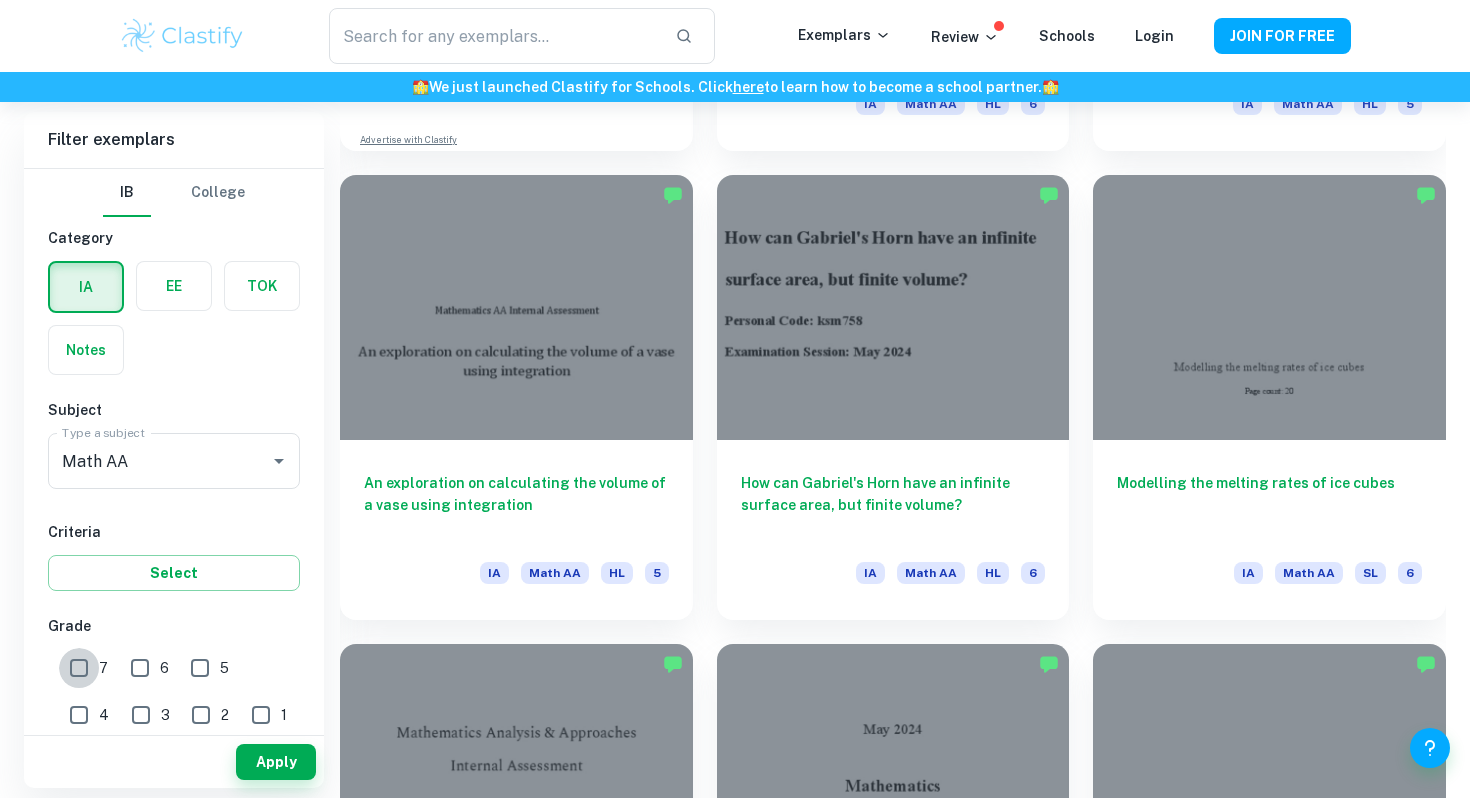 click on "7" at bounding box center [79, 668] 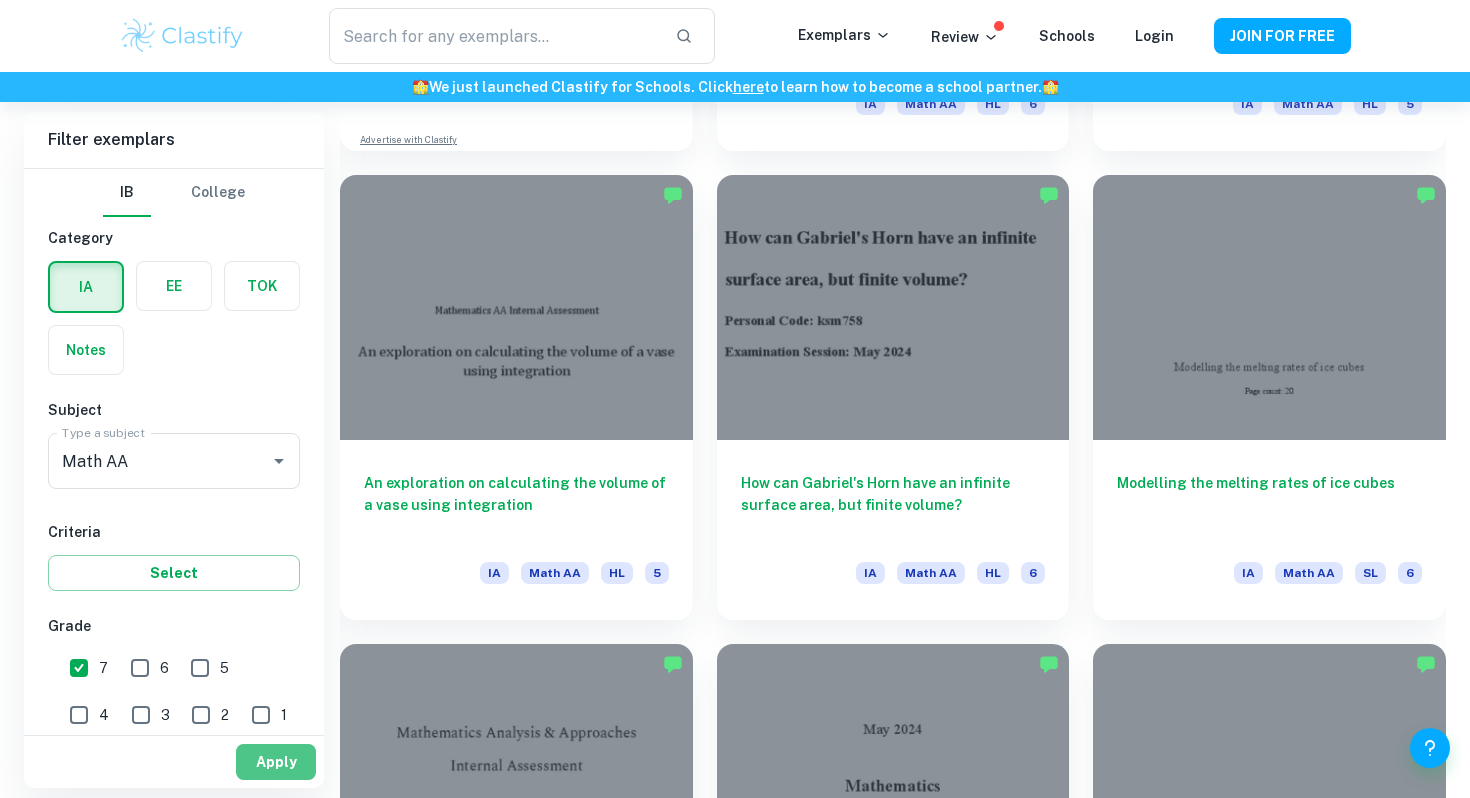 click on "Apply" at bounding box center (276, 762) 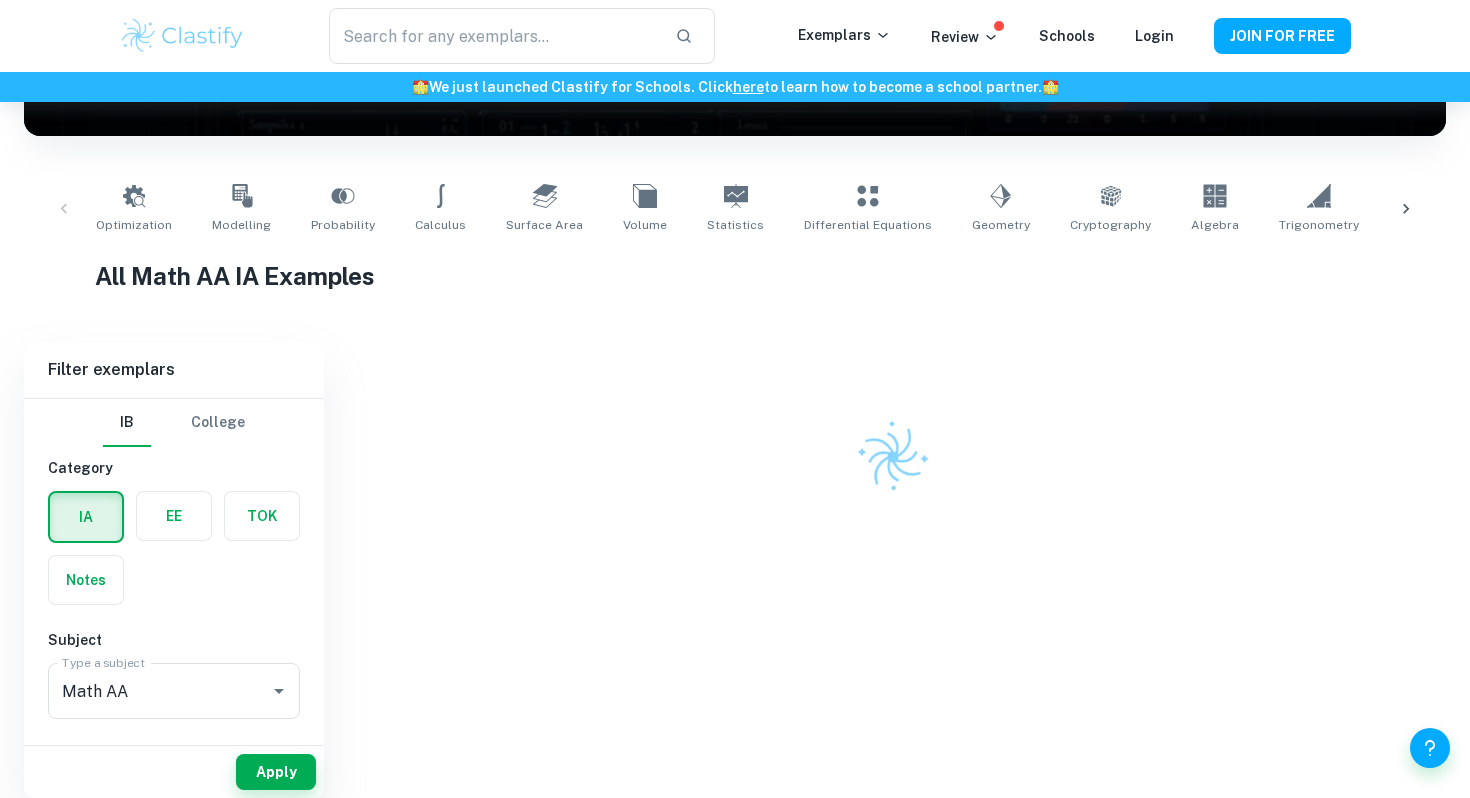scroll, scrollTop: 1904, scrollLeft: 0, axis: vertical 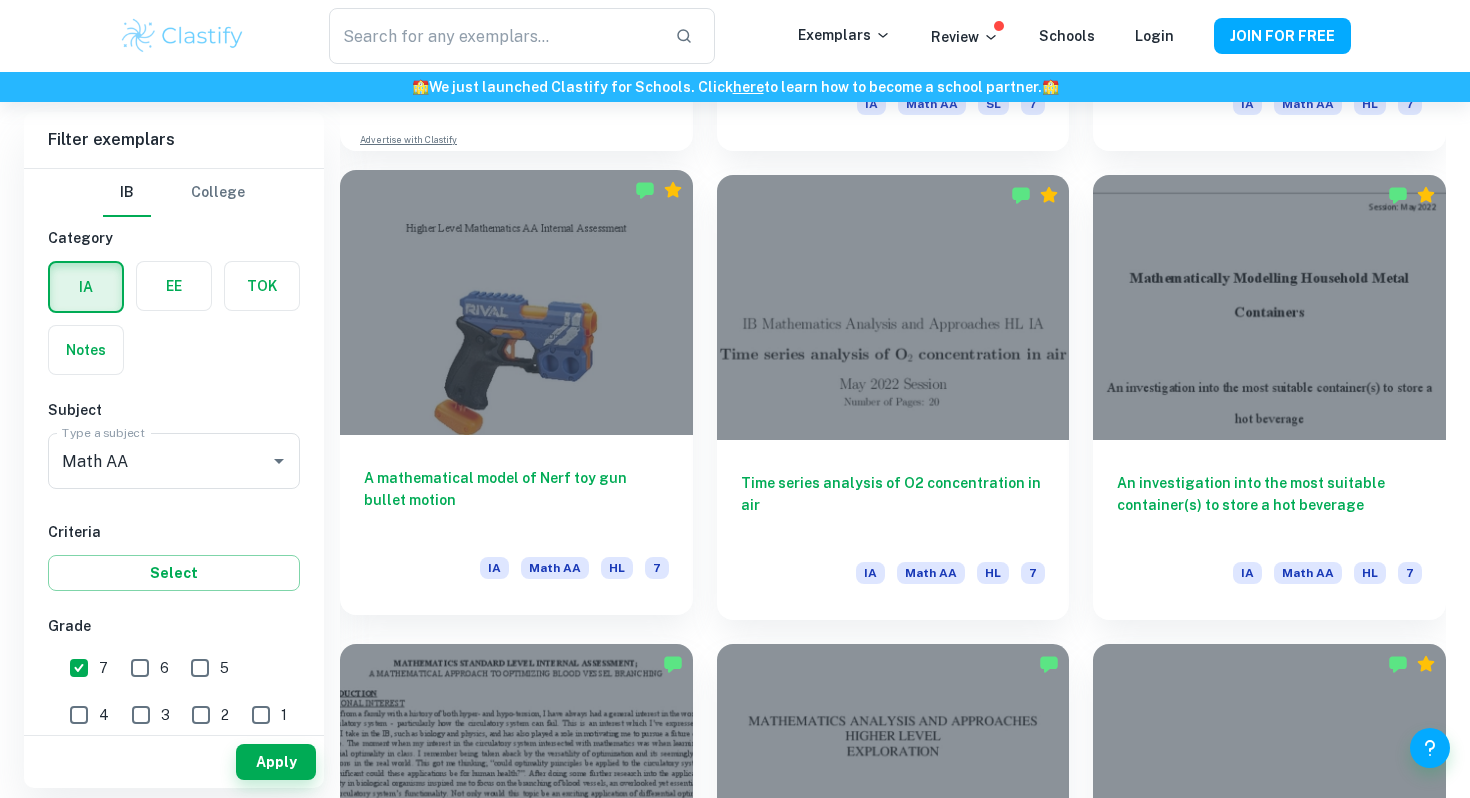 click on "A mathematical model of Nerf toy gun bullet motion" at bounding box center [516, 500] 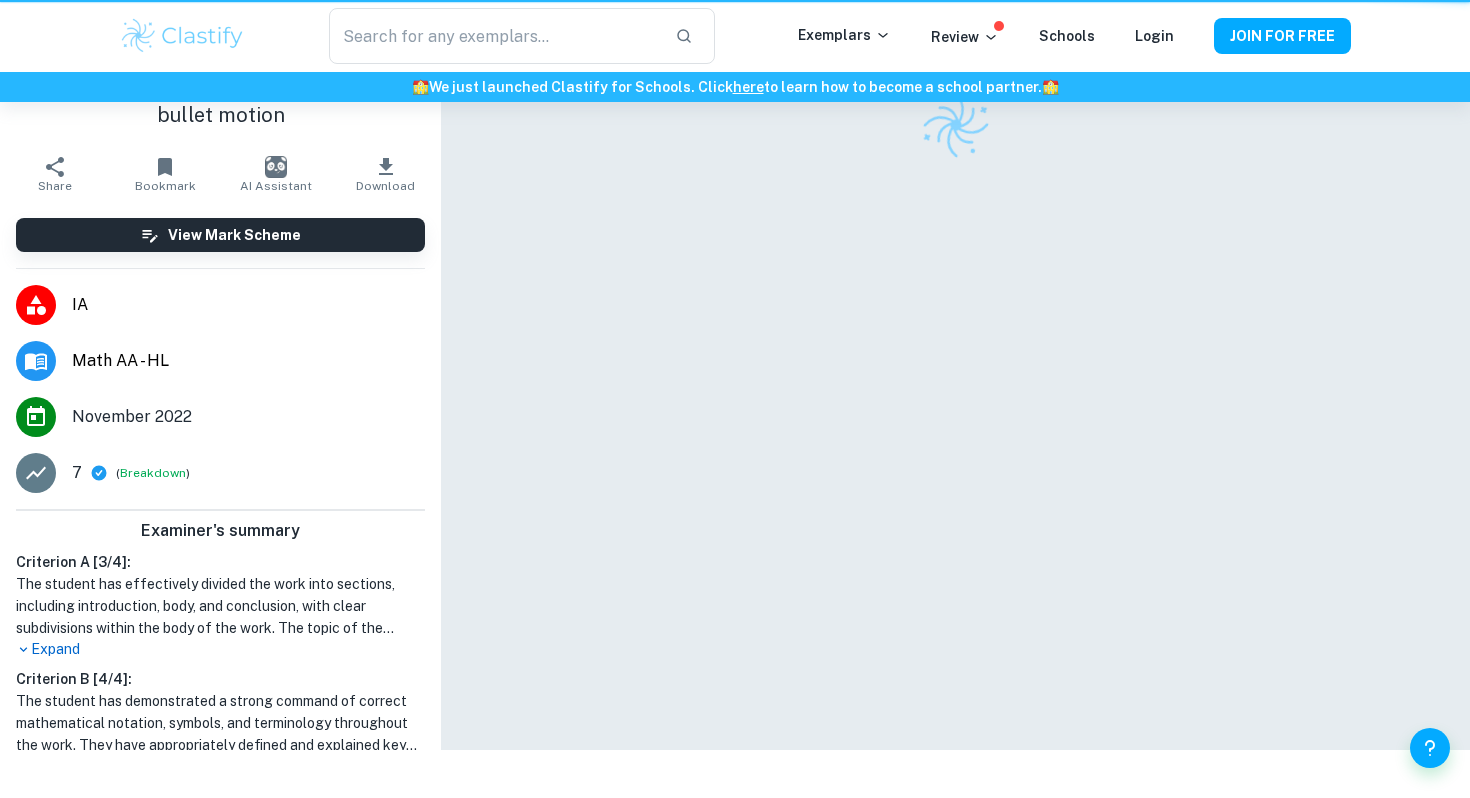 scroll, scrollTop: 0, scrollLeft: 0, axis: both 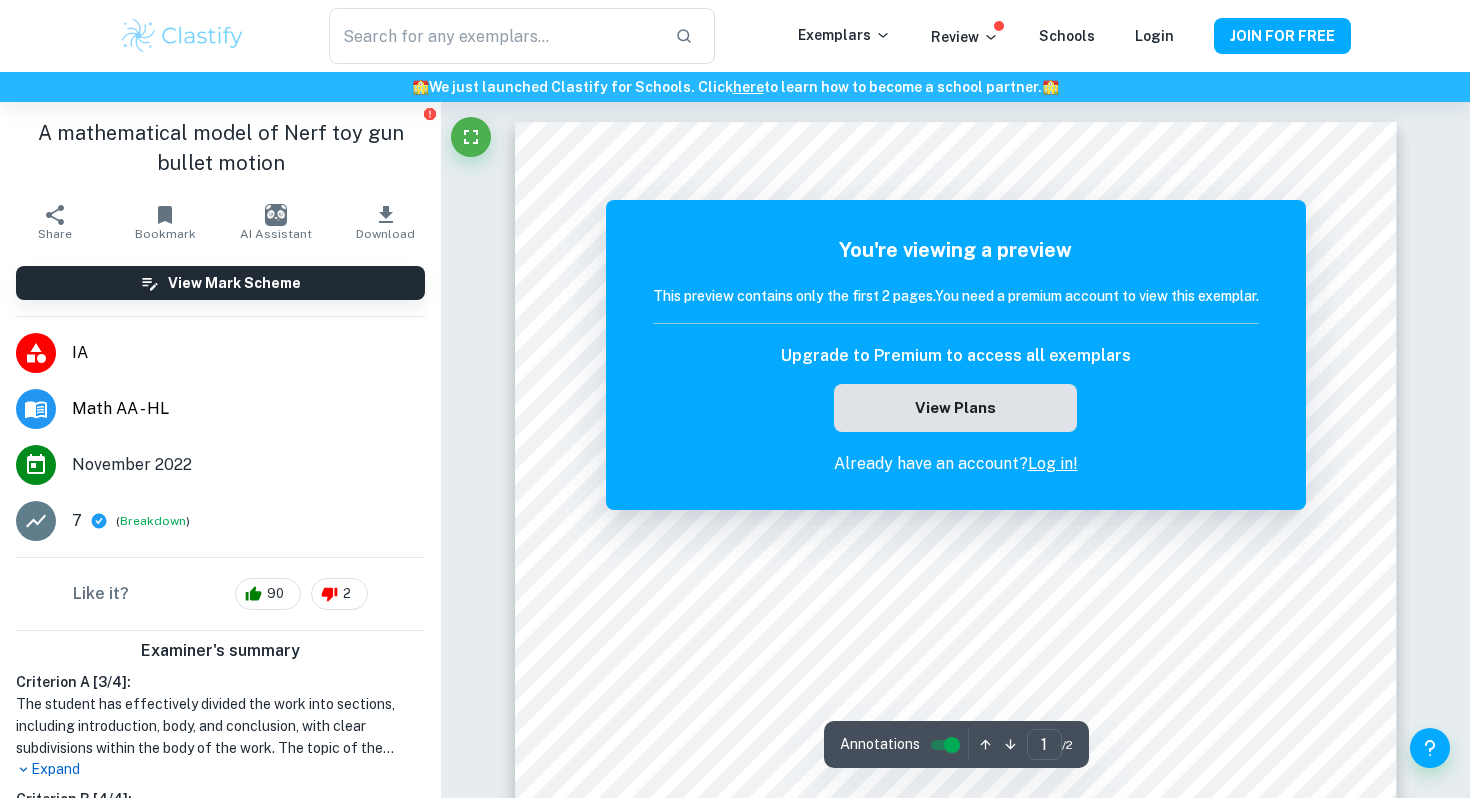 click on "View Plans" at bounding box center [955, 408] 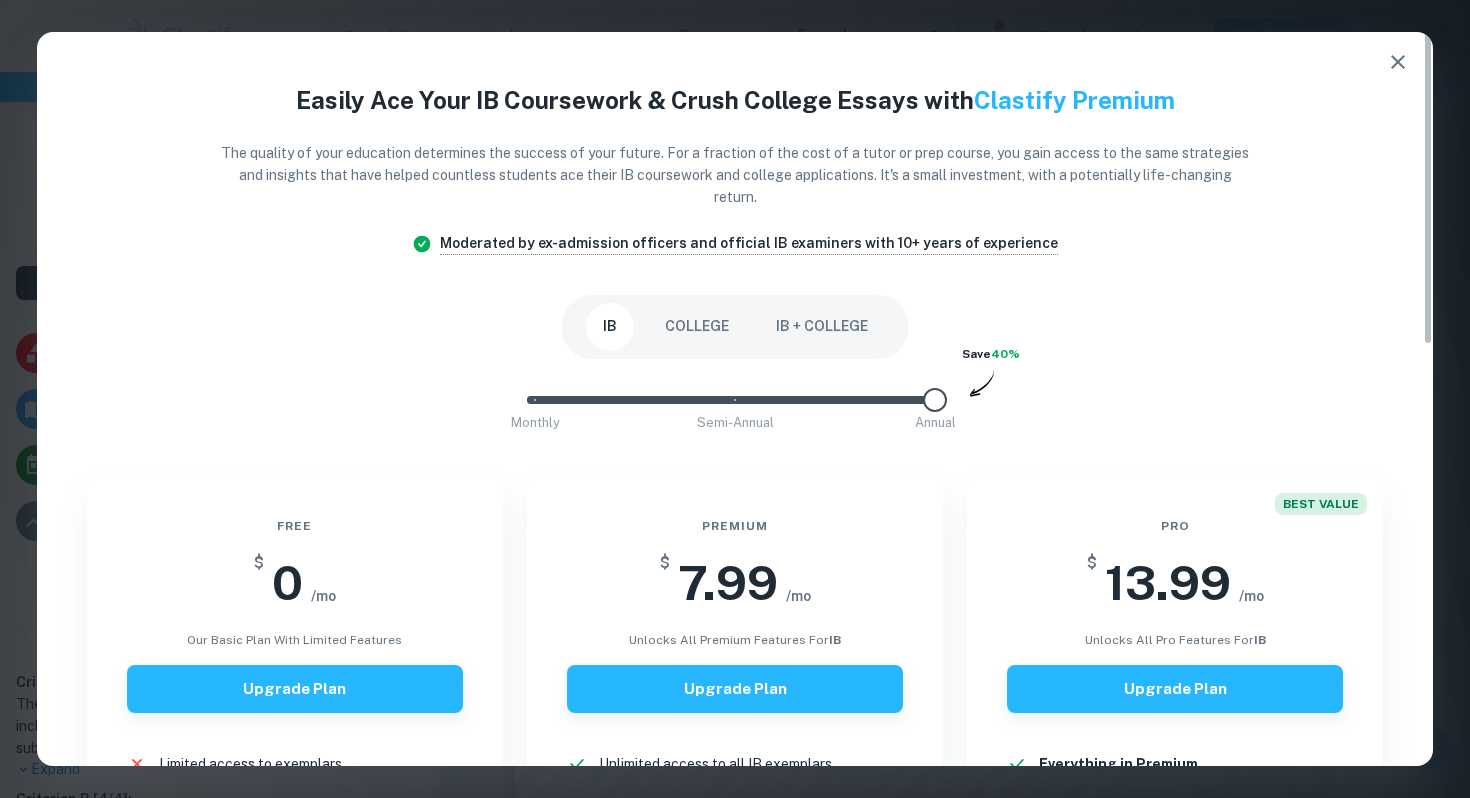 click 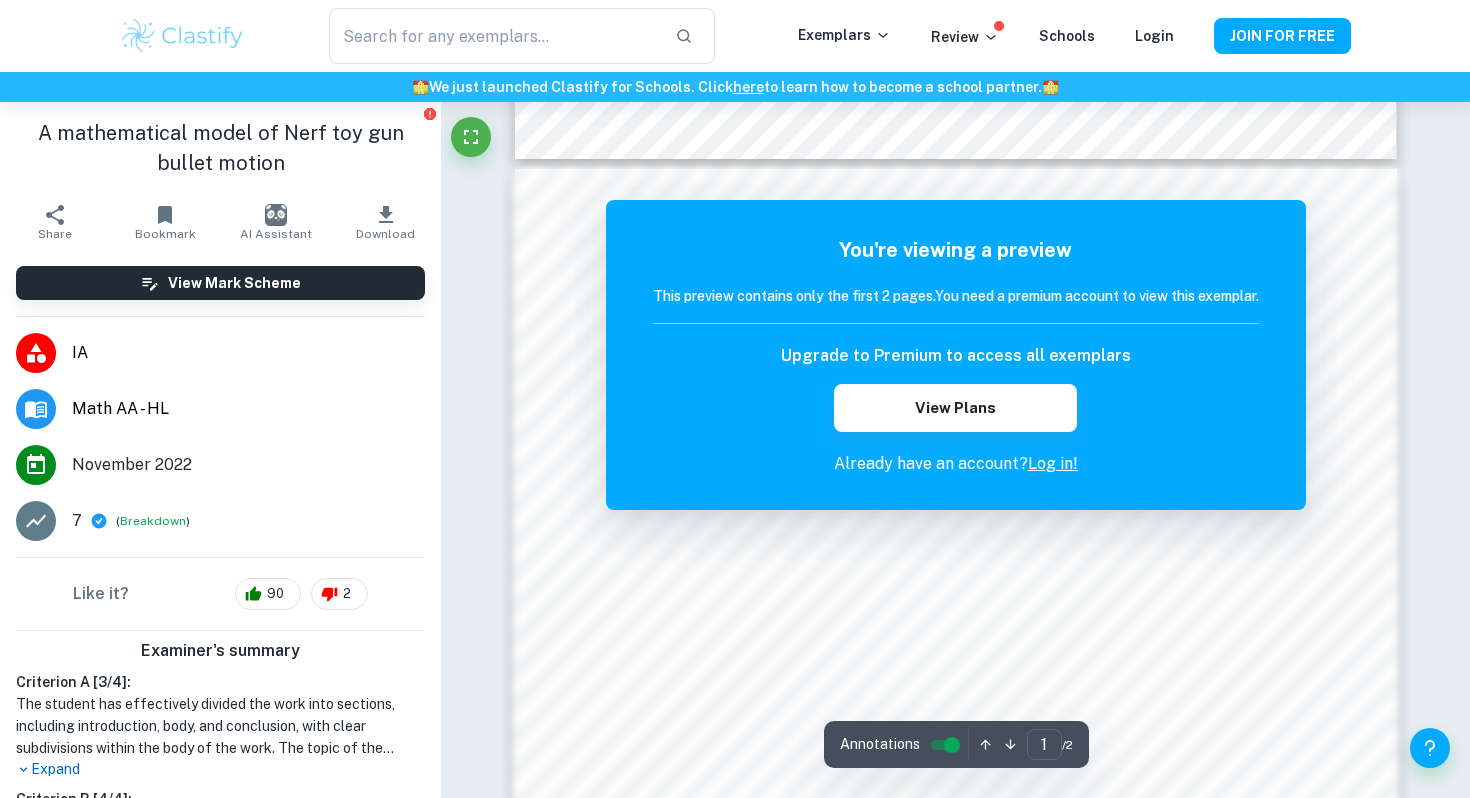scroll, scrollTop: 1030, scrollLeft: 0, axis: vertical 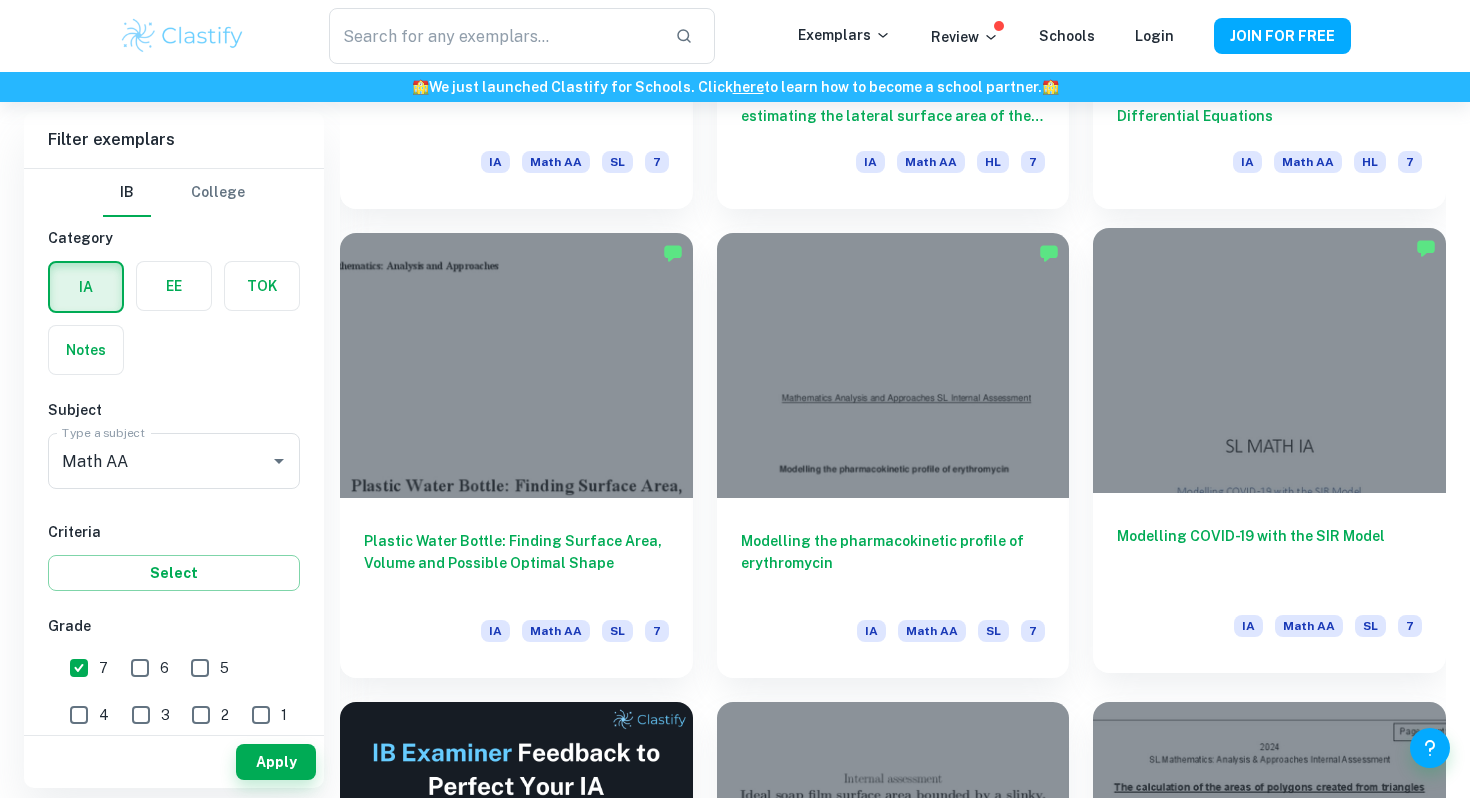 click at bounding box center [1269, 360] 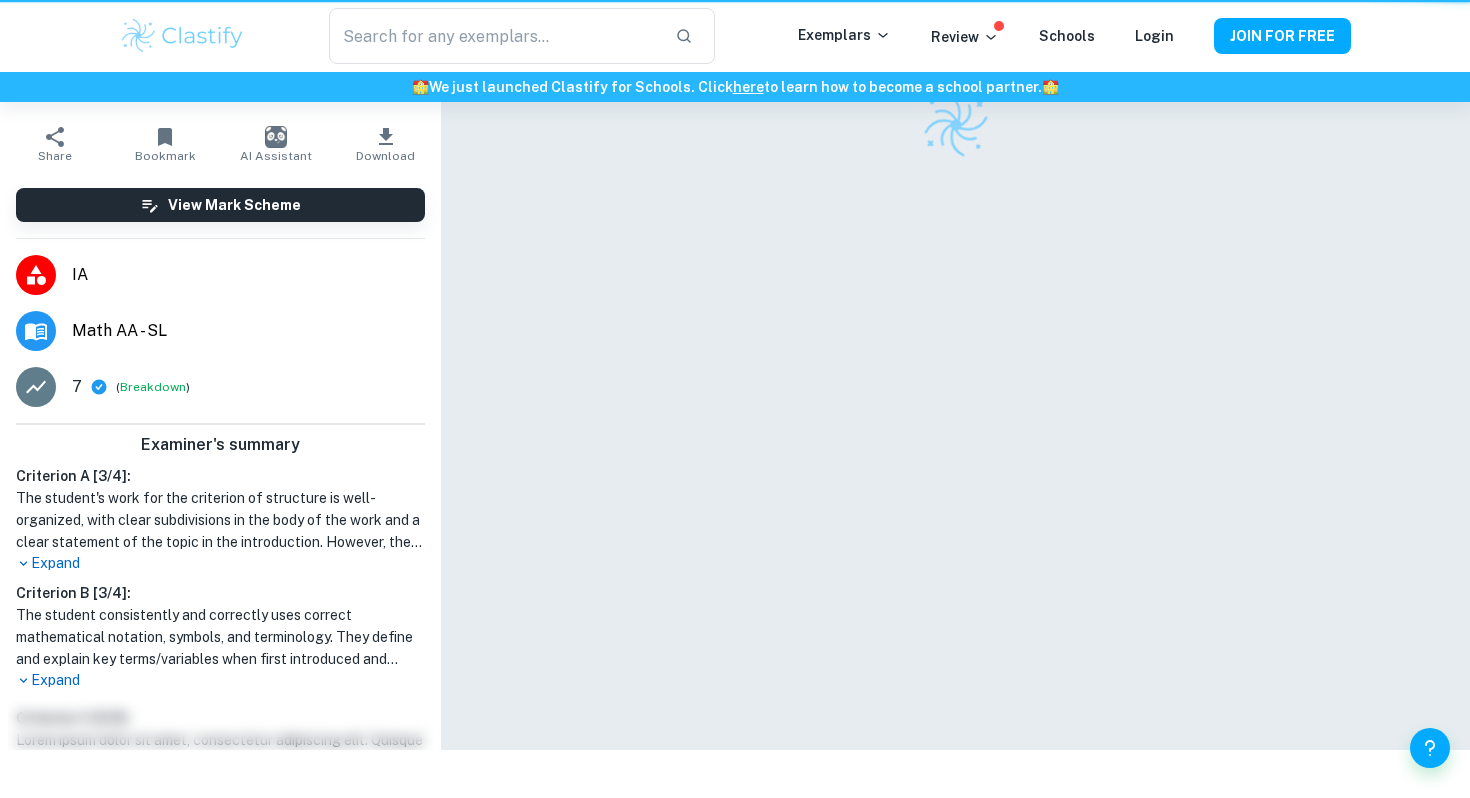 scroll, scrollTop: 0, scrollLeft: 0, axis: both 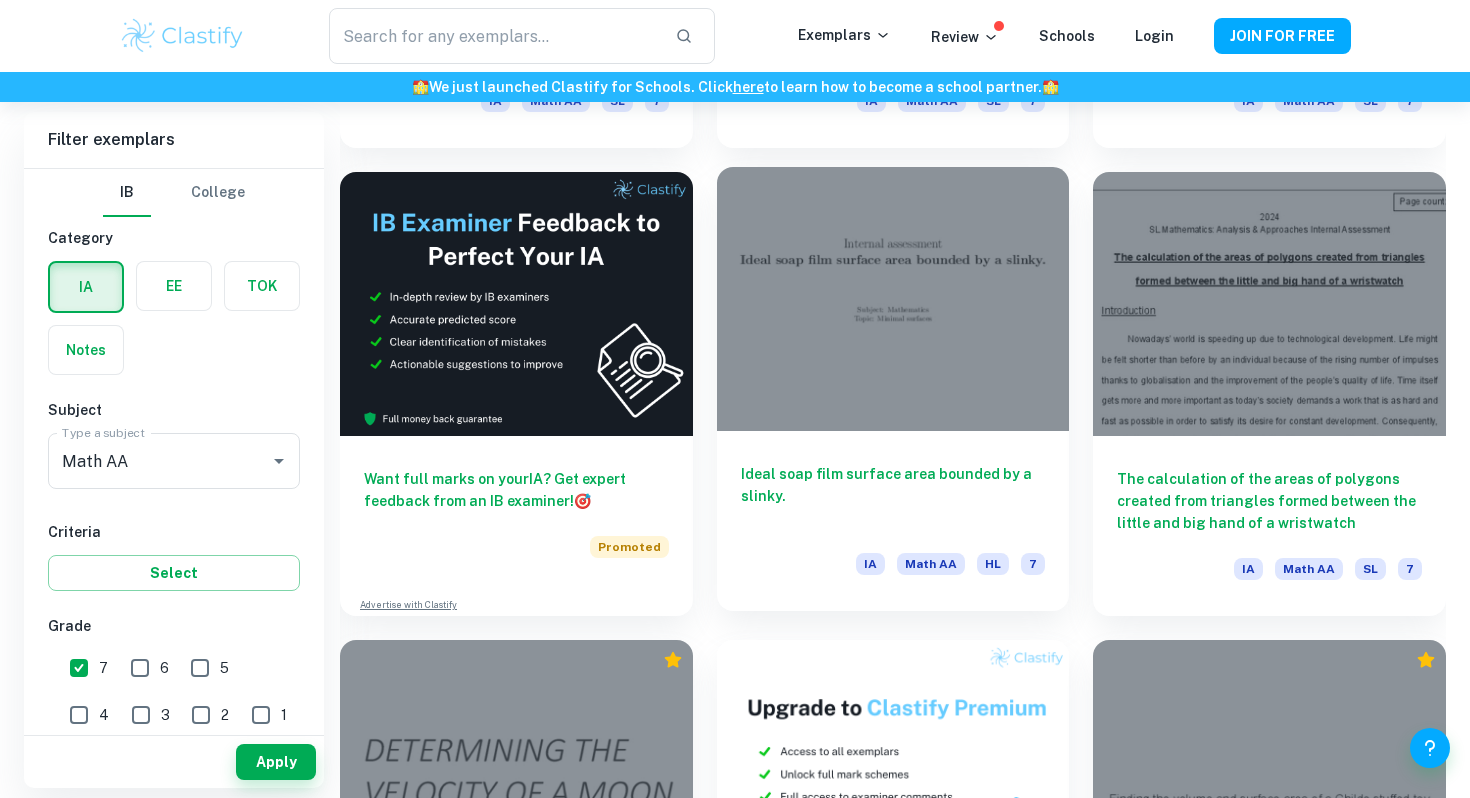 click on "Ideal soap film surface area bounded by a slinky." at bounding box center [893, 496] 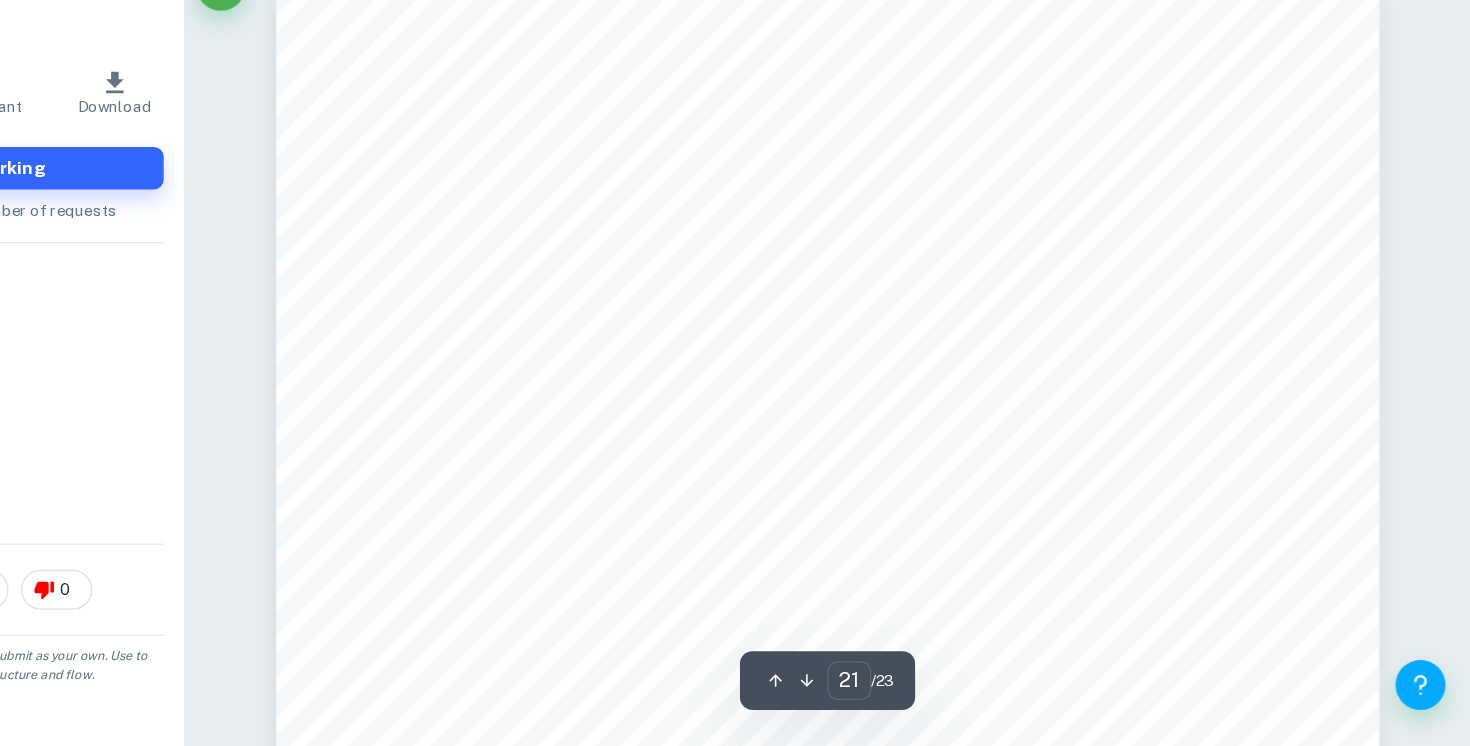 scroll, scrollTop: 25832, scrollLeft: 0, axis: vertical 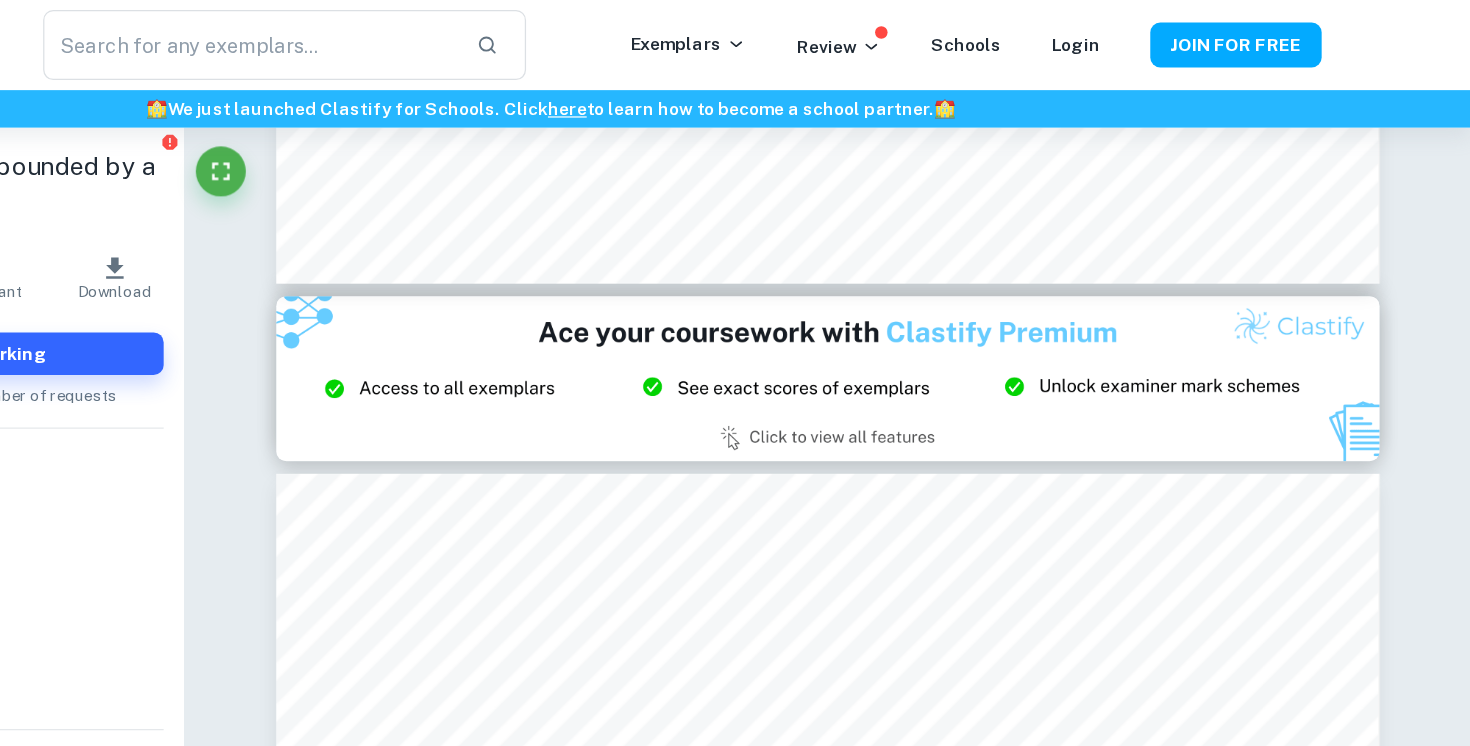 type on "20" 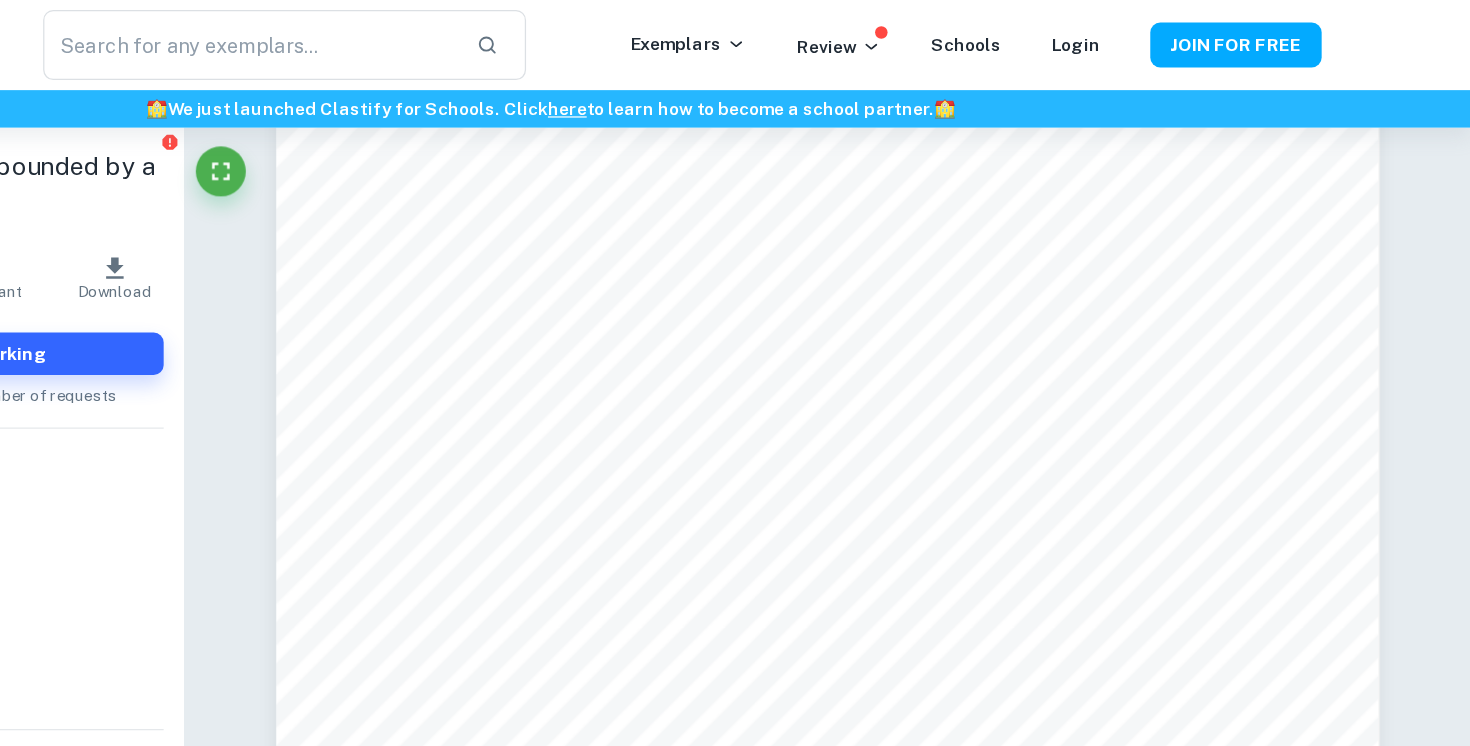 scroll, scrollTop: 24631, scrollLeft: 0, axis: vertical 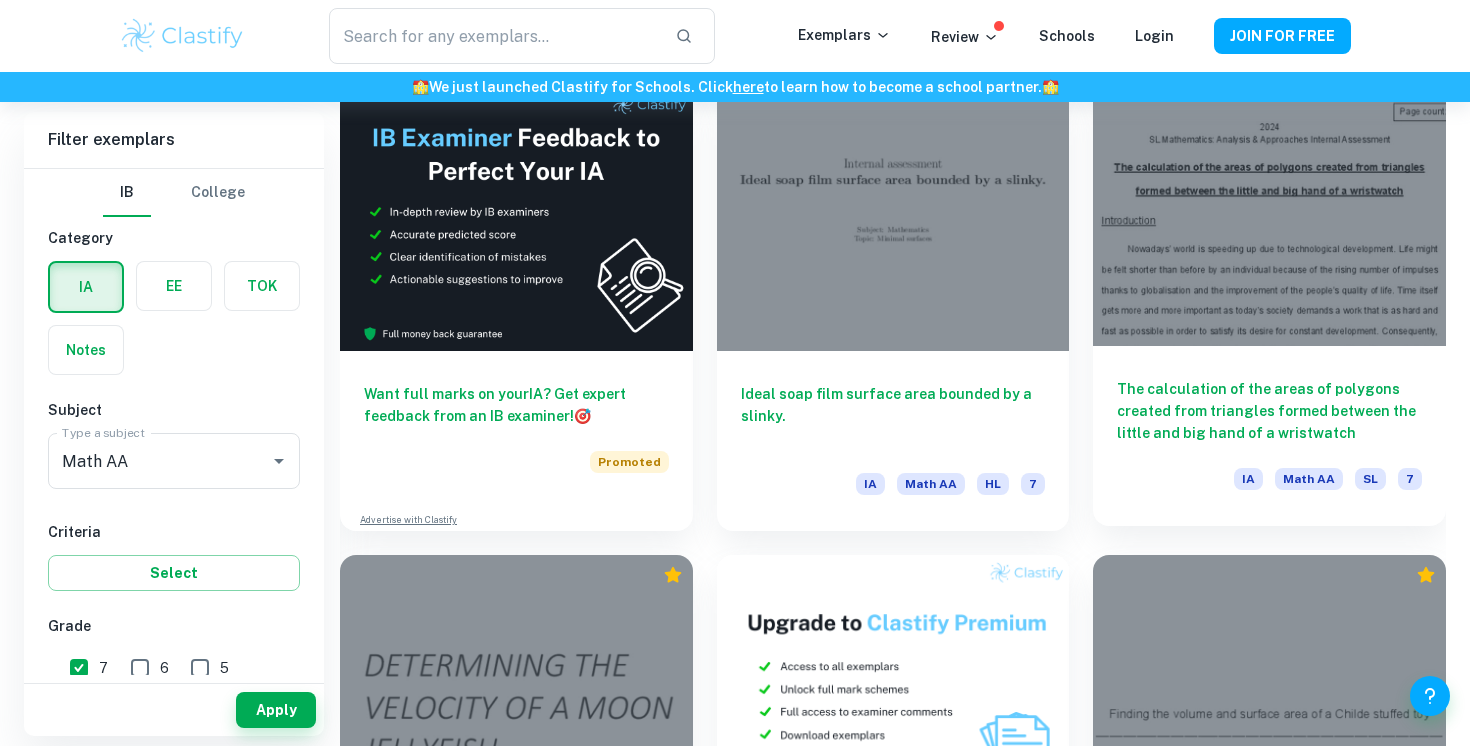 click at bounding box center [1269, 214] 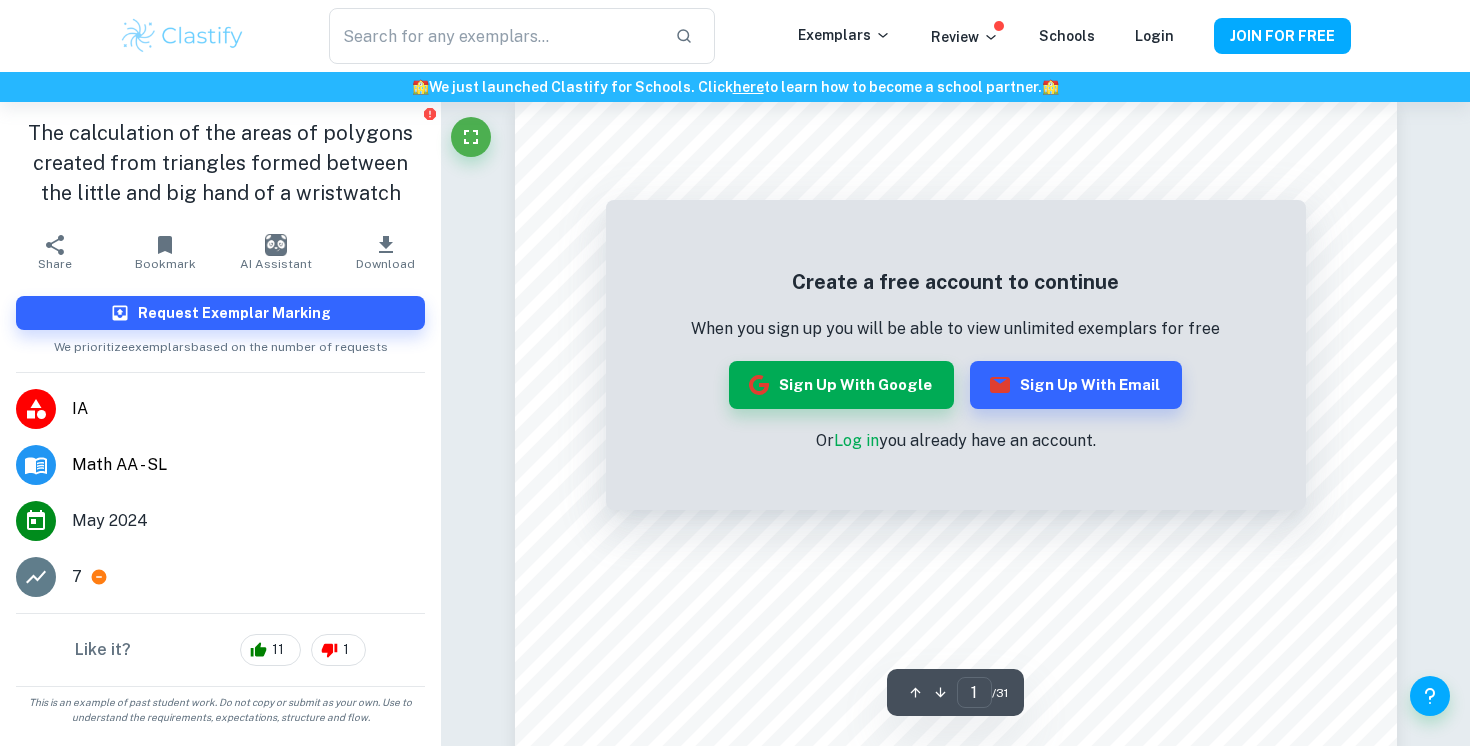scroll, scrollTop: 0, scrollLeft: 0, axis: both 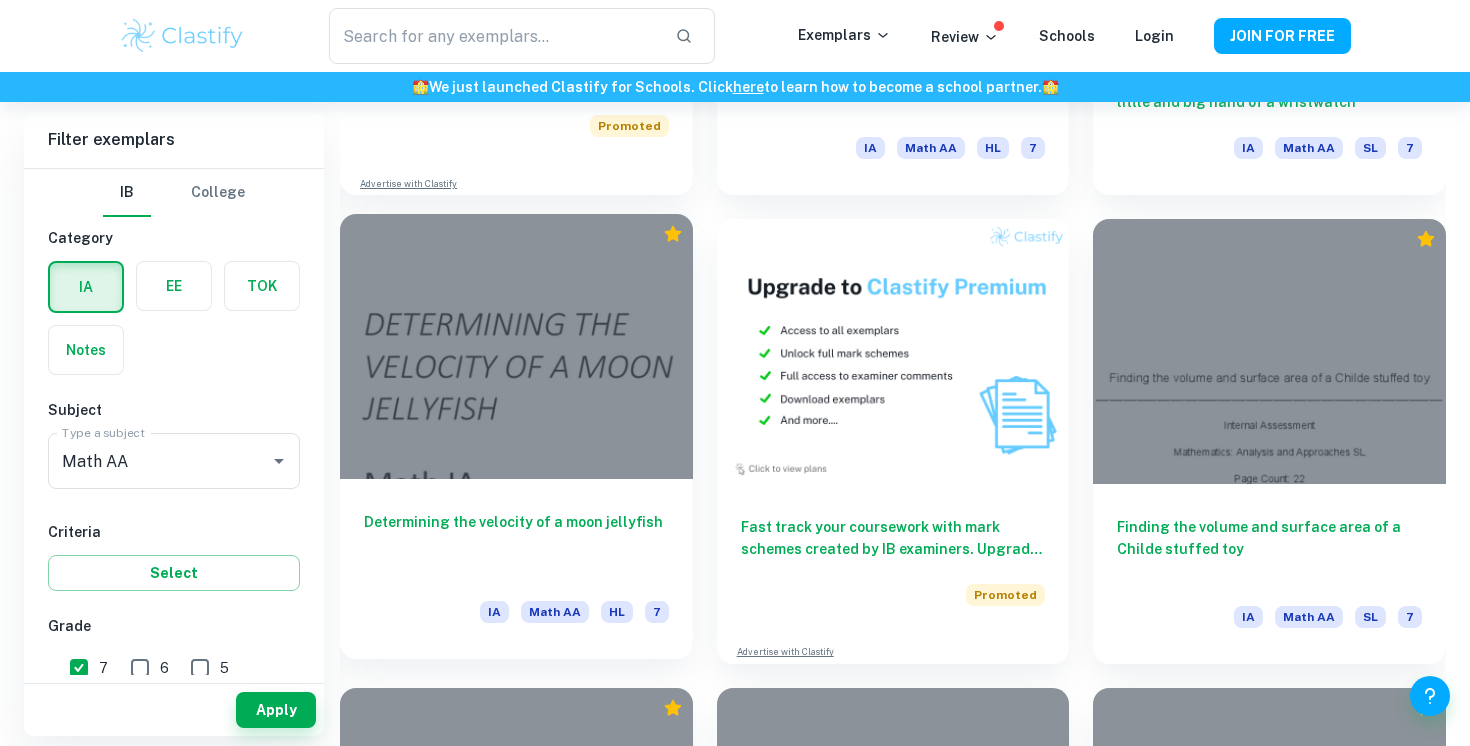 click on "Determining the velocity of a moon jellyfish" at bounding box center (516, 544) 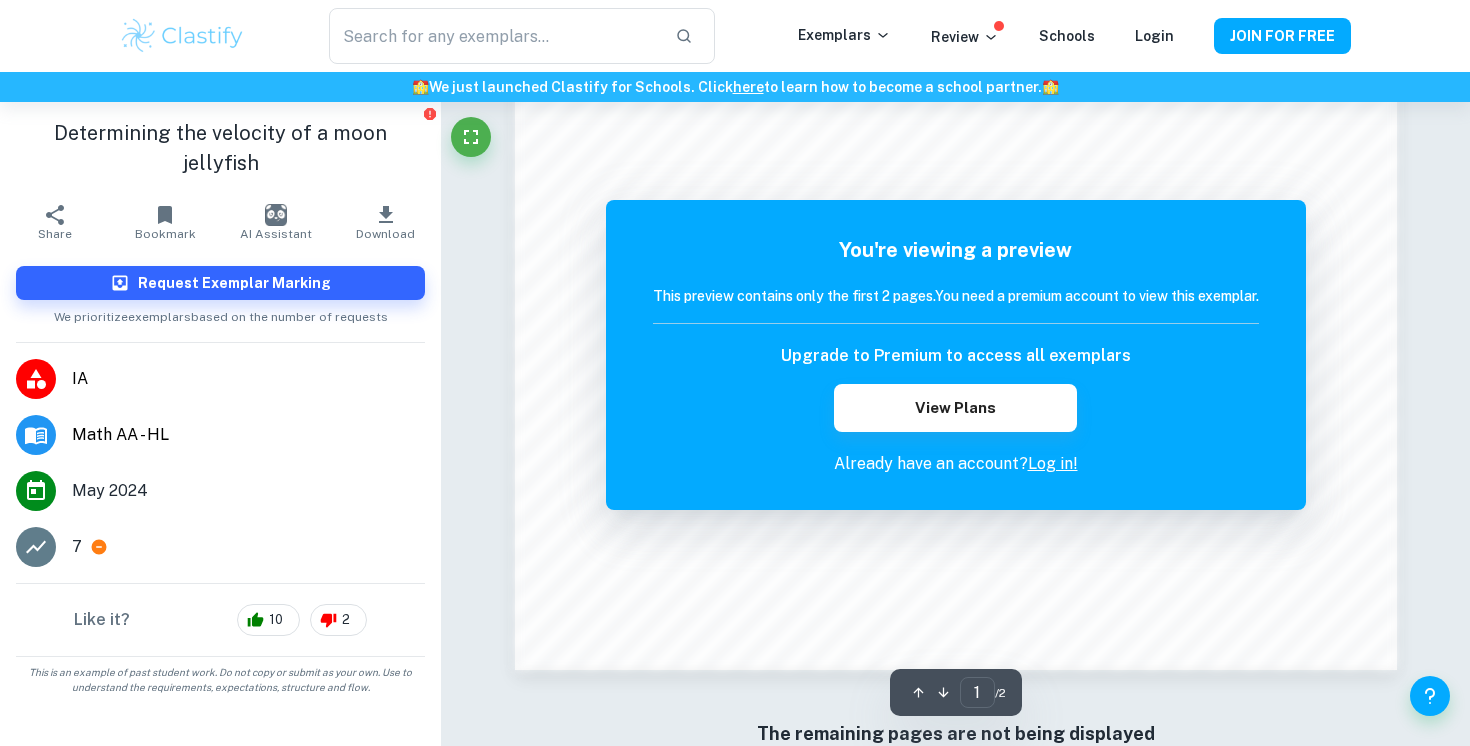 scroll, scrollTop: 1806, scrollLeft: 0, axis: vertical 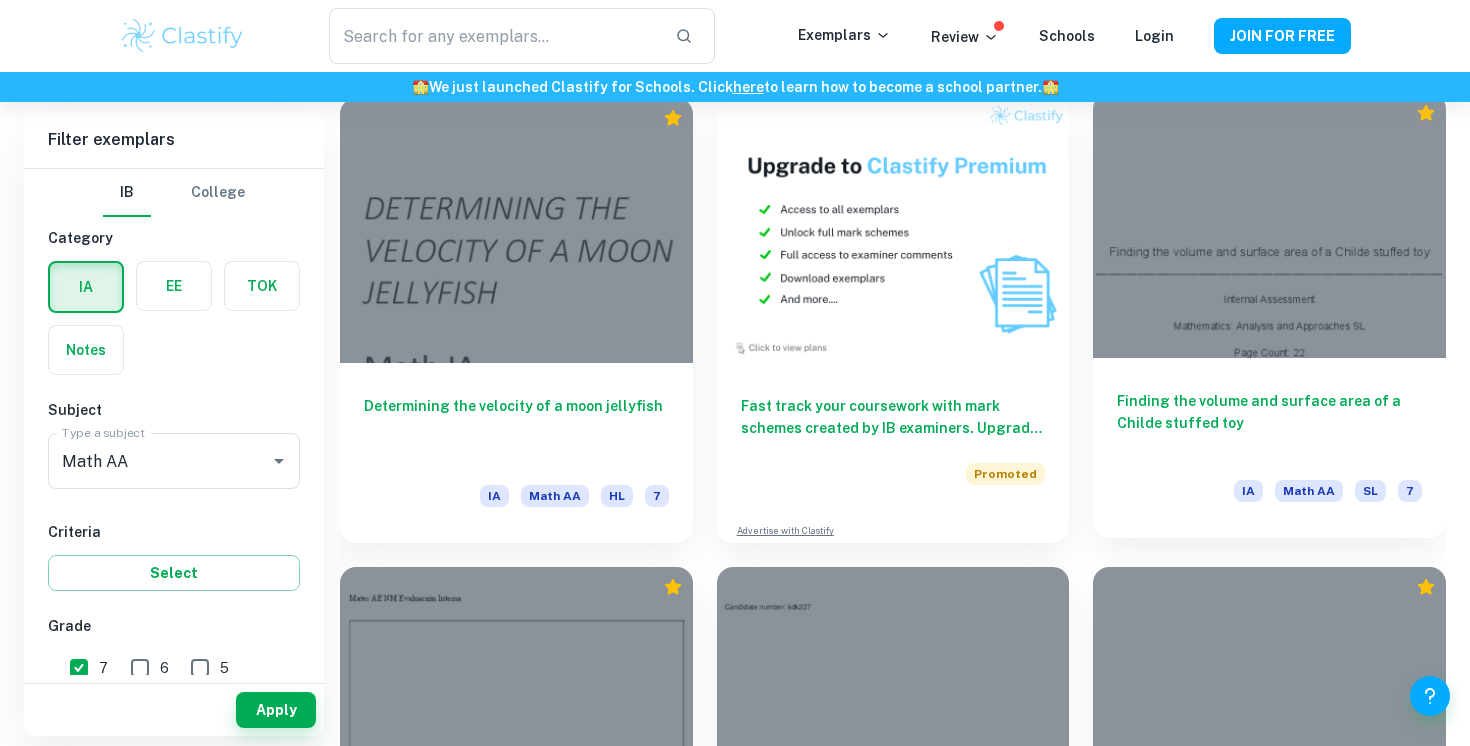 click at bounding box center (1269, 225) 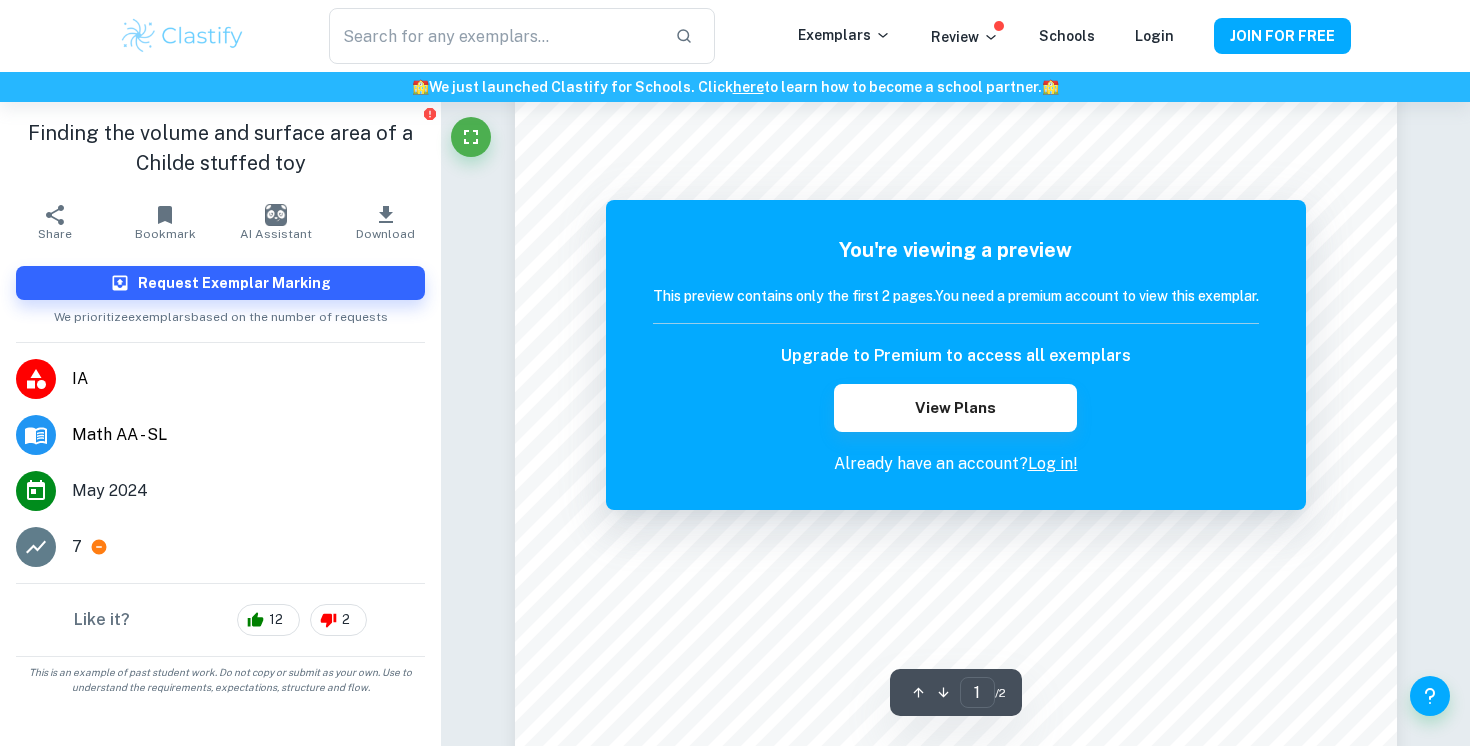 scroll, scrollTop: 0, scrollLeft: 0, axis: both 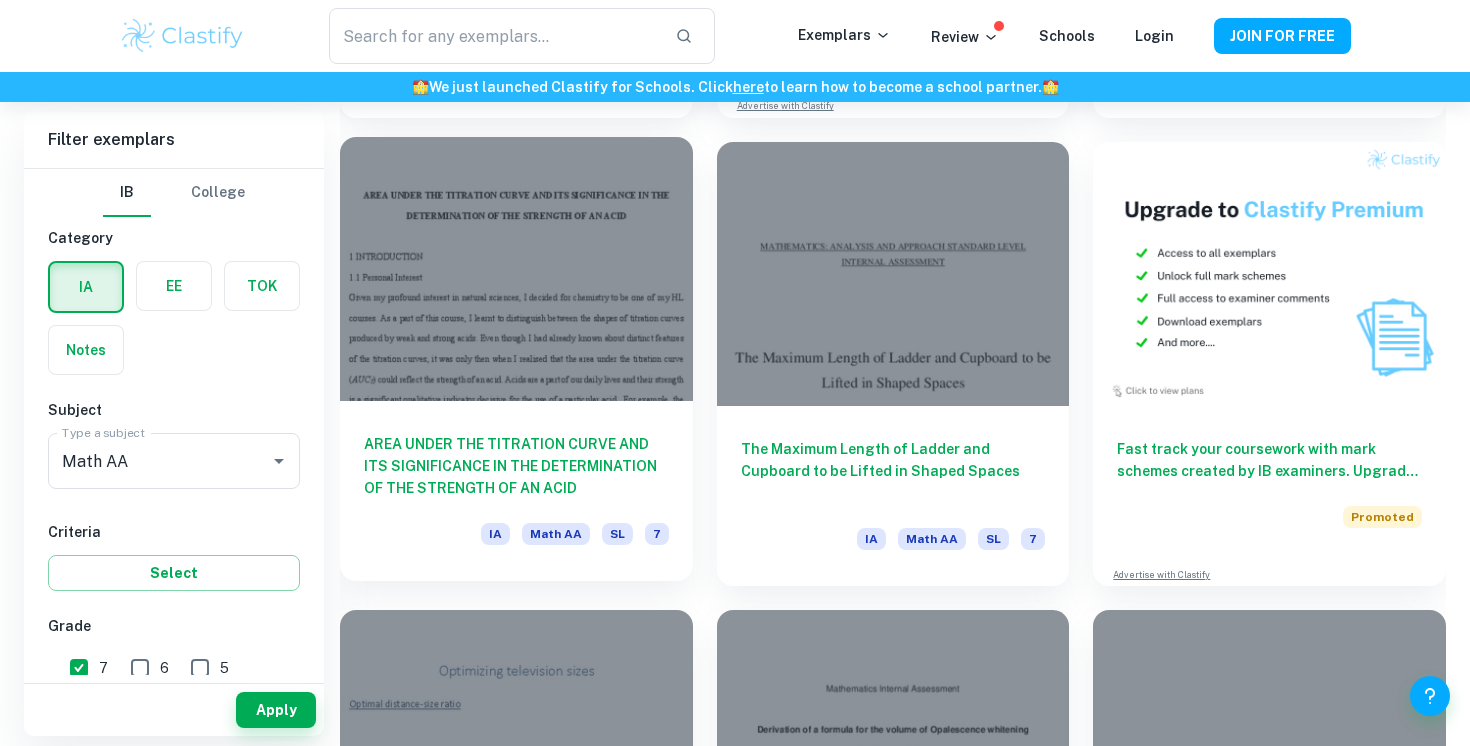 click at bounding box center (516, 269) 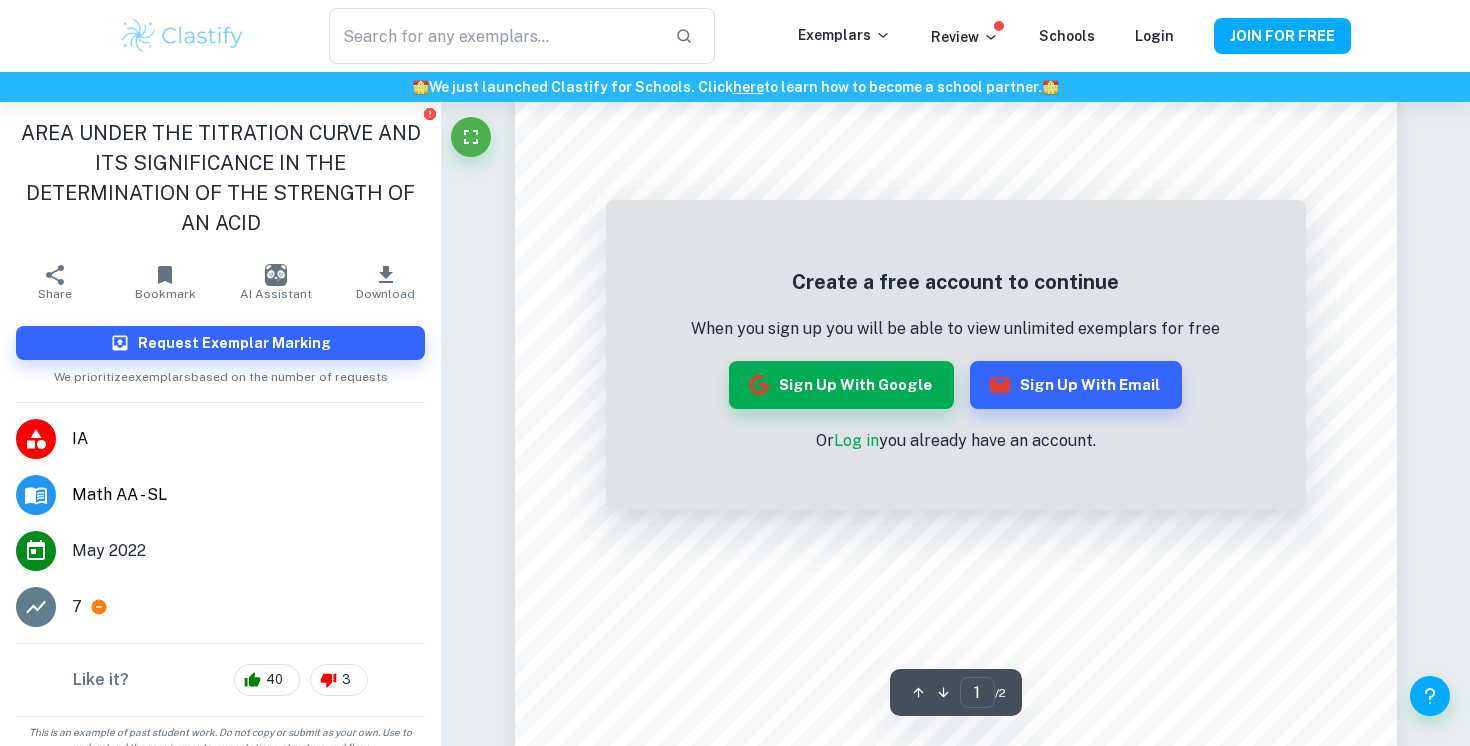 scroll, scrollTop: 227, scrollLeft: 0, axis: vertical 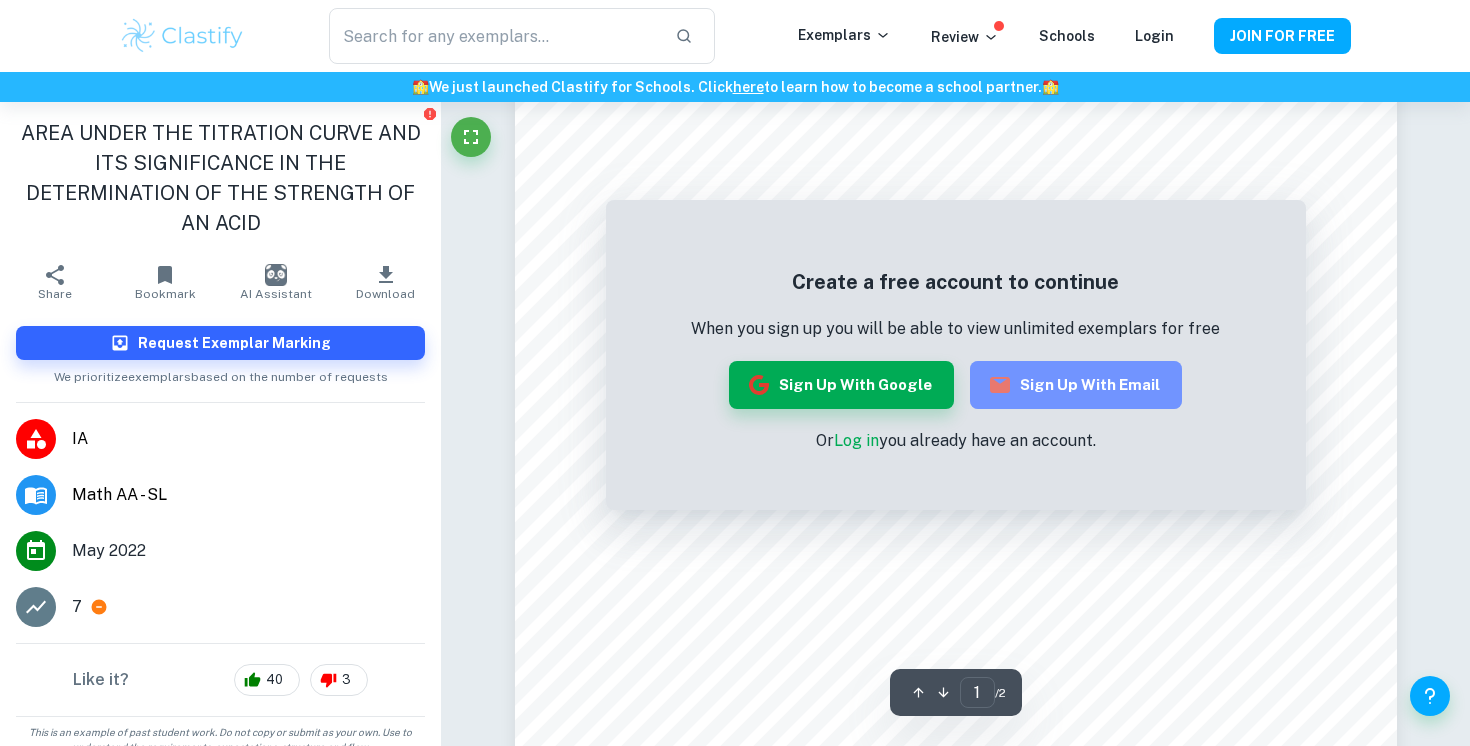 click on "Sign up with Email" at bounding box center (1076, 385) 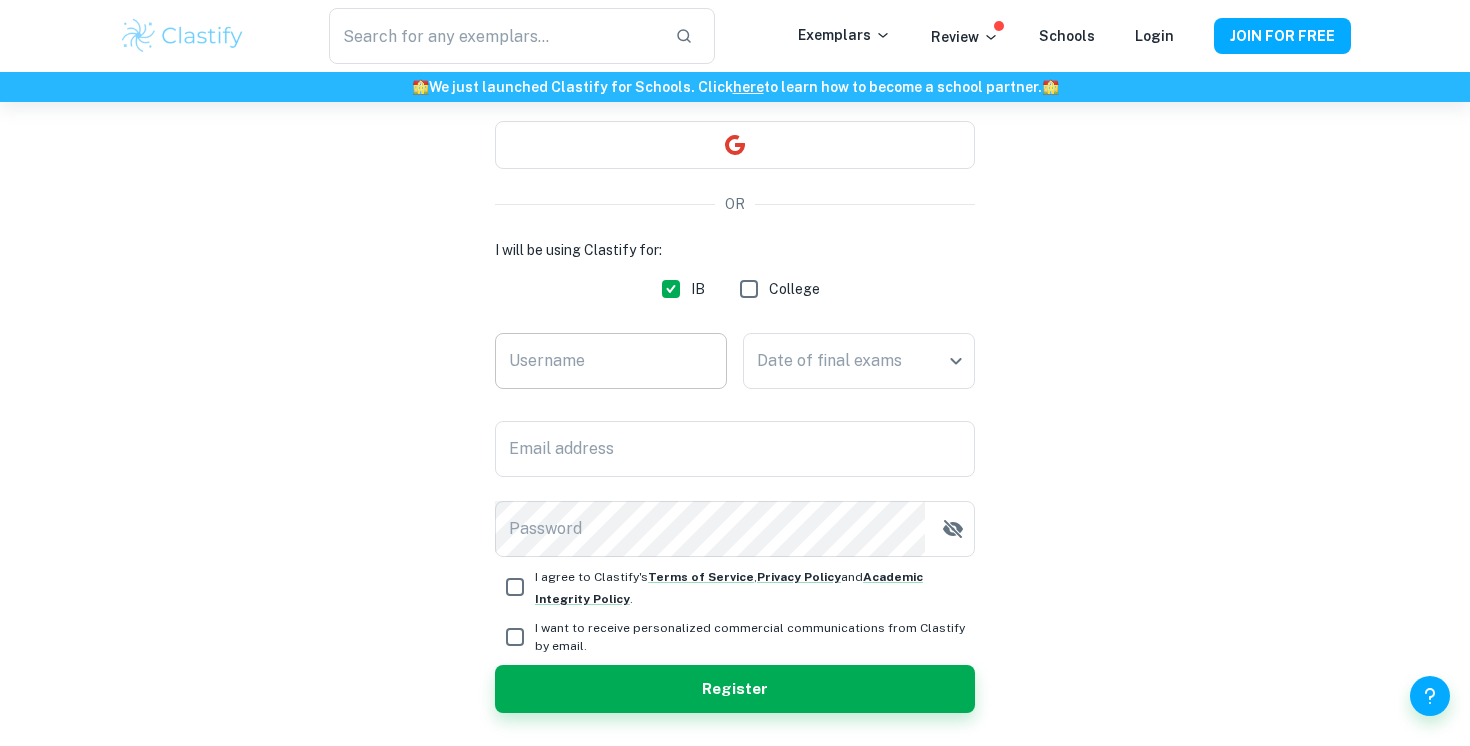 scroll, scrollTop: 201, scrollLeft: 0, axis: vertical 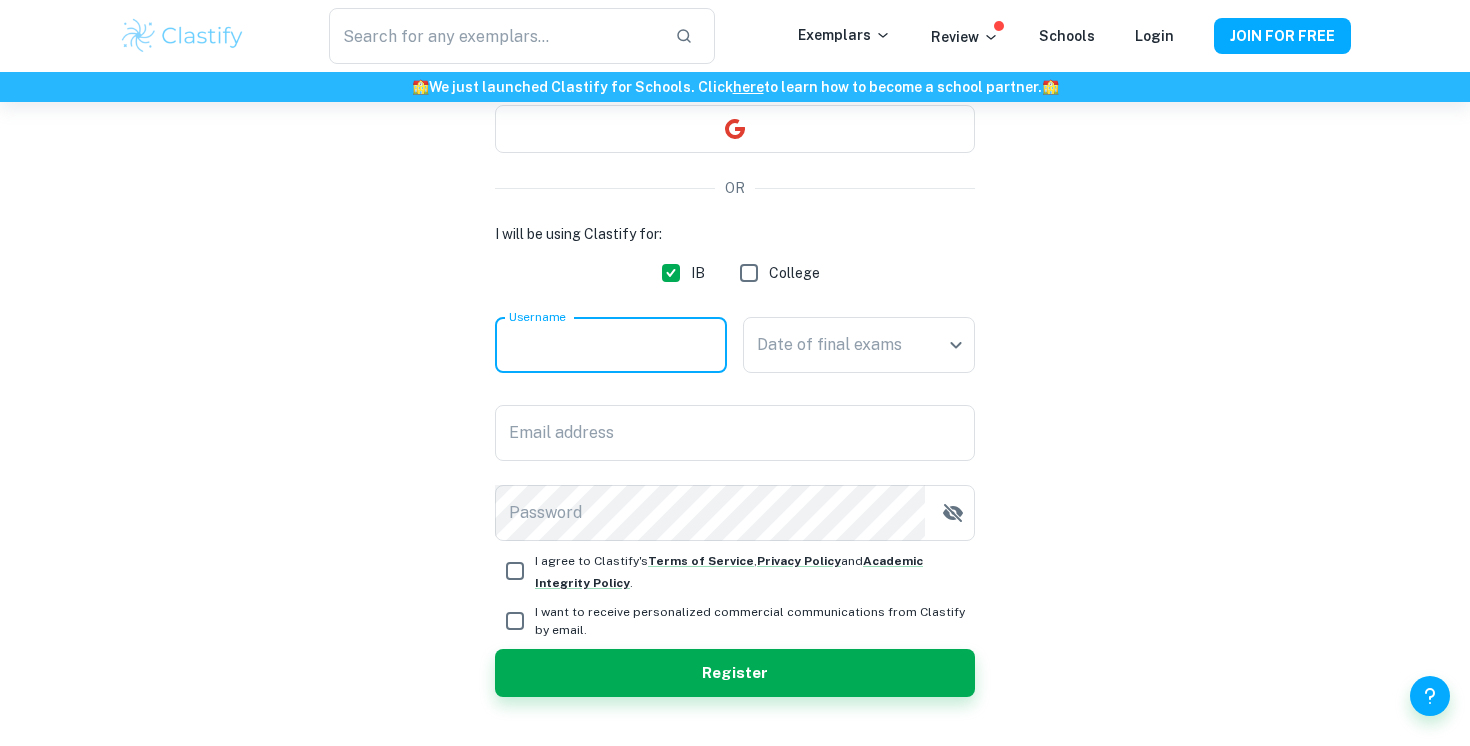 click on "[FIRST] [LAST]" at bounding box center [611, 349] 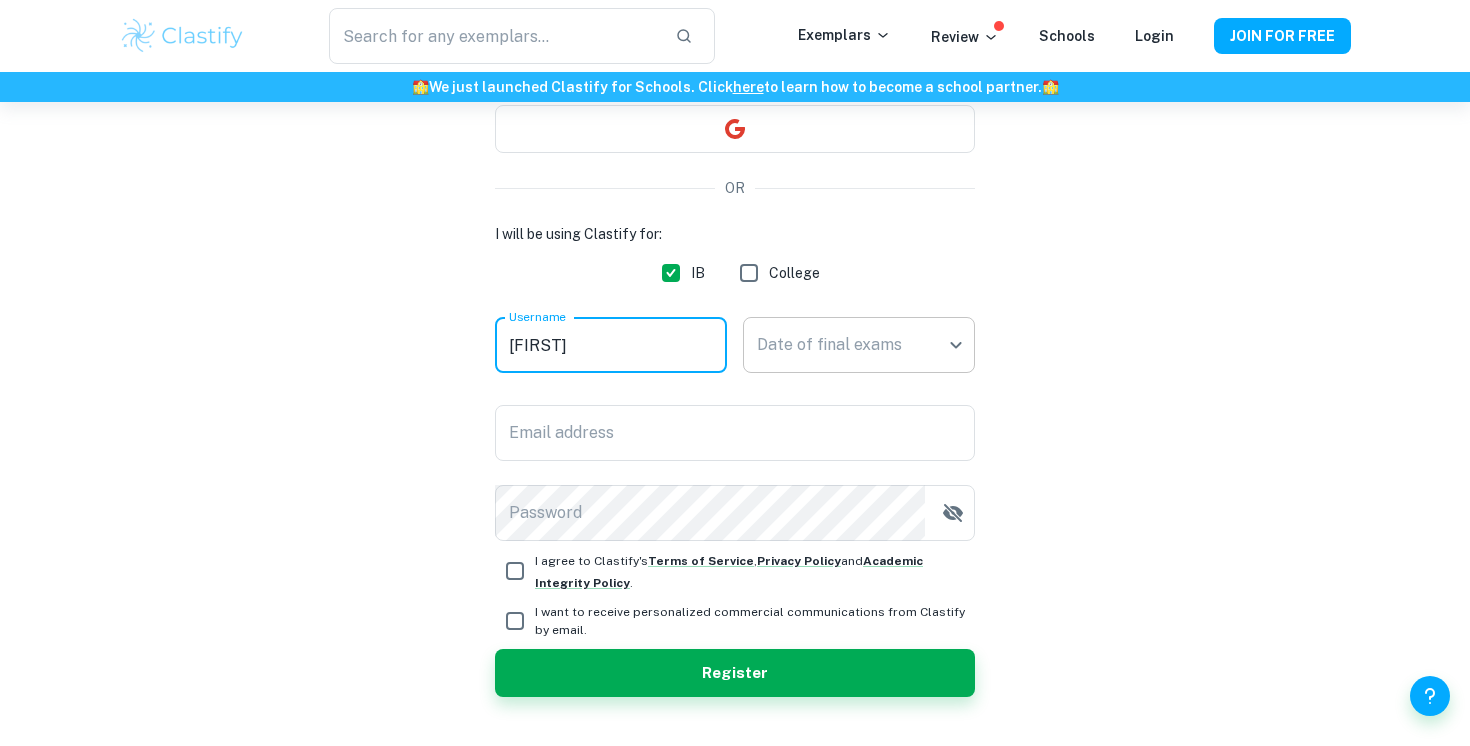 type on "[FIRST]" 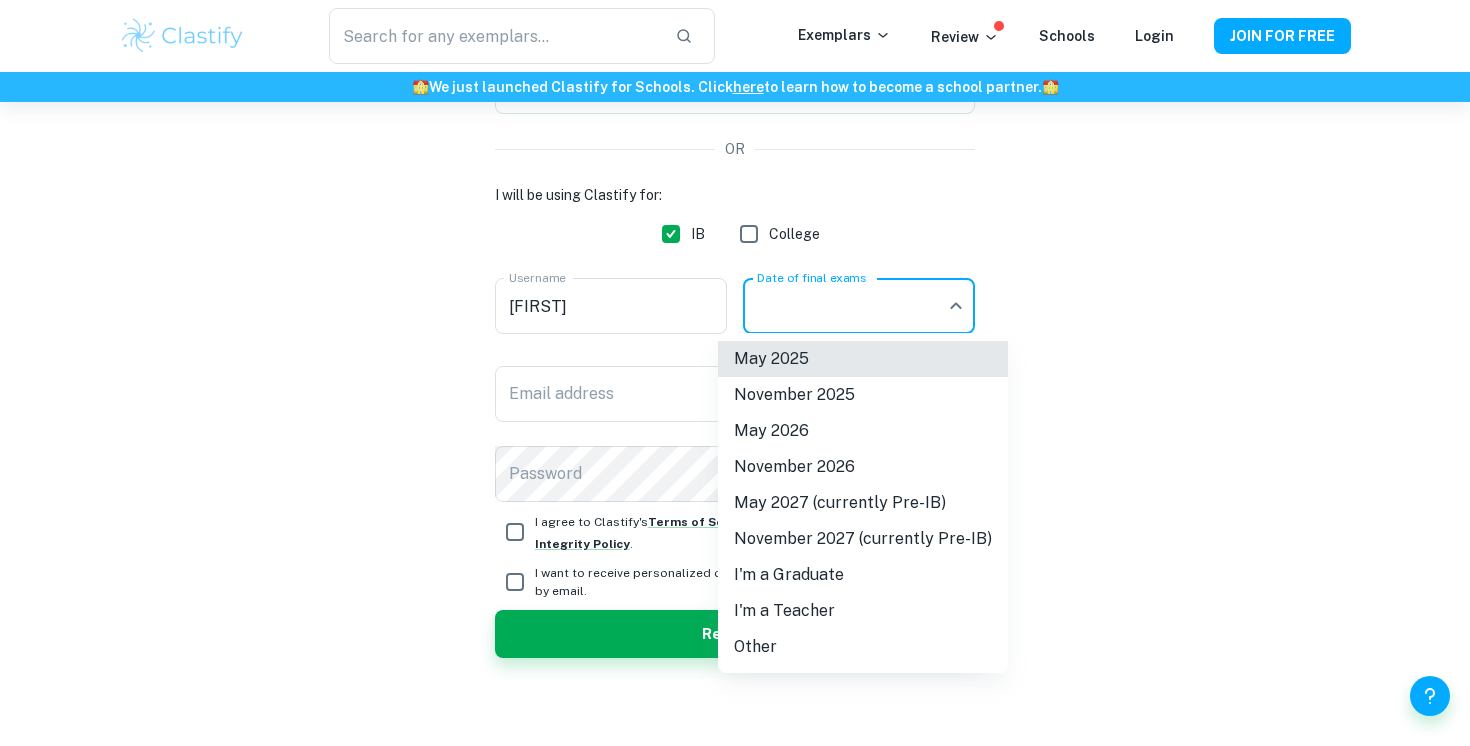scroll, scrollTop: 241, scrollLeft: 0, axis: vertical 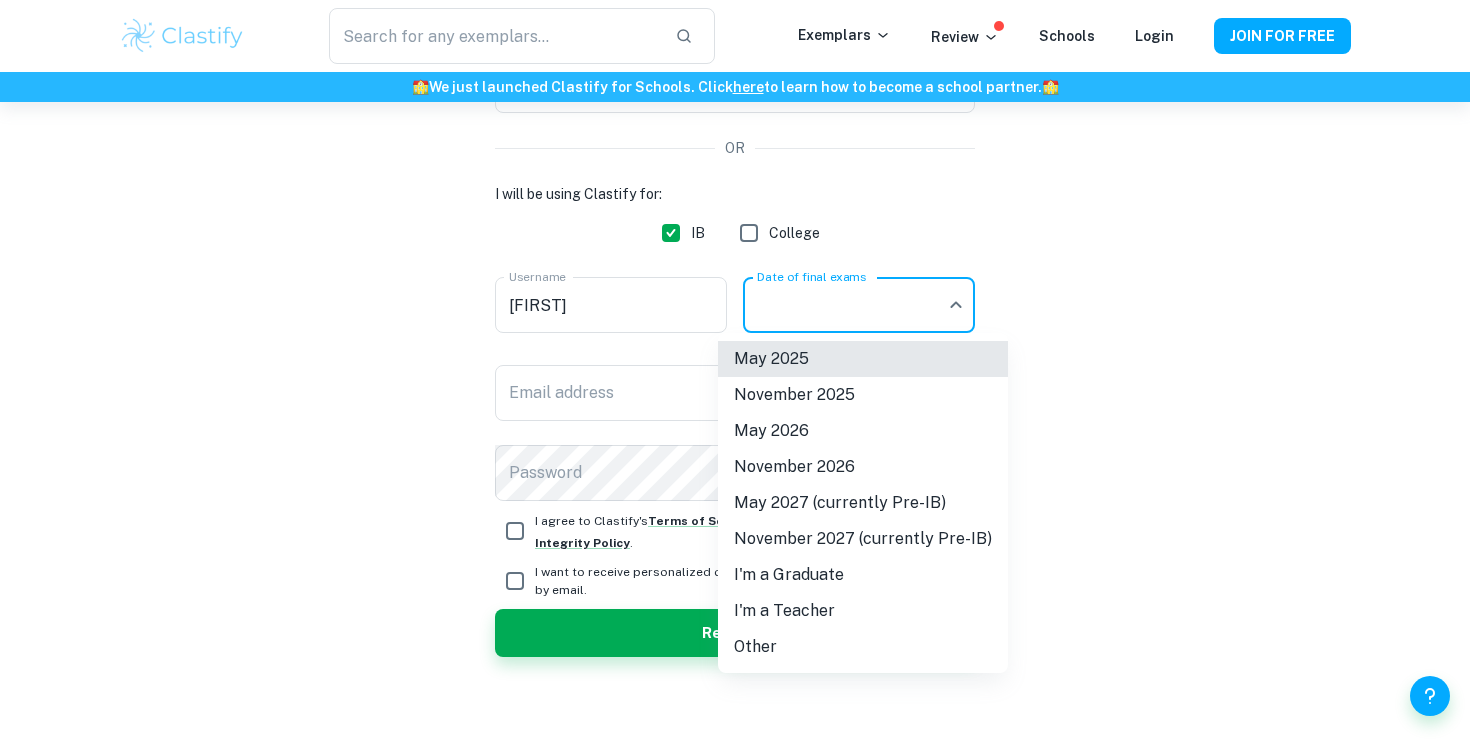 click on "May 2027 (currently Pre-IB)" at bounding box center (863, 503) 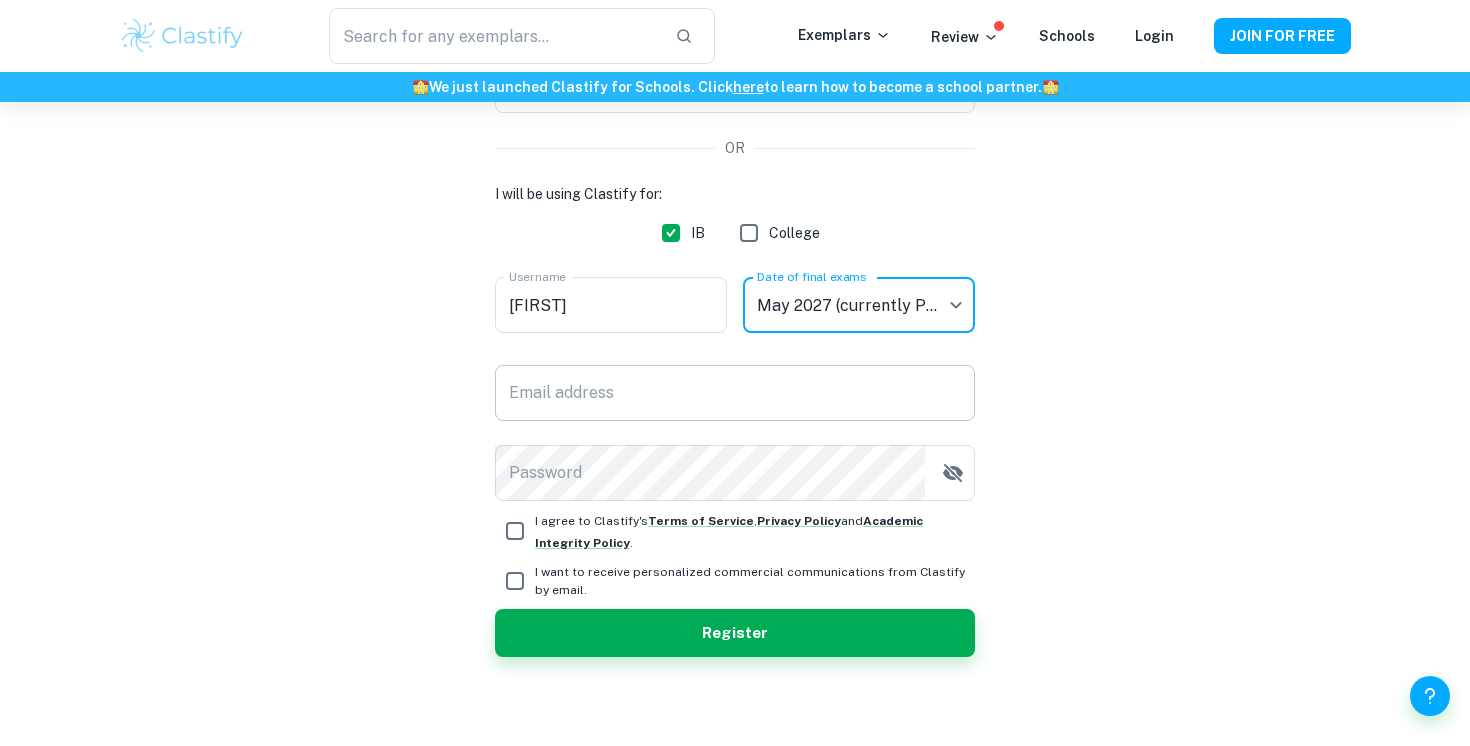 click on "Email address" at bounding box center (735, 393) 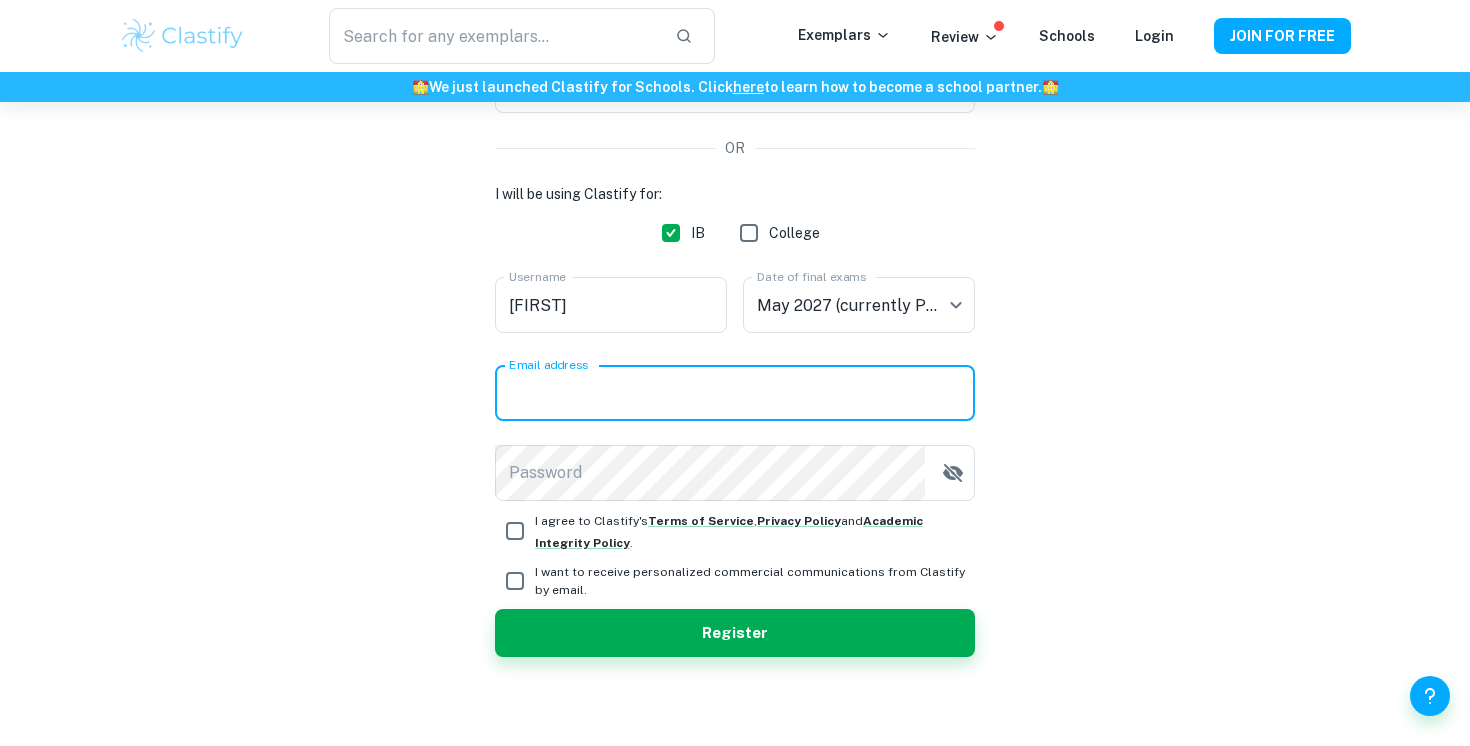 type on "[EMAIL]" 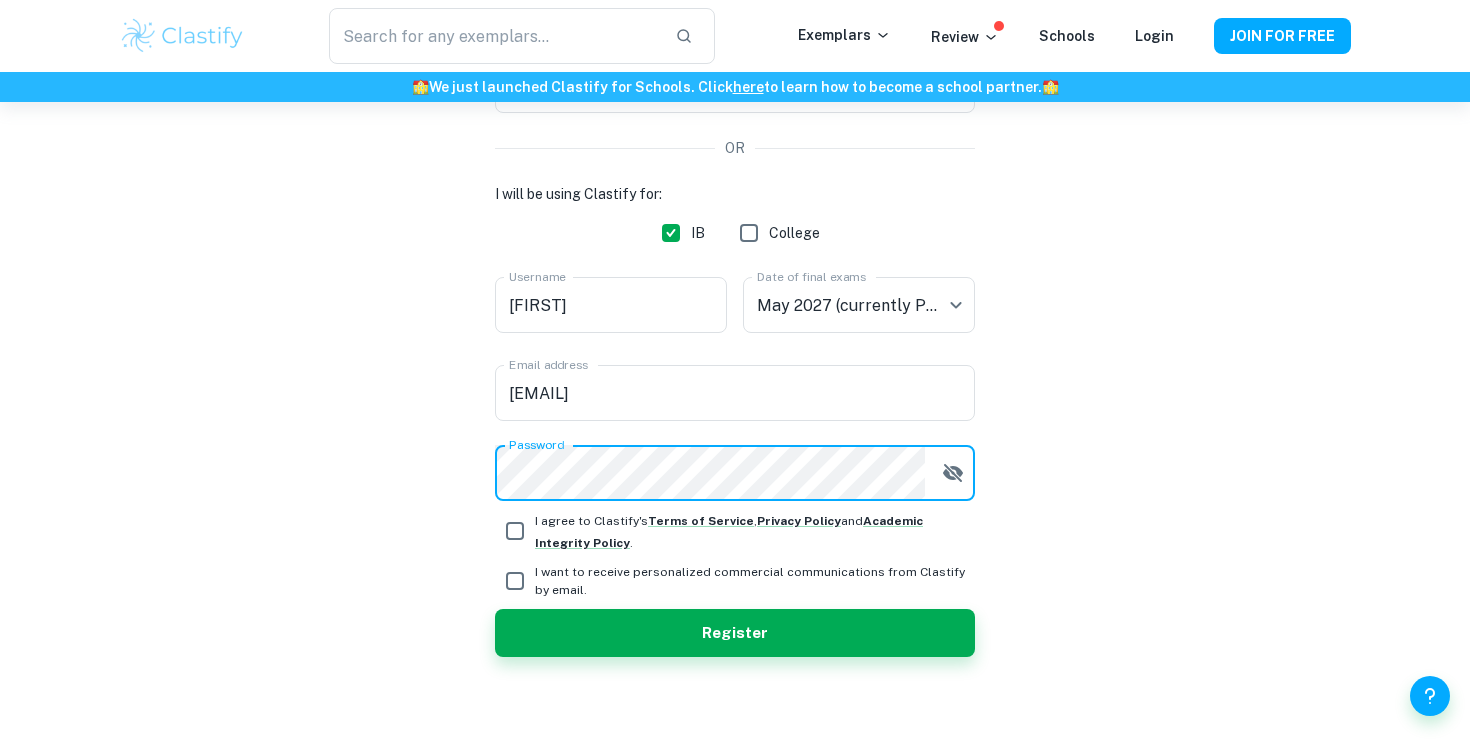 click on "I agree to Clastify's  Terms of Service ,  Privacy Policy  and  Academic Integrity Policy ." at bounding box center (515, 531) 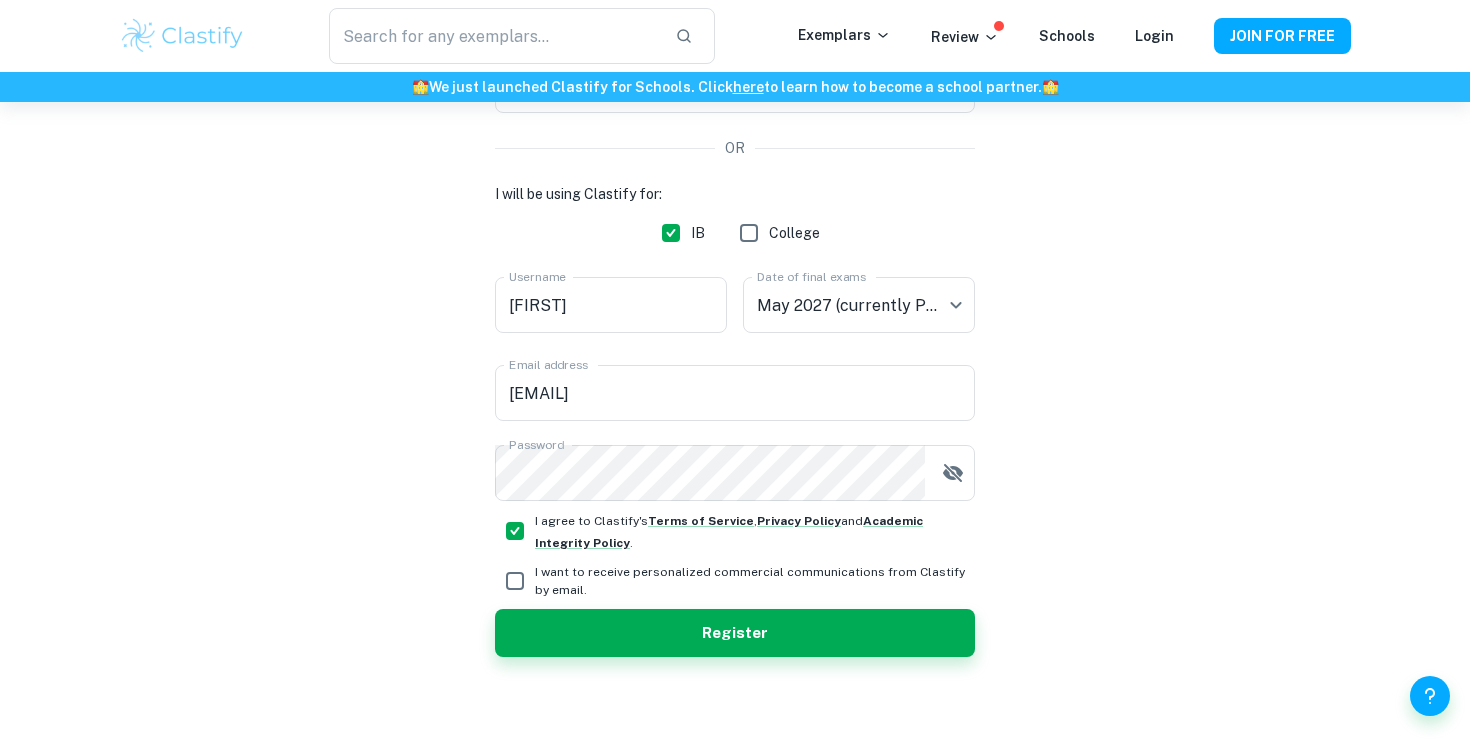 click on "I agree to Clastify's  Terms of Service ,  Privacy Policy  and  Academic Integrity Policy ." at bounding box center [515, 531] 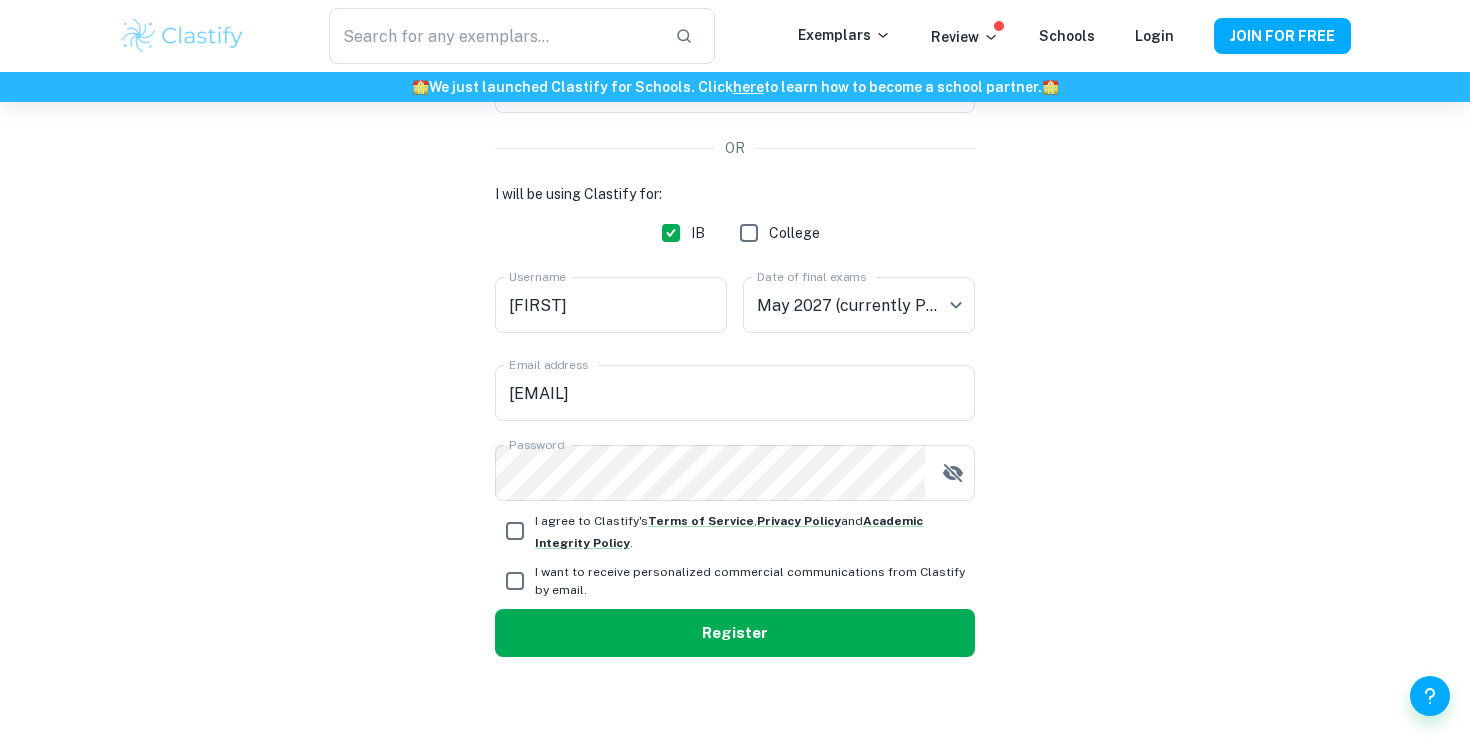 click on "Register" at bounding box center (735, 633) 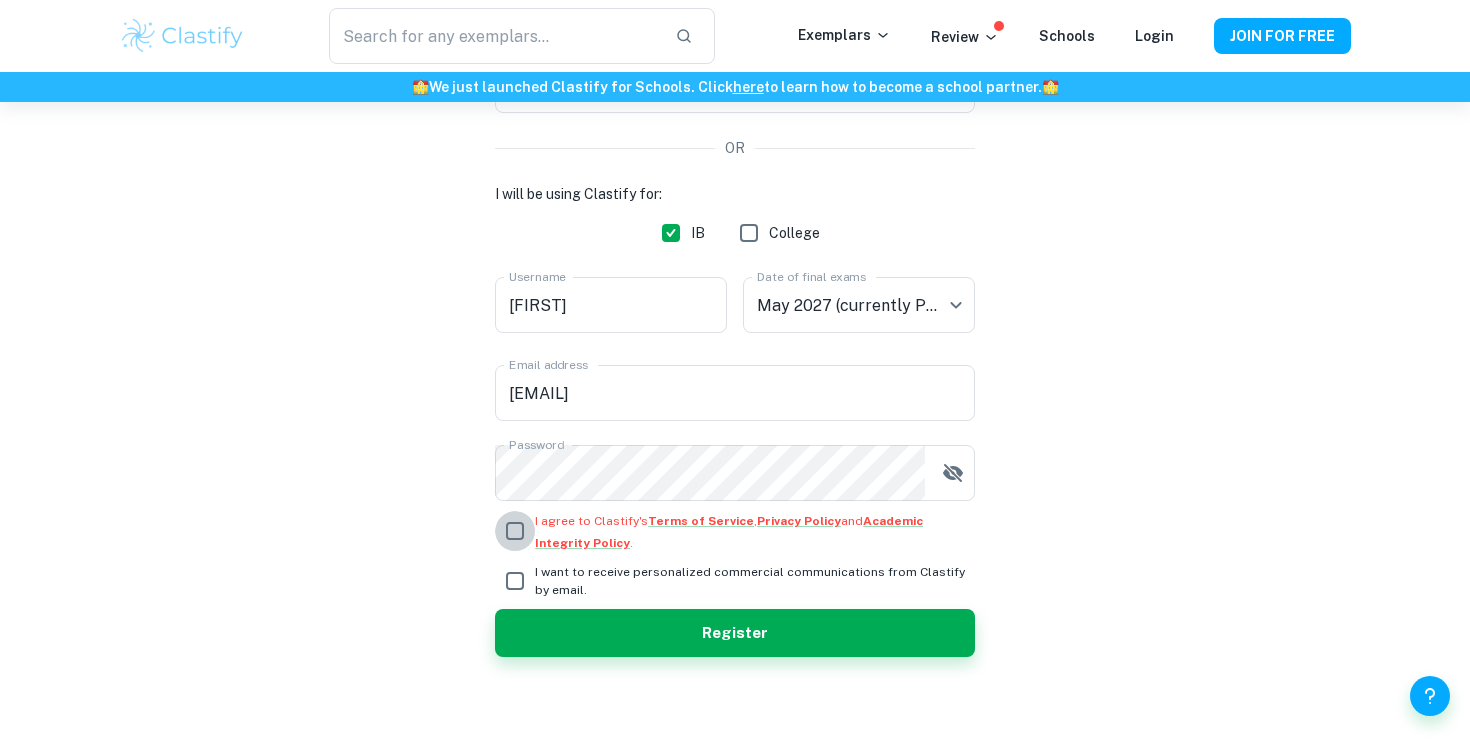 click on "I agree to Clastify's  Terms of Service ,  Privacy Policy  and  Academic Integrity Policy ." at bounding box center [515, 531] 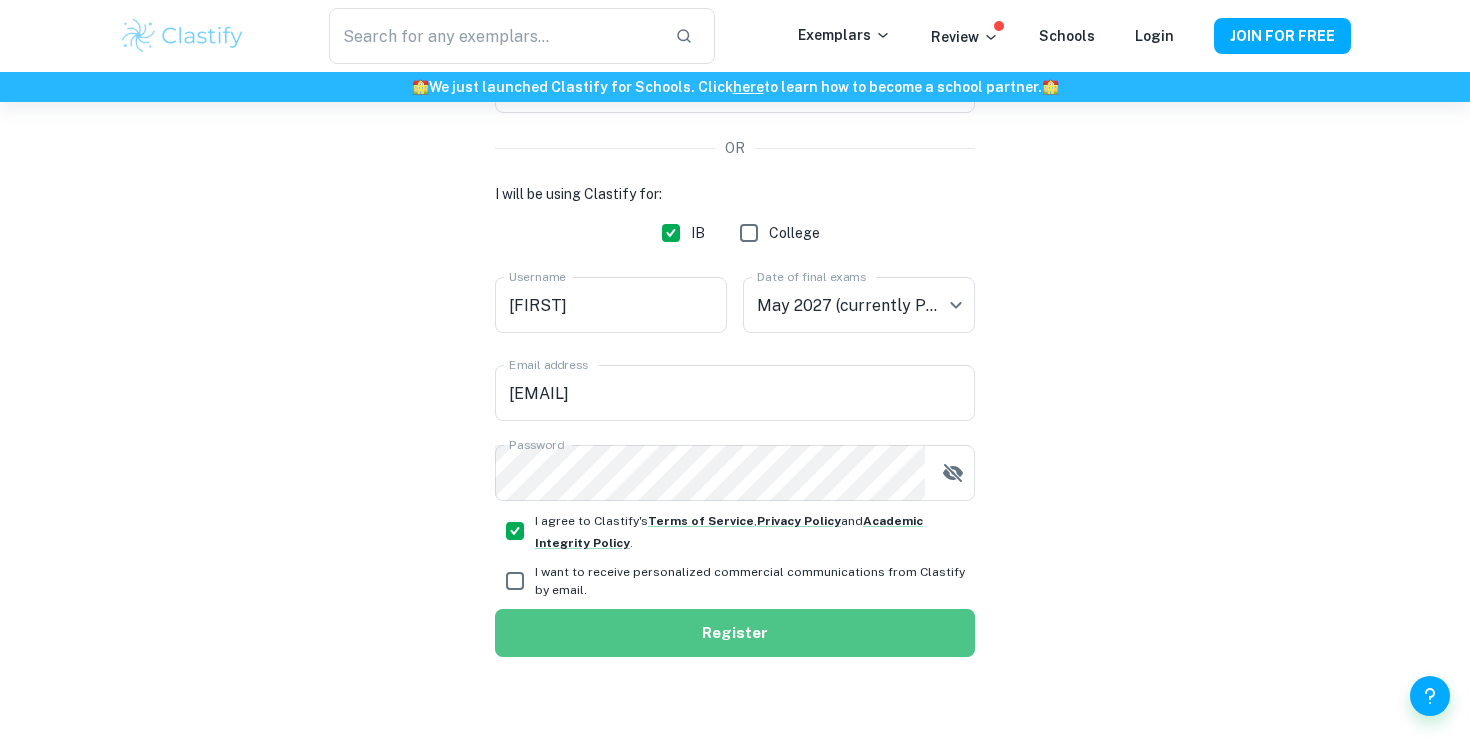click on "Register" at bounding box center [735, 633] 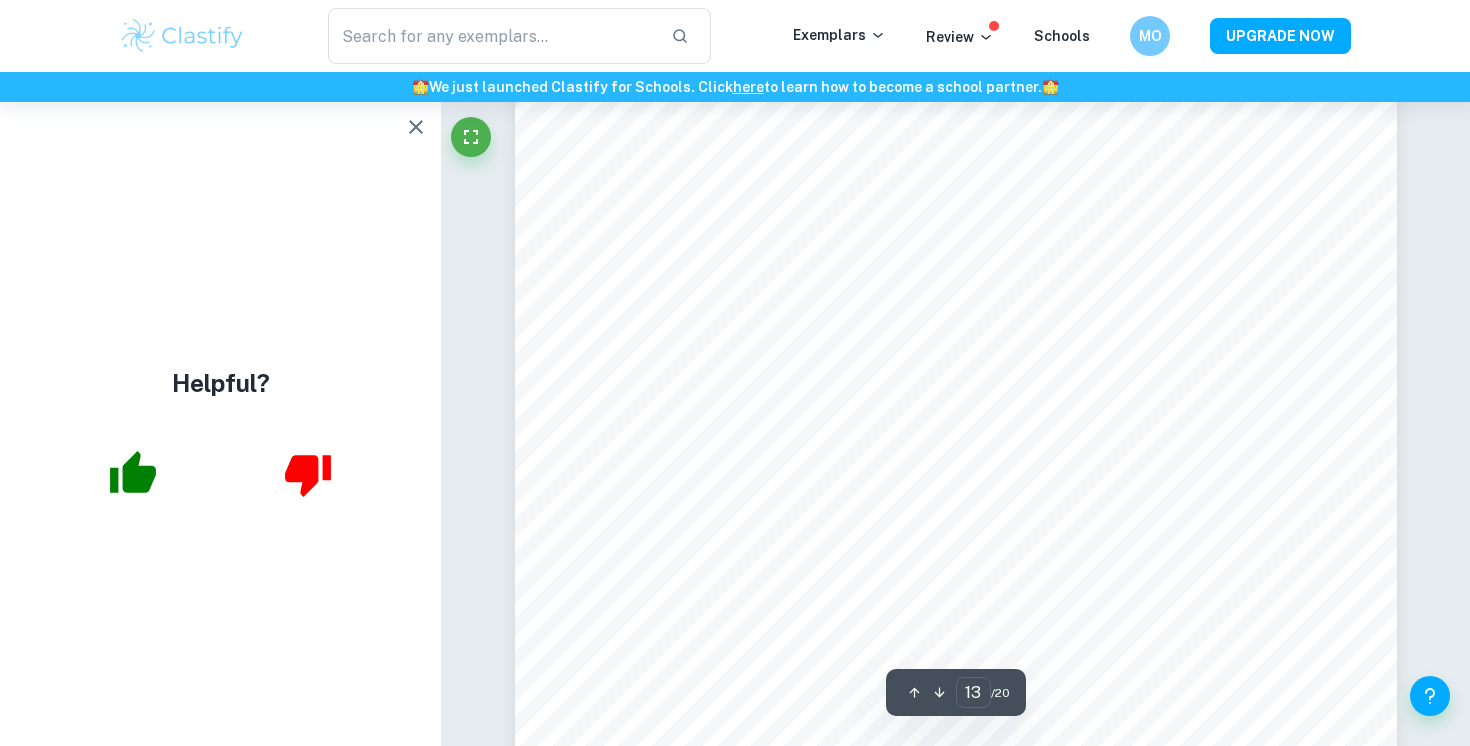 scroll, scrollTop: 16053, scrollLeft: 0, axis: vertical 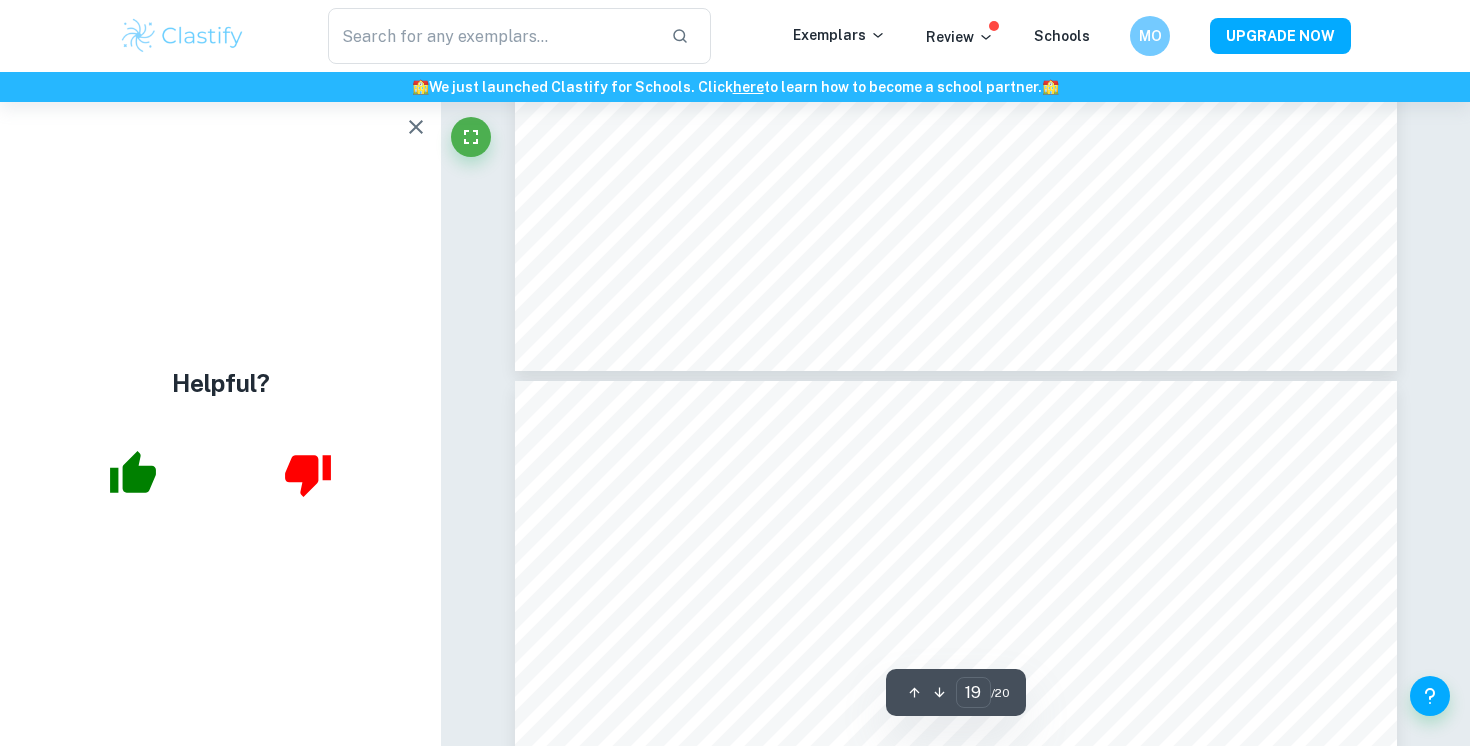 type on "20" 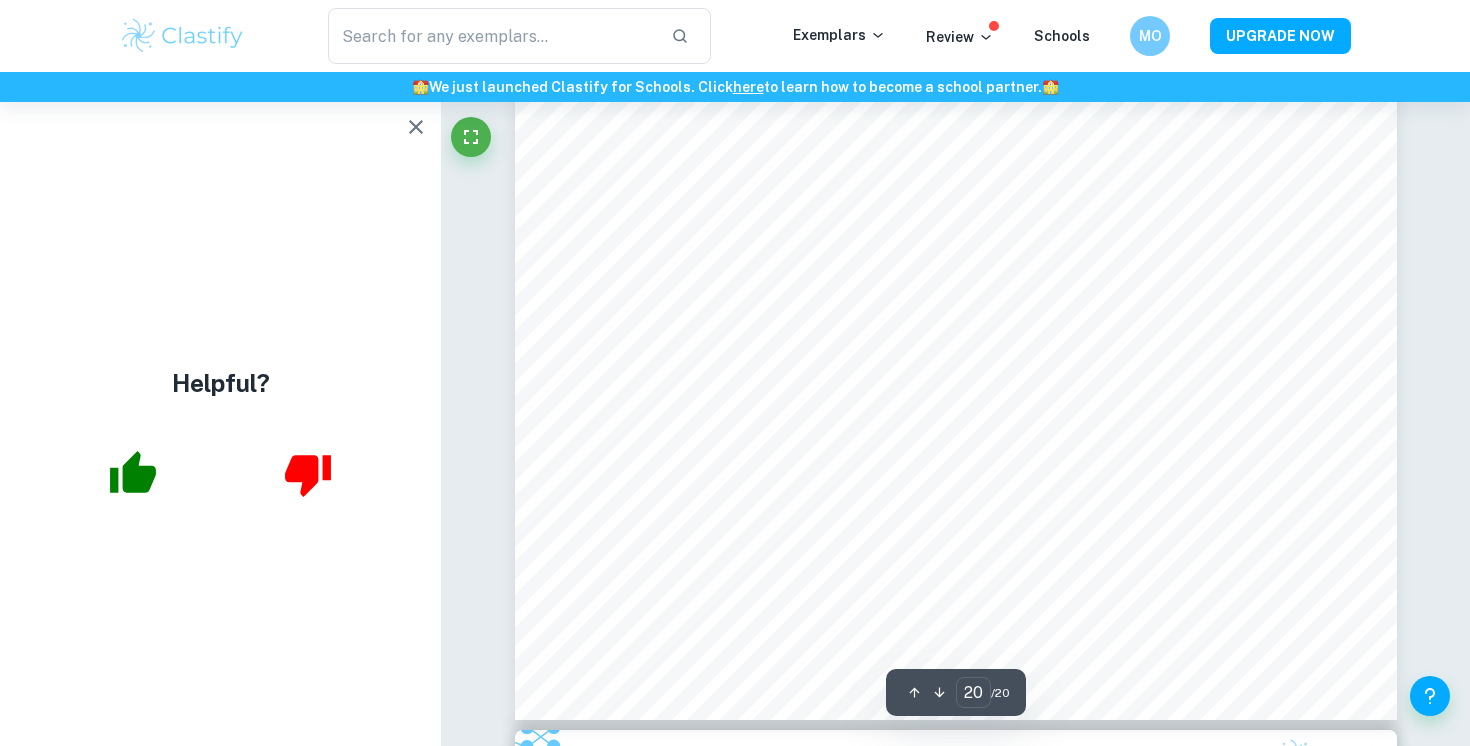 scroll, scrollTop: 25247, scrollLeft: 0, axis: vertical 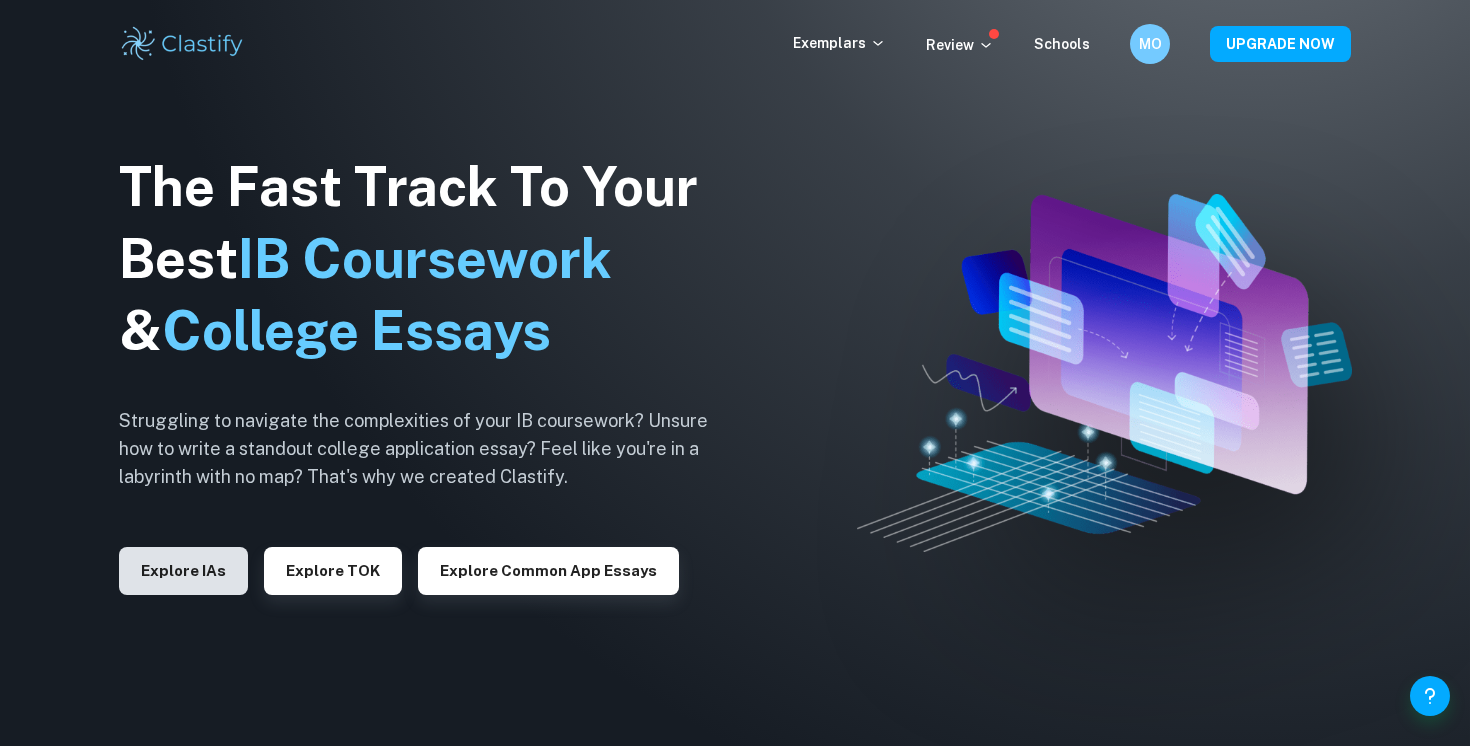 click on "Explore IAs" at bounding box center [183, 571] 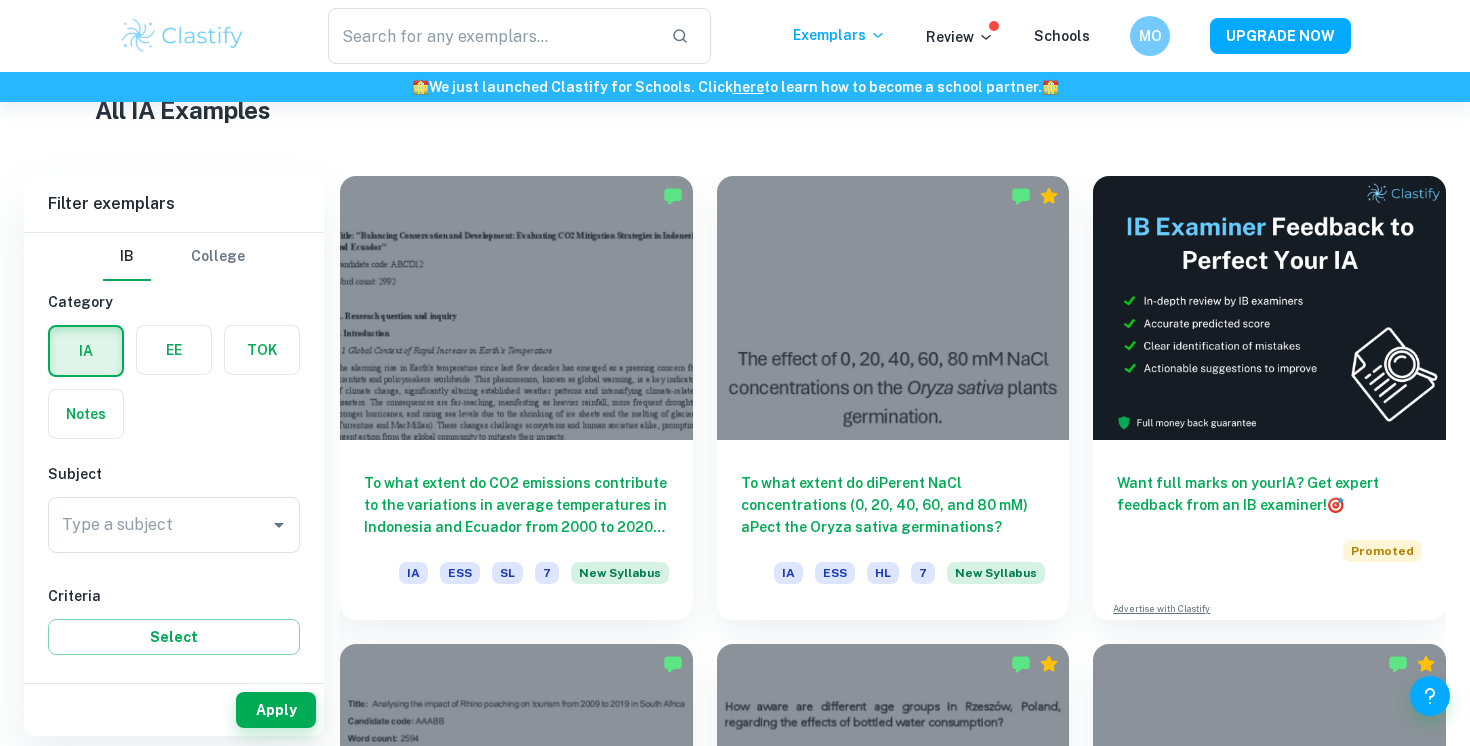 scroll, scrollTop: 535, scrollLeft: 0, axis: vertical 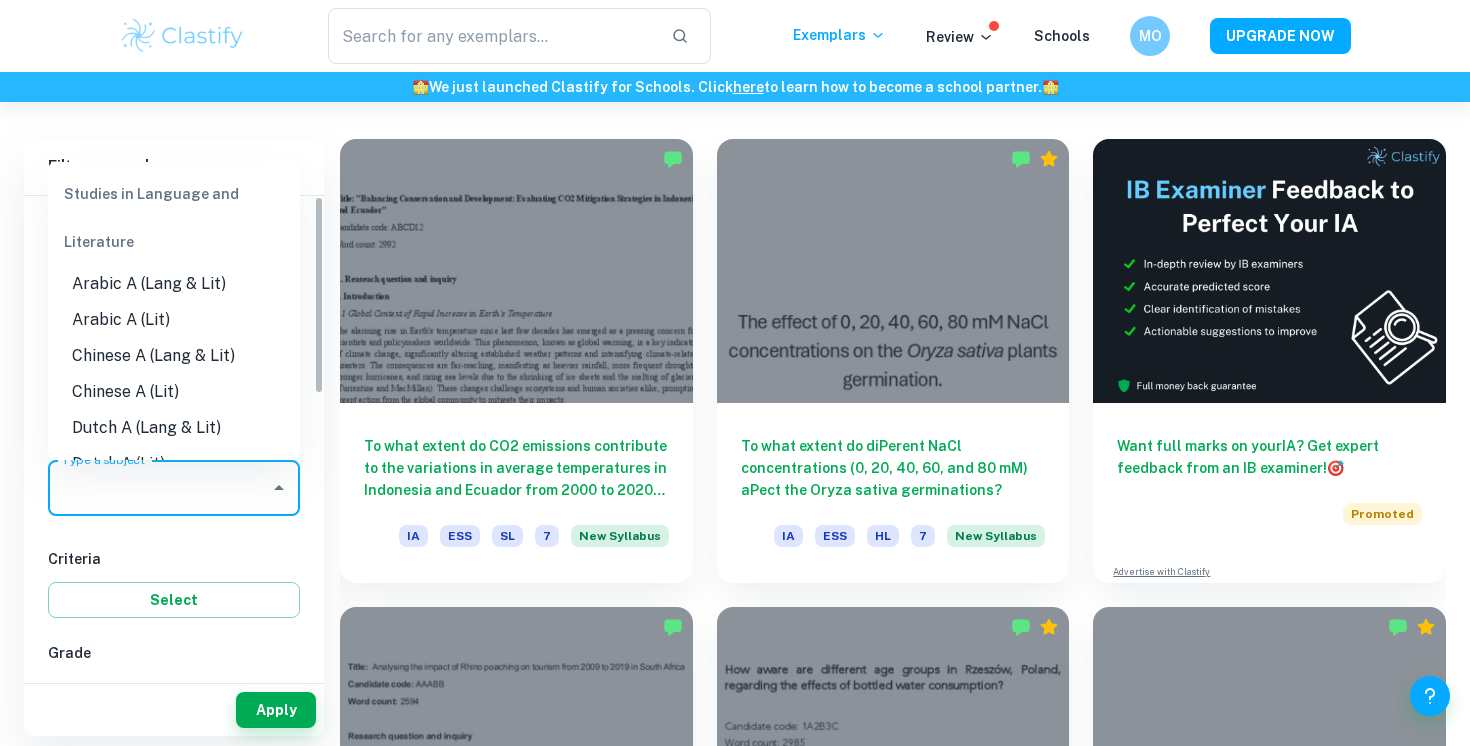 click on "Type a subject" at bounding box center [159, 488] 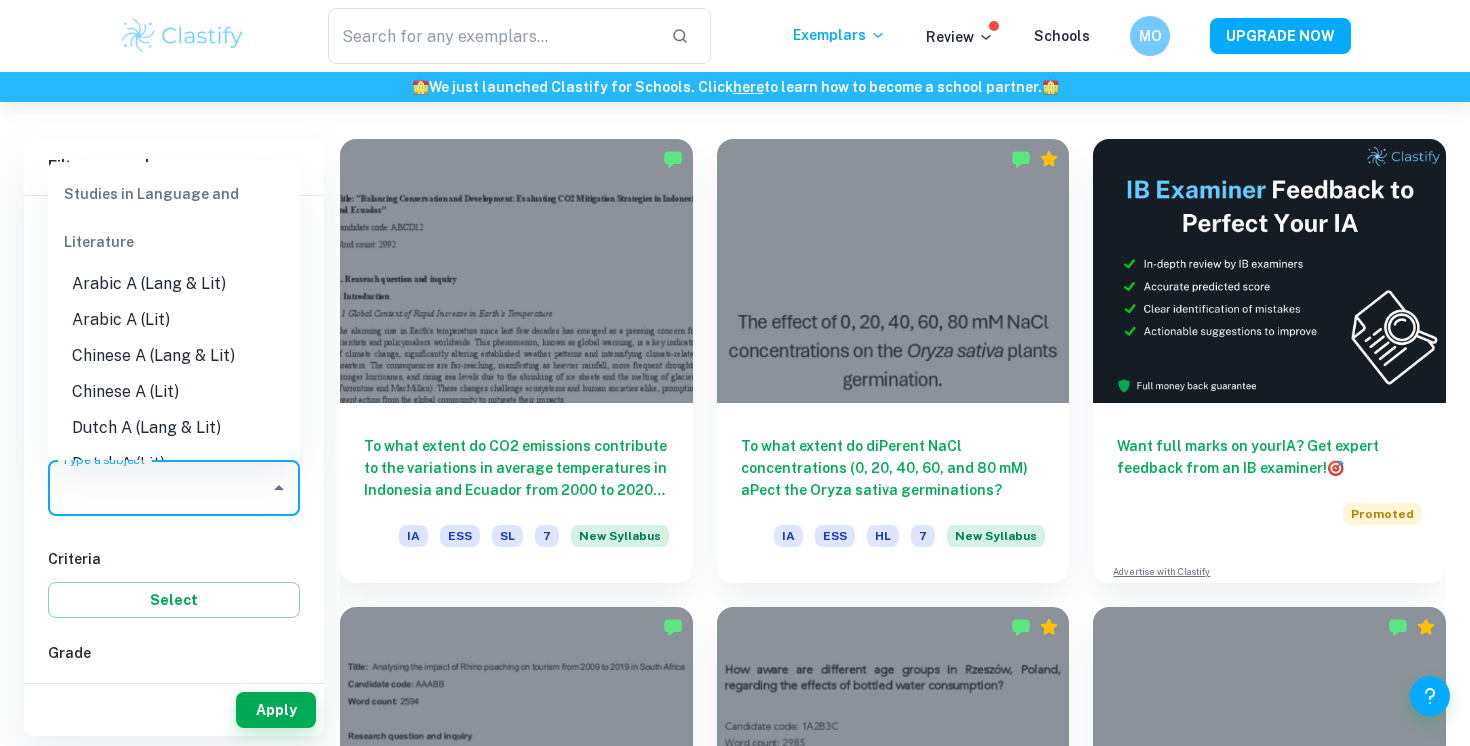 click on "Type a subject" at bounding box center [174, 488] 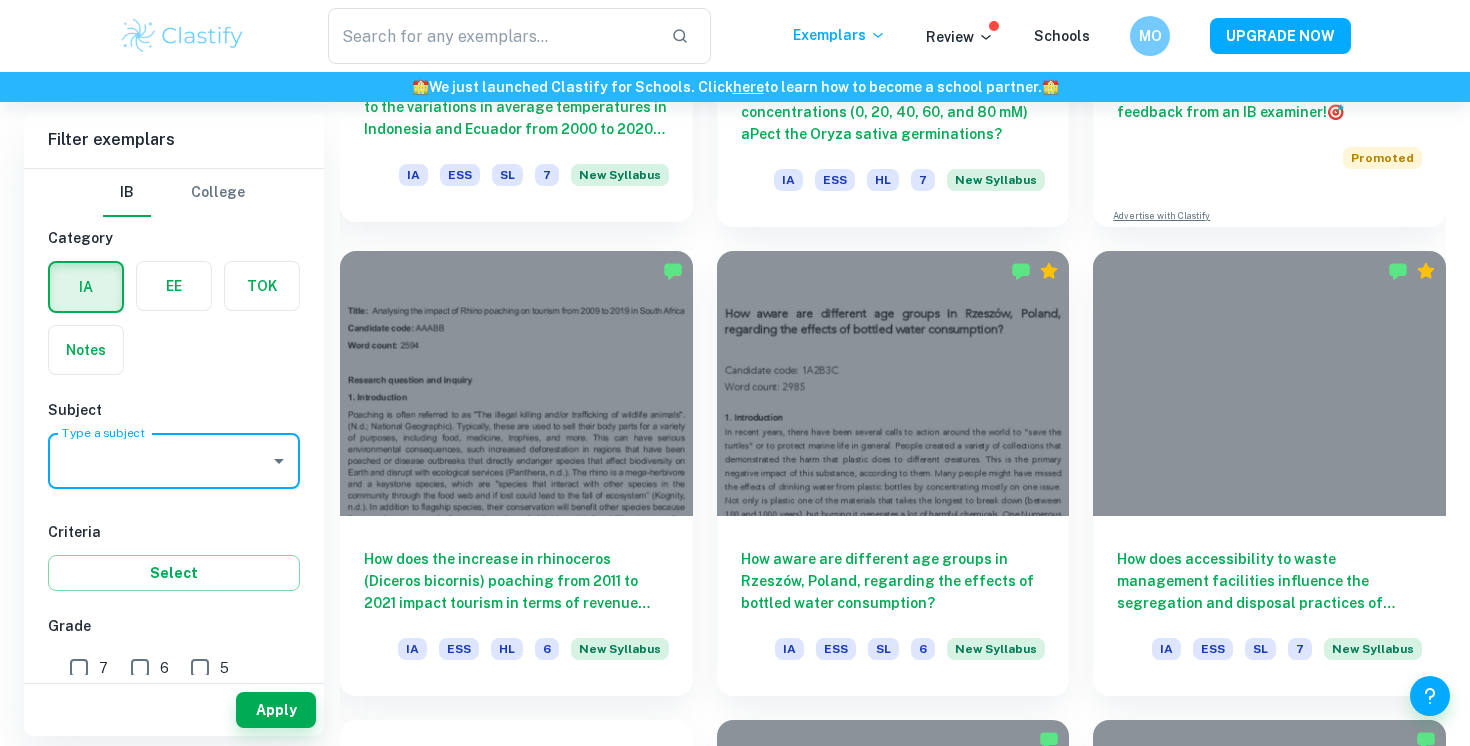 scroll, scrollTop: 892, scrollLeft: 0, axis: vertical 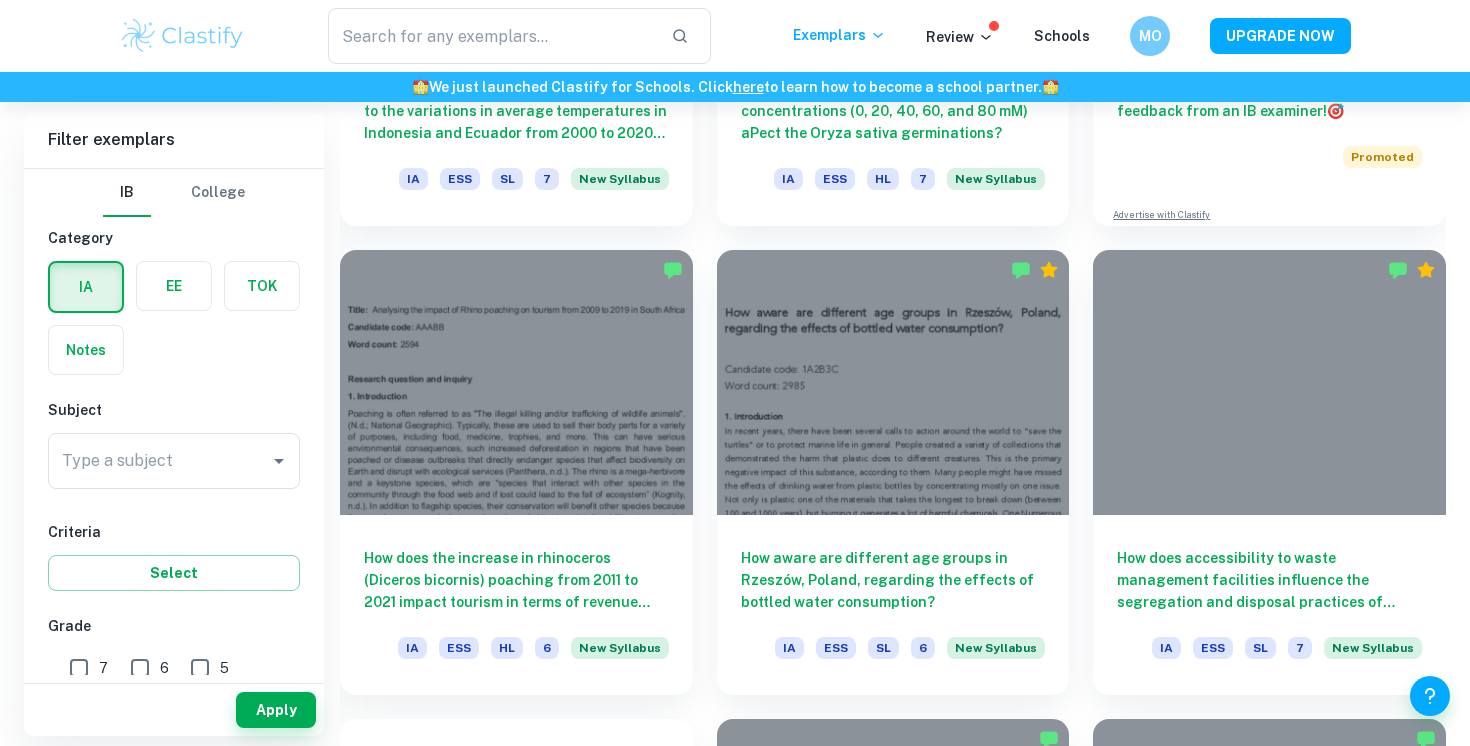 click on "Criteria" at bounding box center (174, 532) 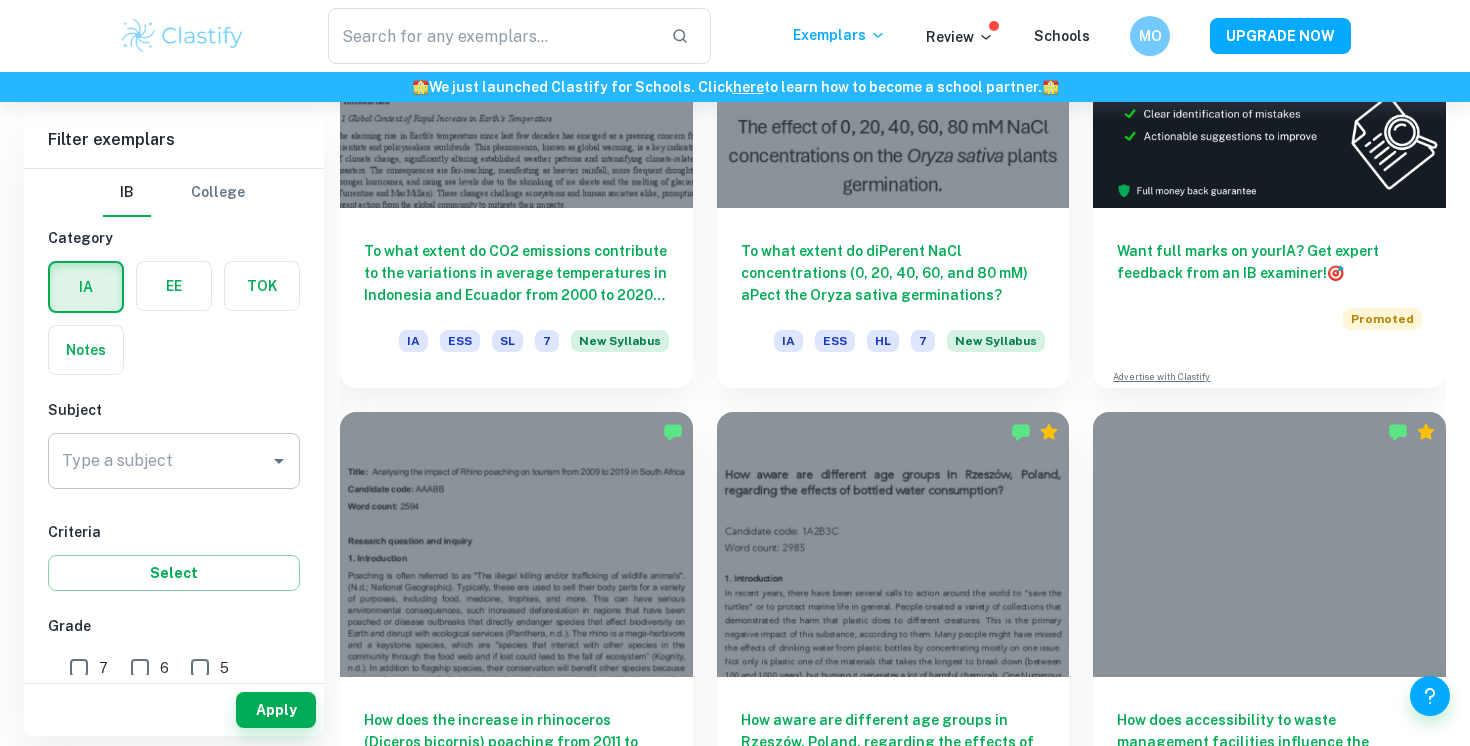 scroll, scrollTop: 720, scrollLeft: 0, axis: vertical 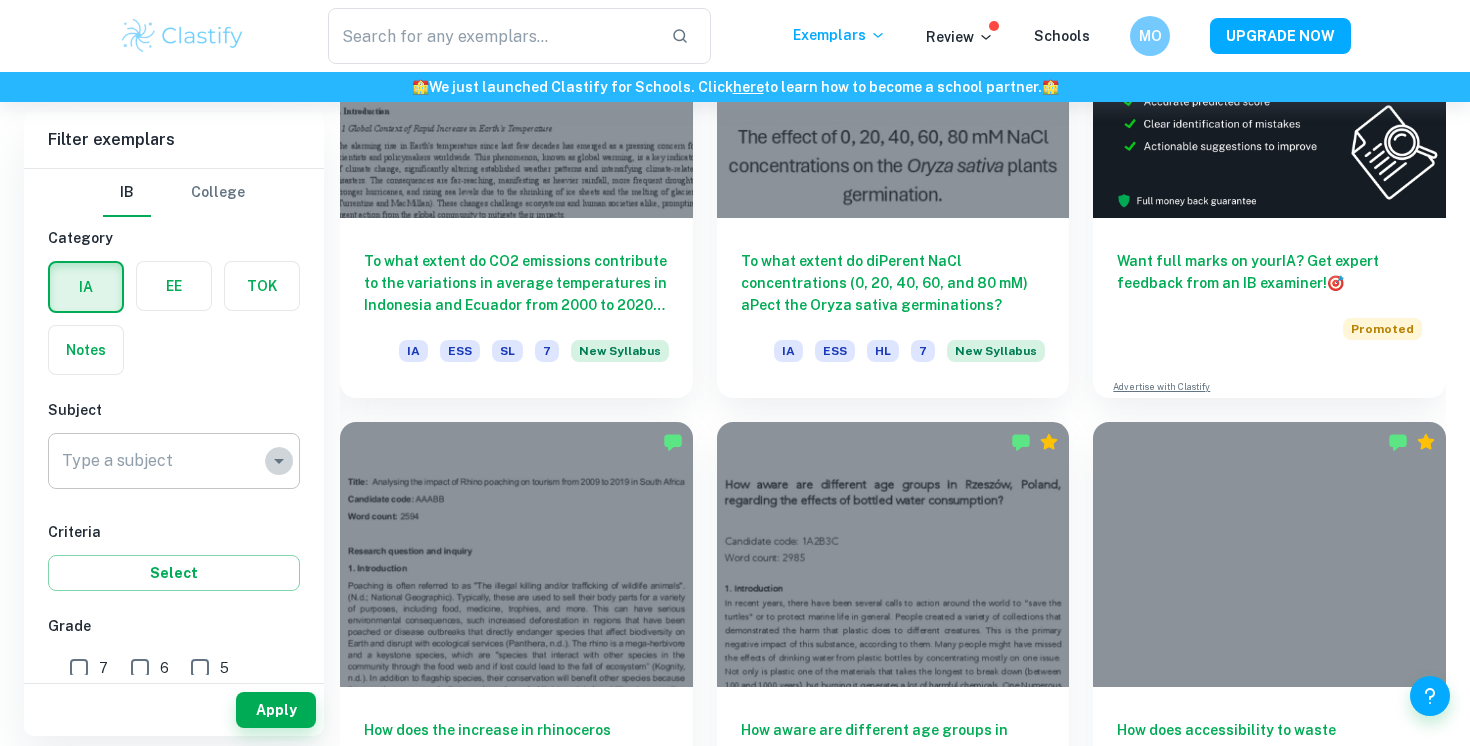 click 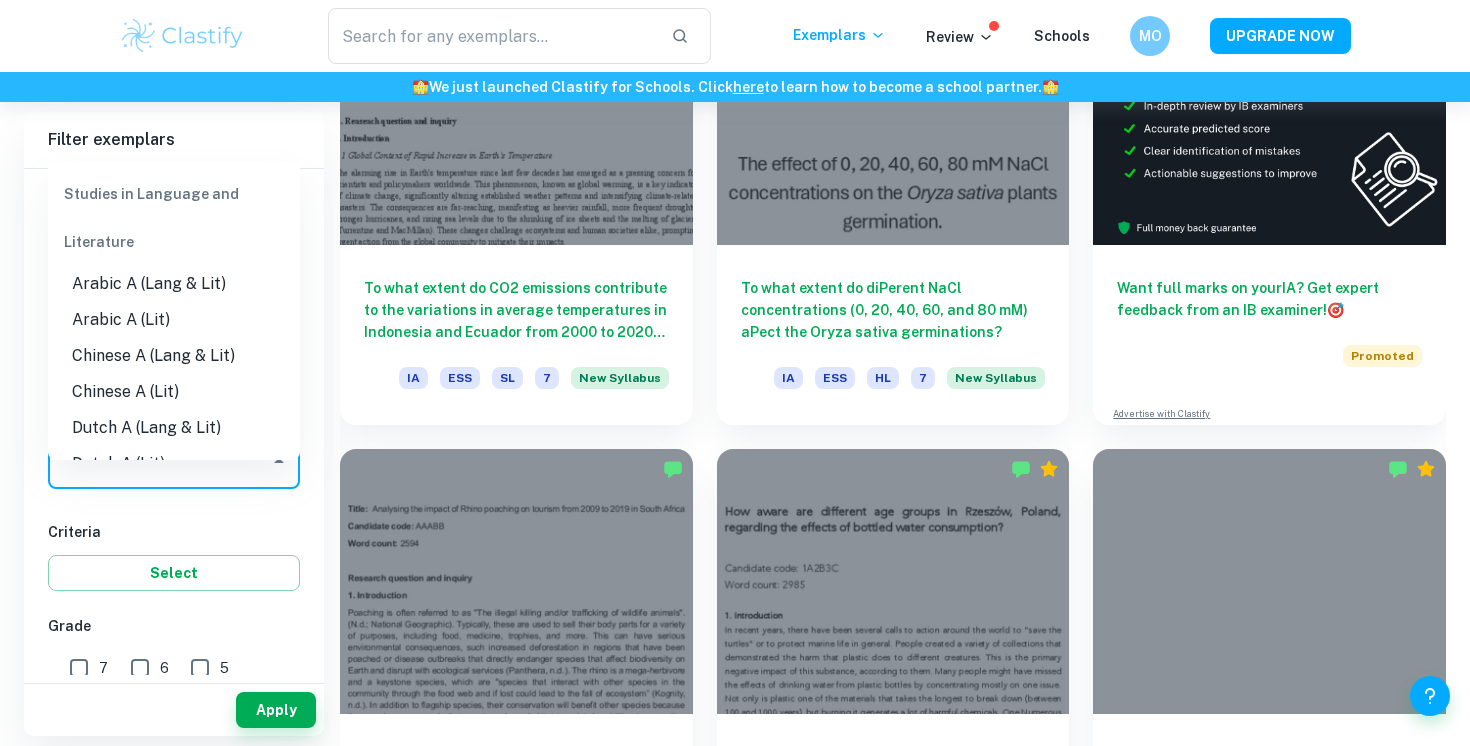 scroll, scrollTop: 655, scrollLeft: 0, axis: vertical 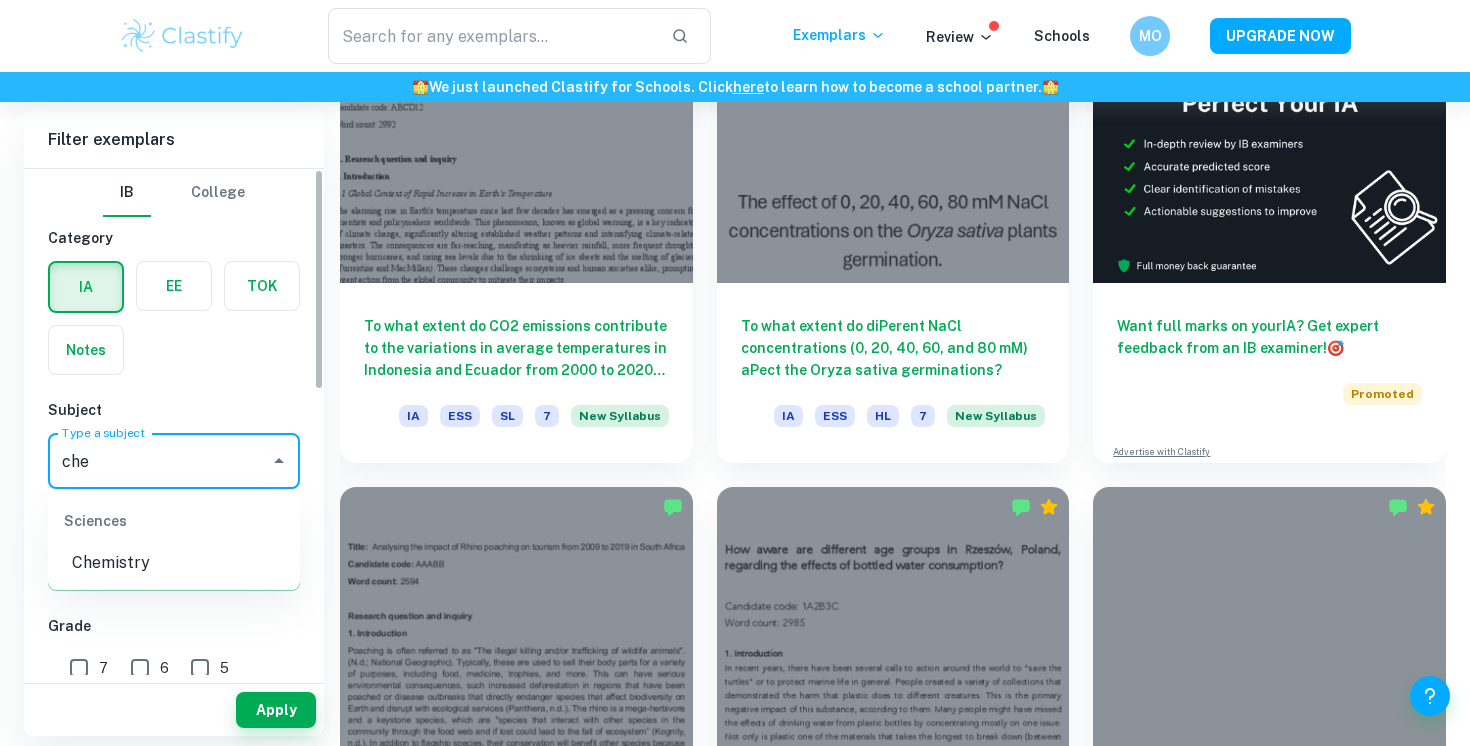 click on "Chemistry" at bounding box center [174, 563] 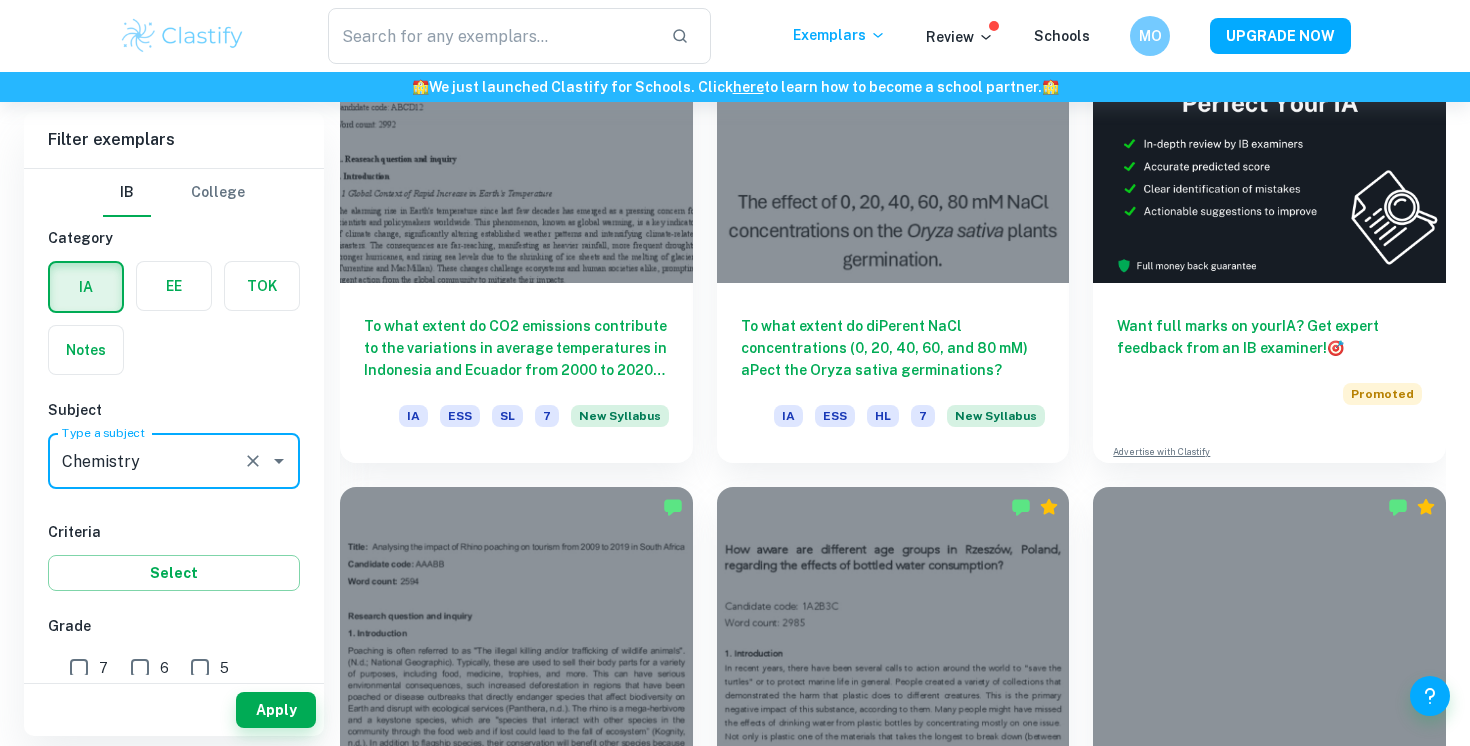 type on "Chemistry" 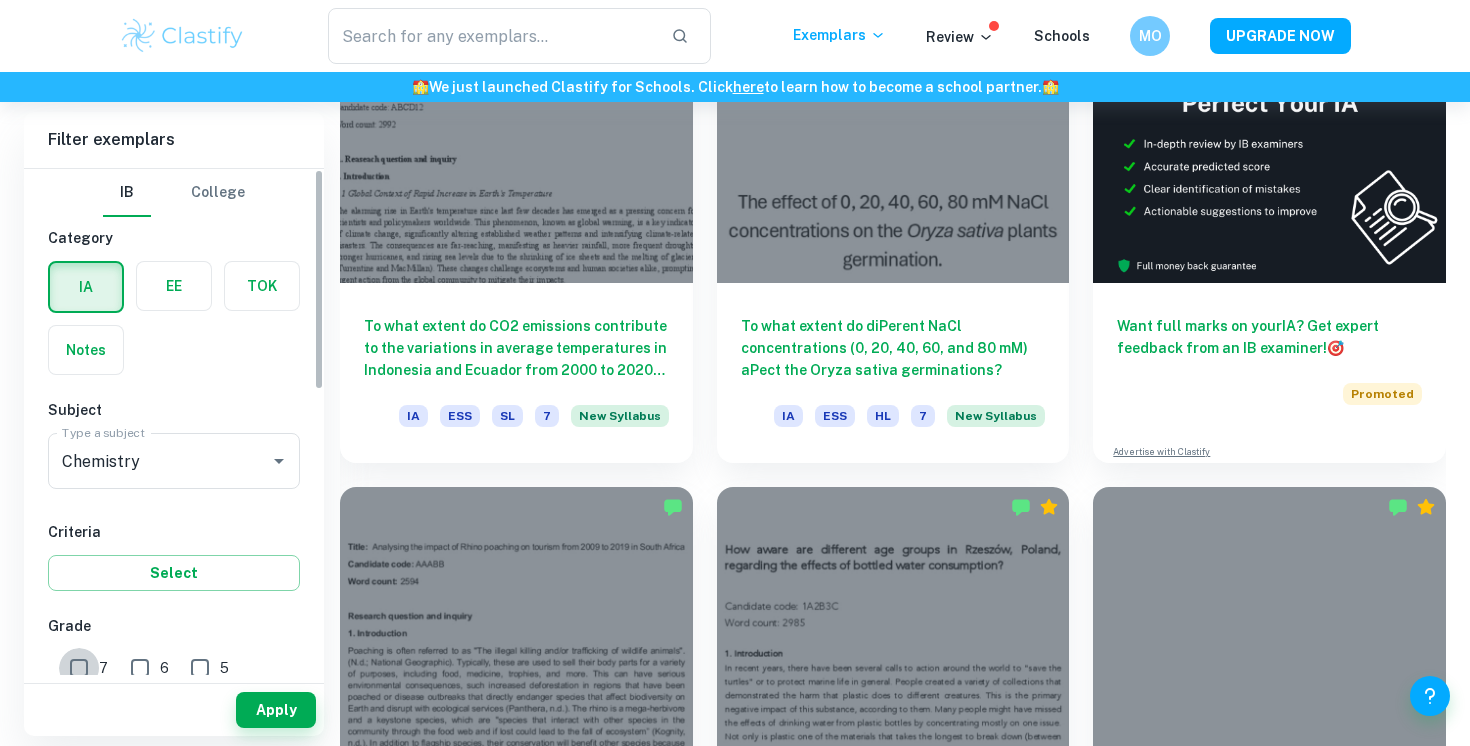 click on "7" at bounding box center (79, 668) 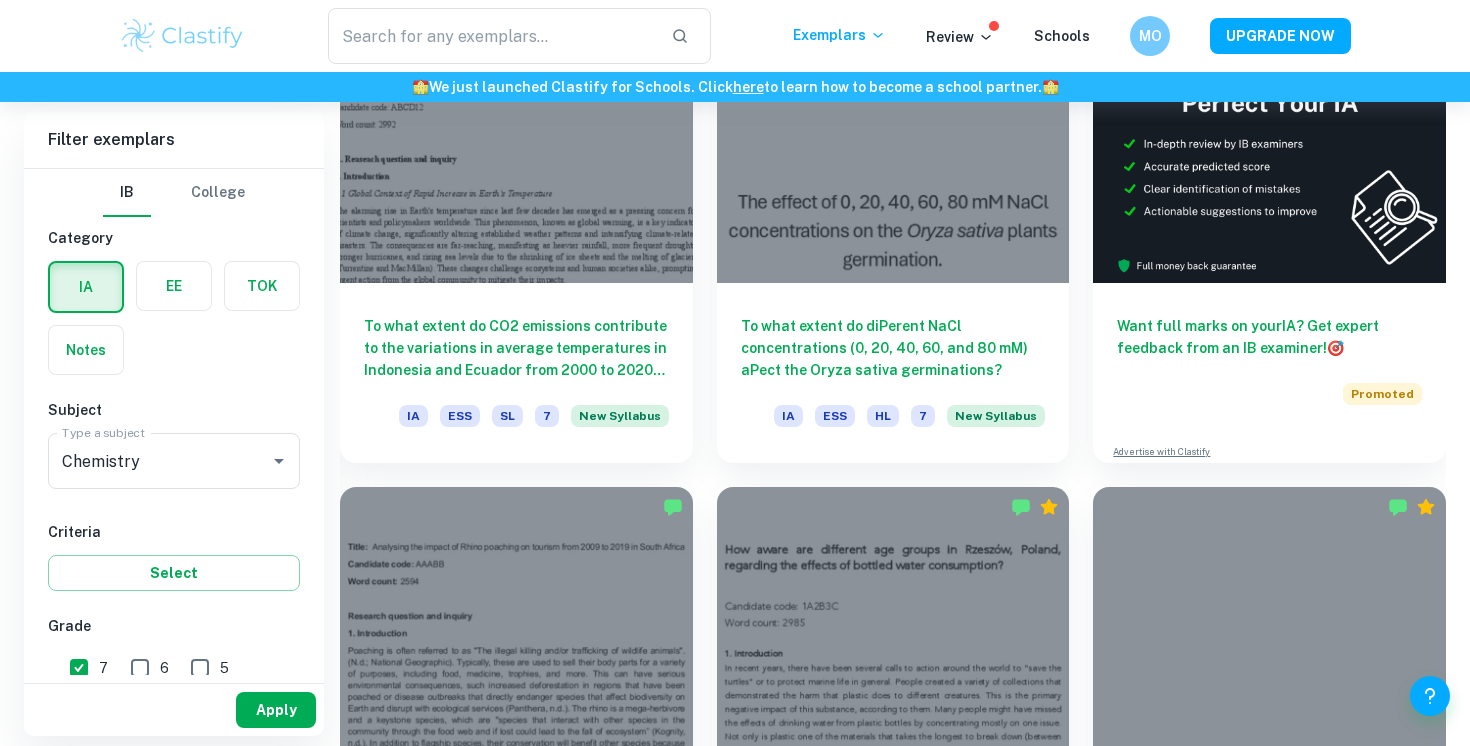 click on "Apply" at bounding box center (276, 710) 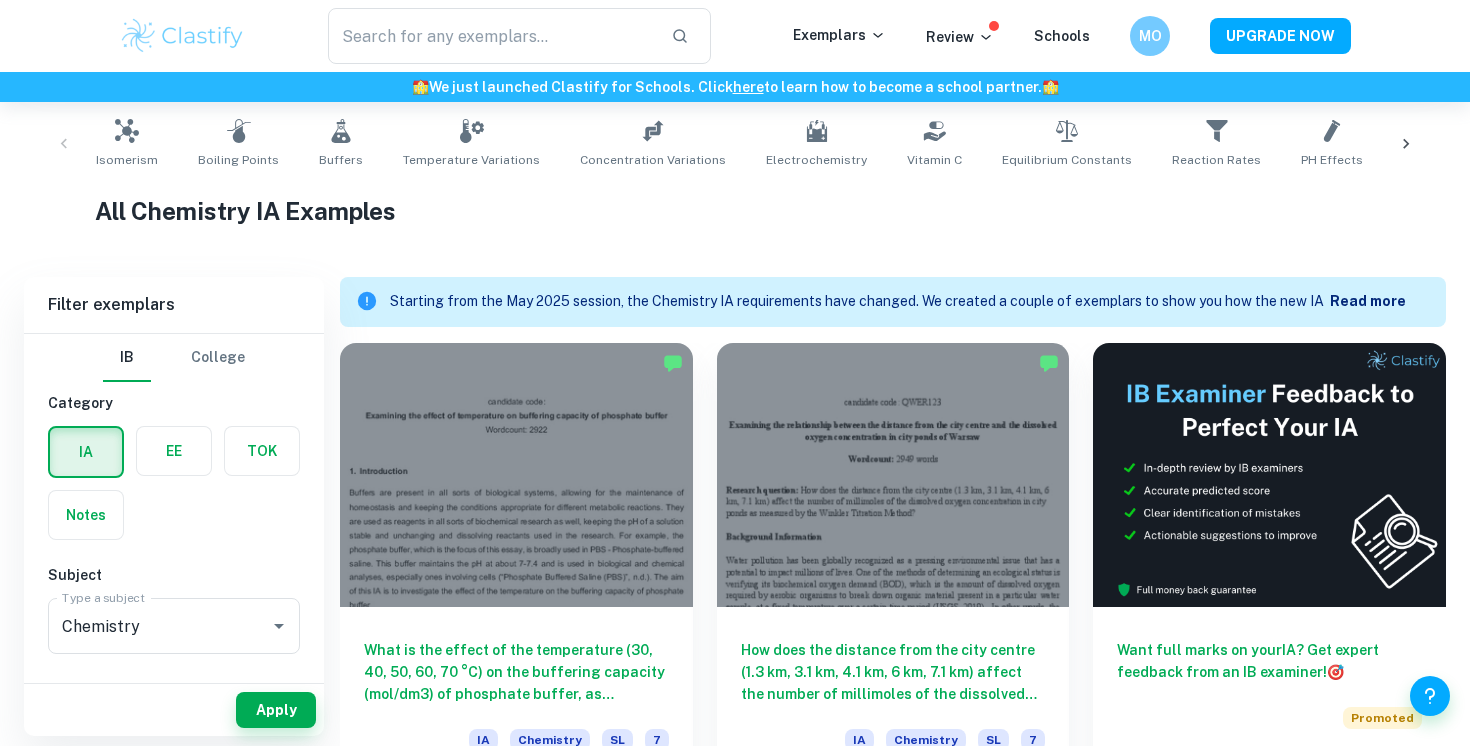 scroll, scrollTop: 580, scrollLeft: 0, axis: vertical 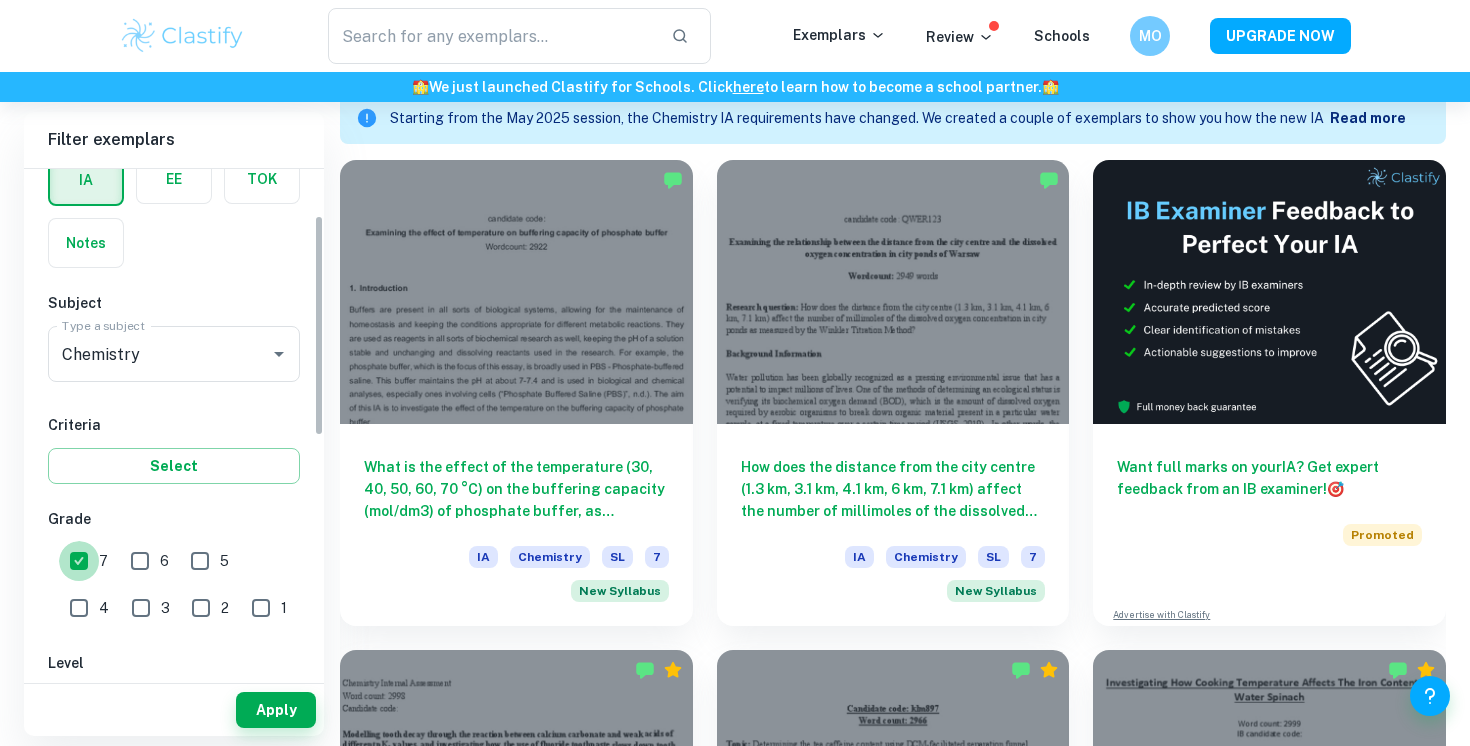 click on "7" at bounding box center [79, 561] 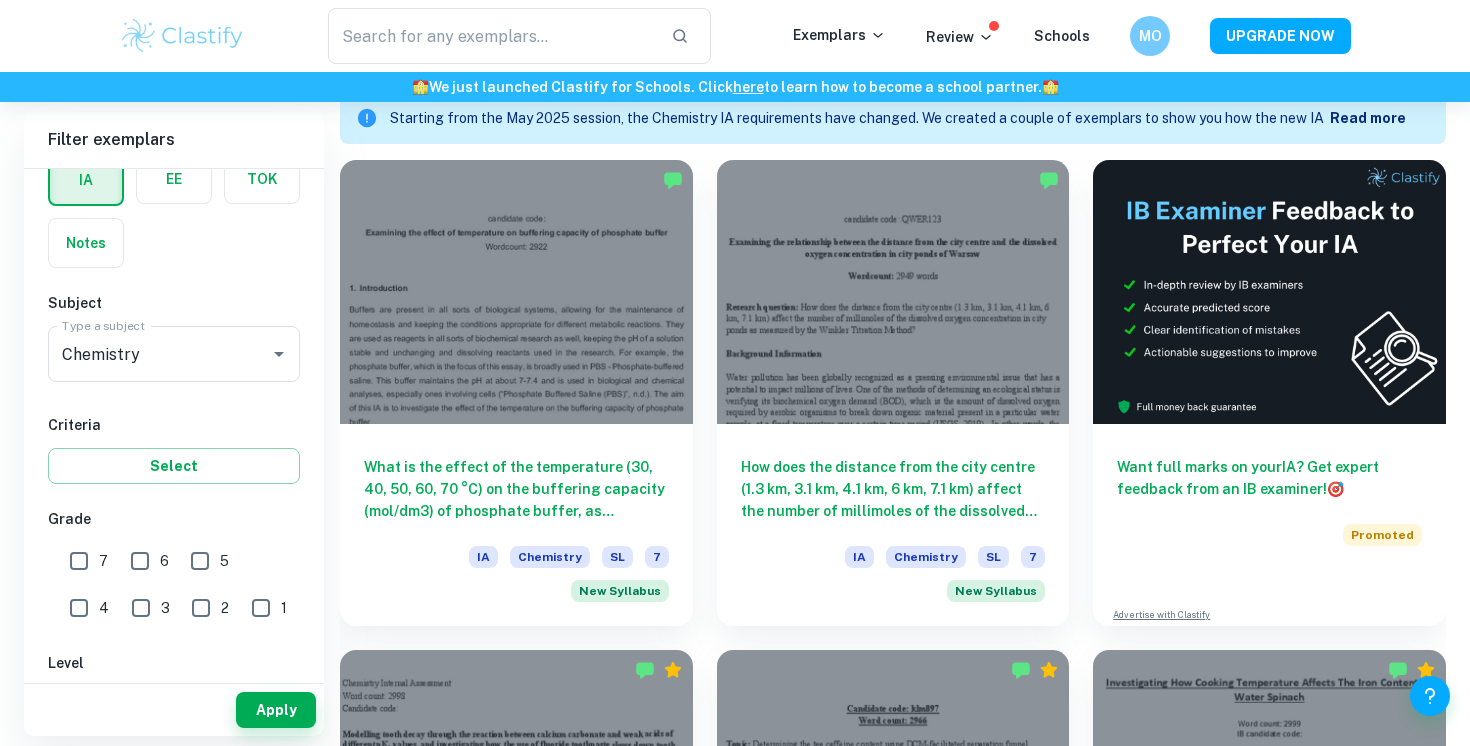 click on "1" at bounding box center [261, 608] 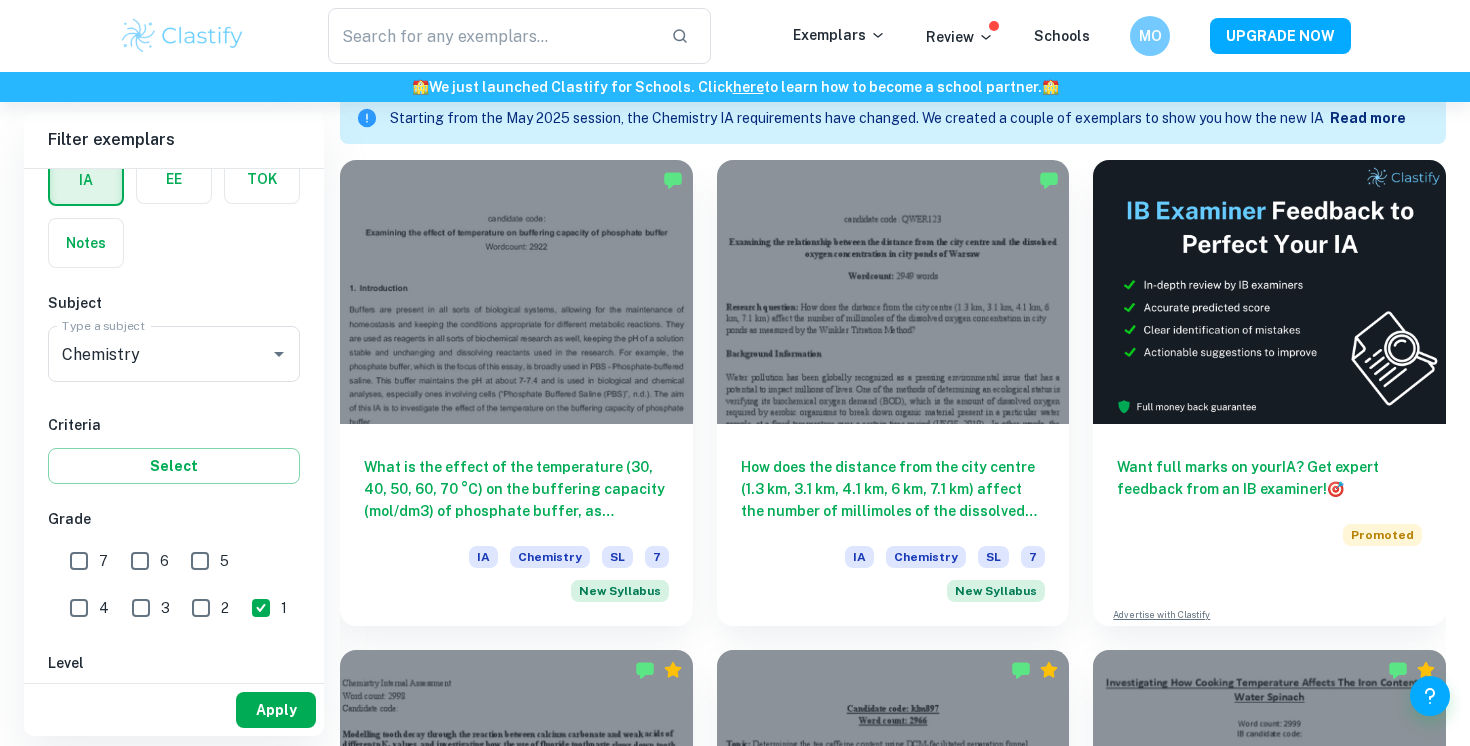 click on "Apply" at bounding box center [276, 710] 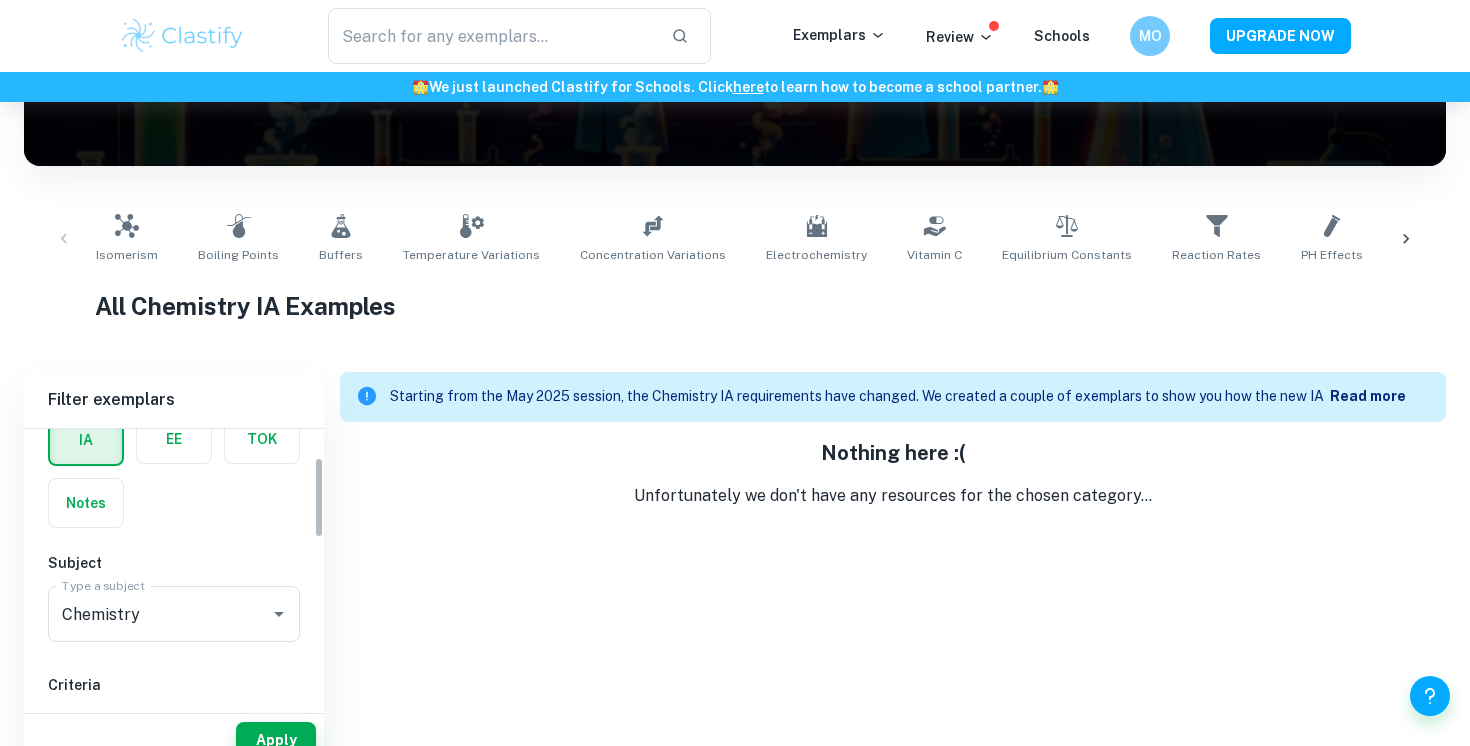 scroll, scrollTop: 228, scrollLeft: 0, axis: vertical 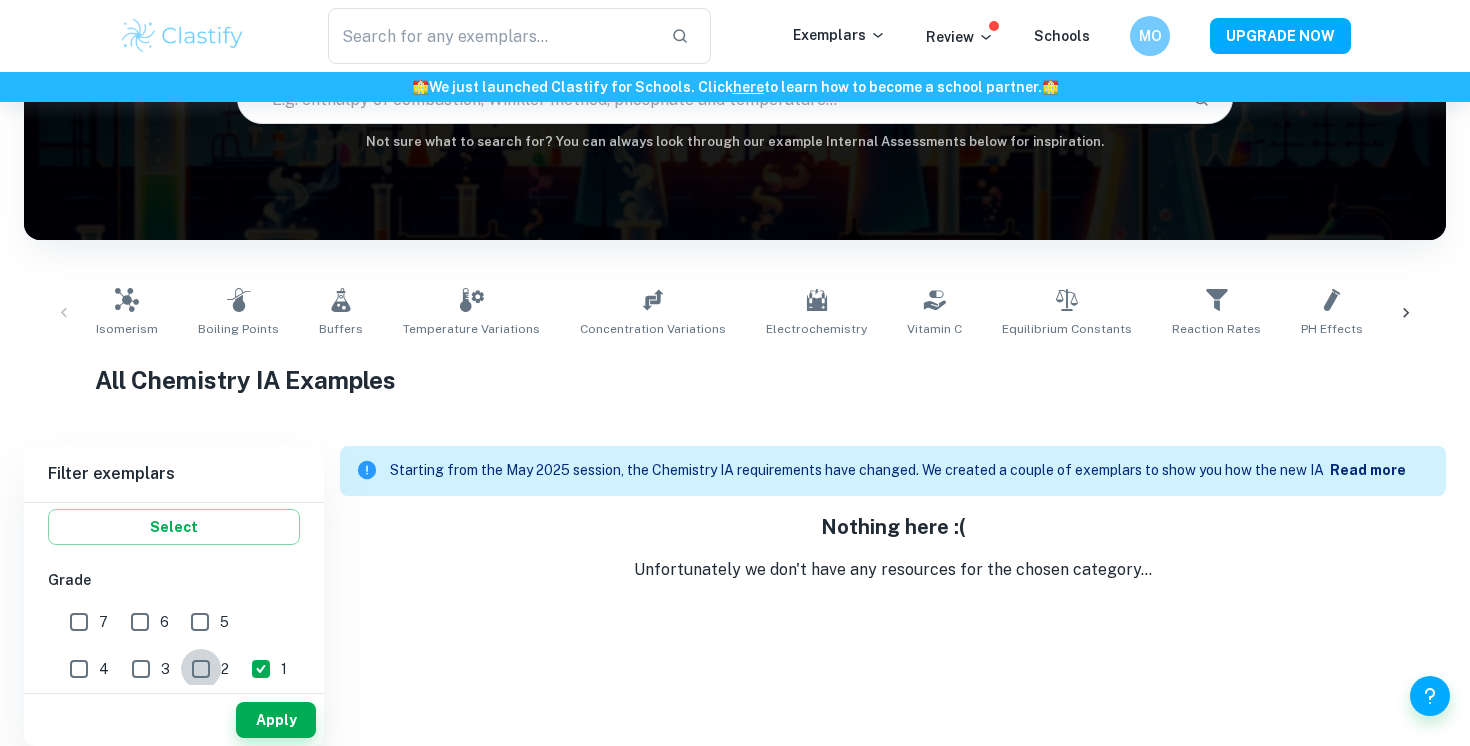 click on "2" at bounding box center [201, 669] 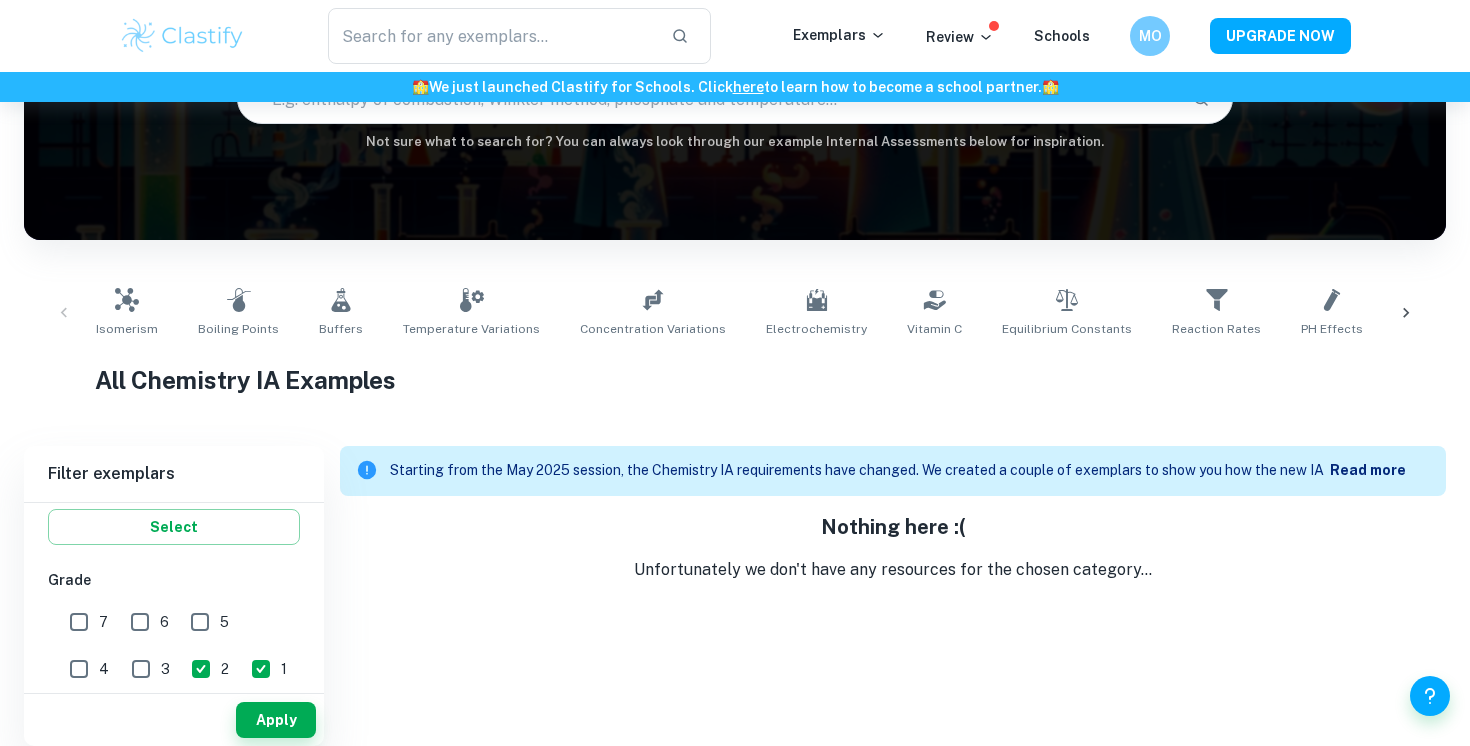 click on "1" at bounding box center (261, 669) 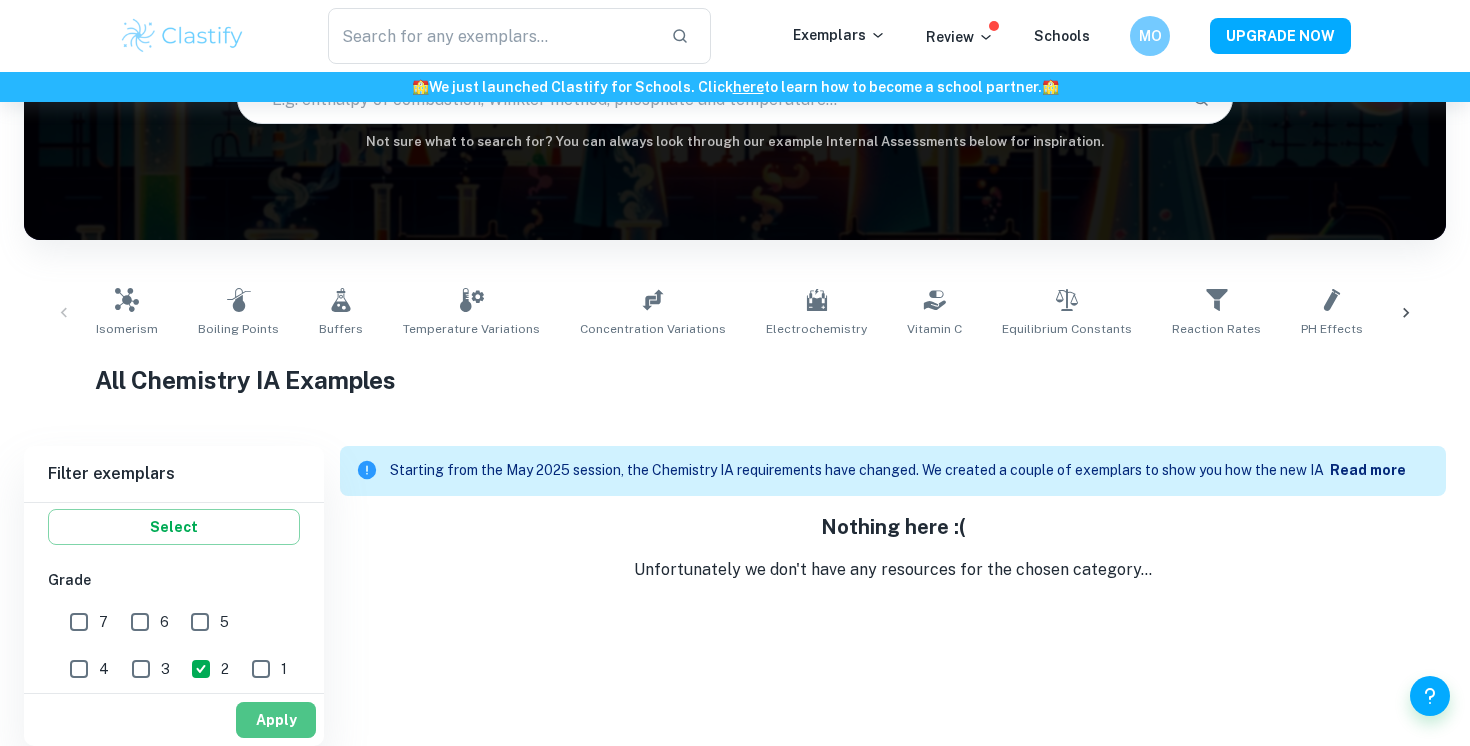 click on "Apply" at bounding box center [276, 720] 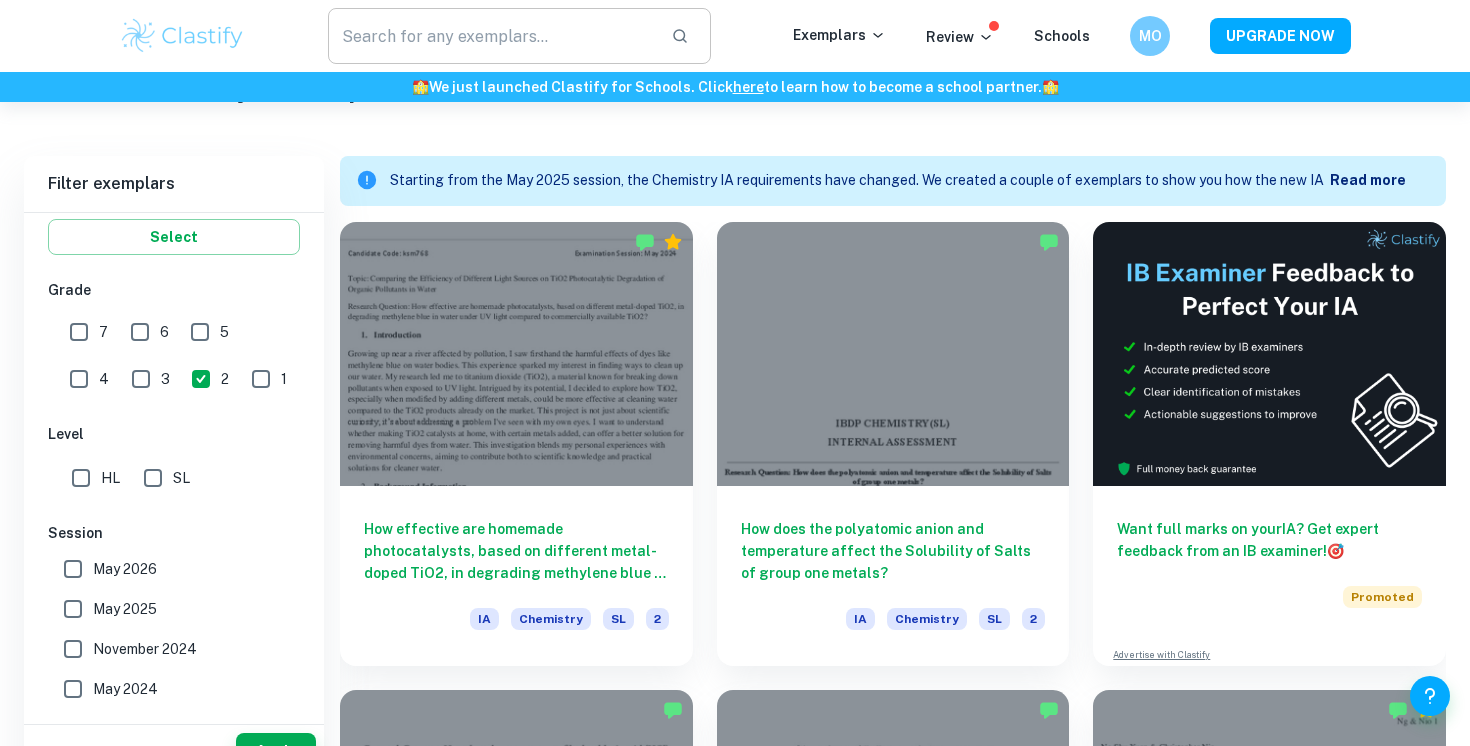 scroll, scrollTop: 606, scrollLeft: 0, axis: vertical 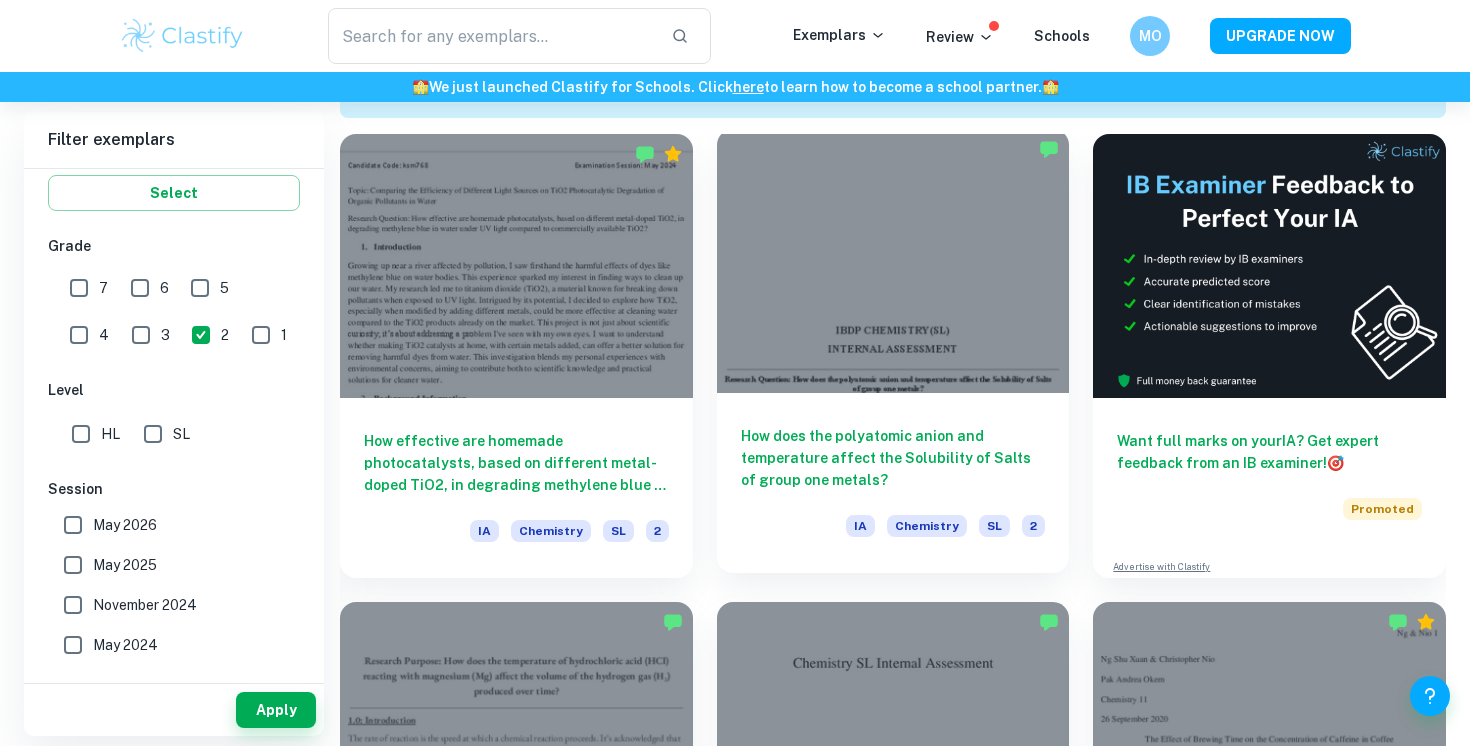 click at bounding box center (893, 261) 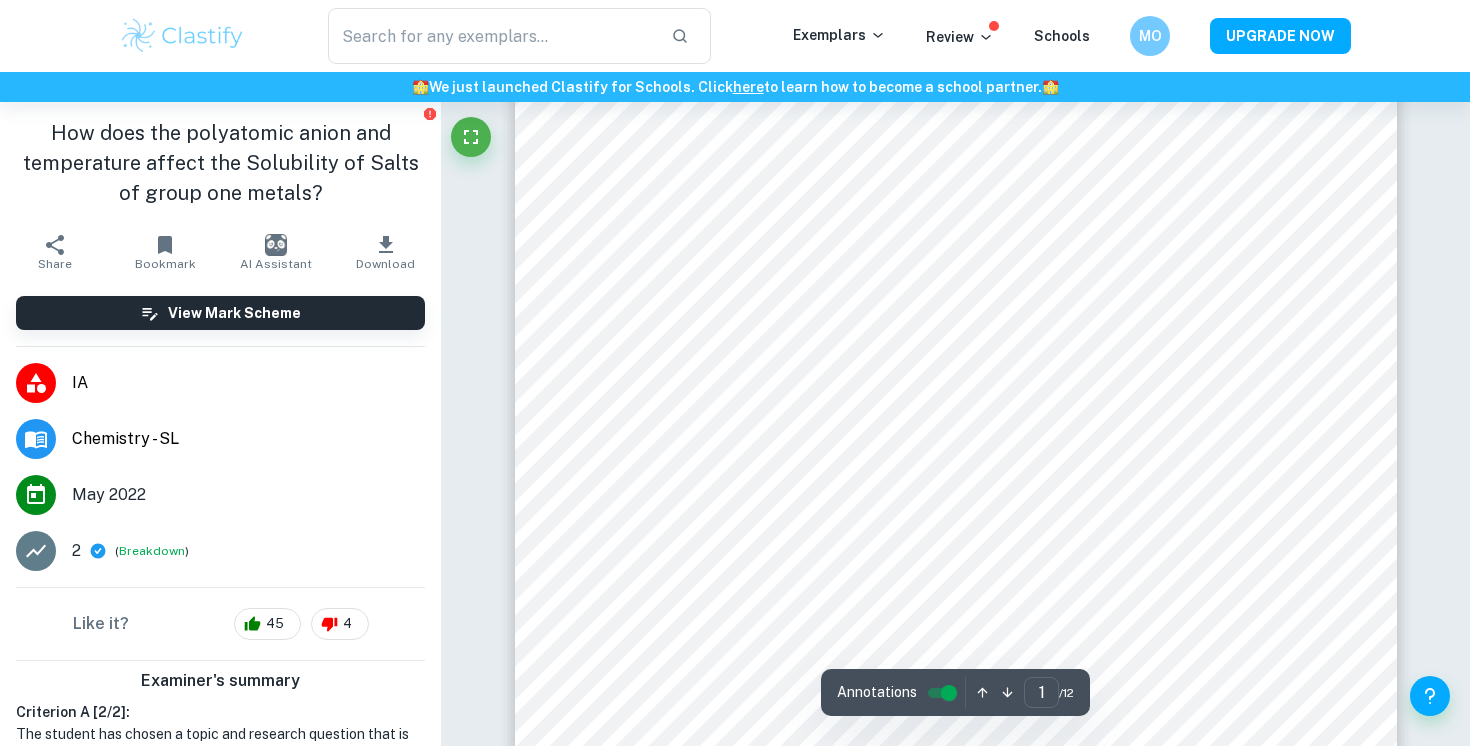 scroll, scrollTop: 231, scrollLeft: 0, axis: vertical 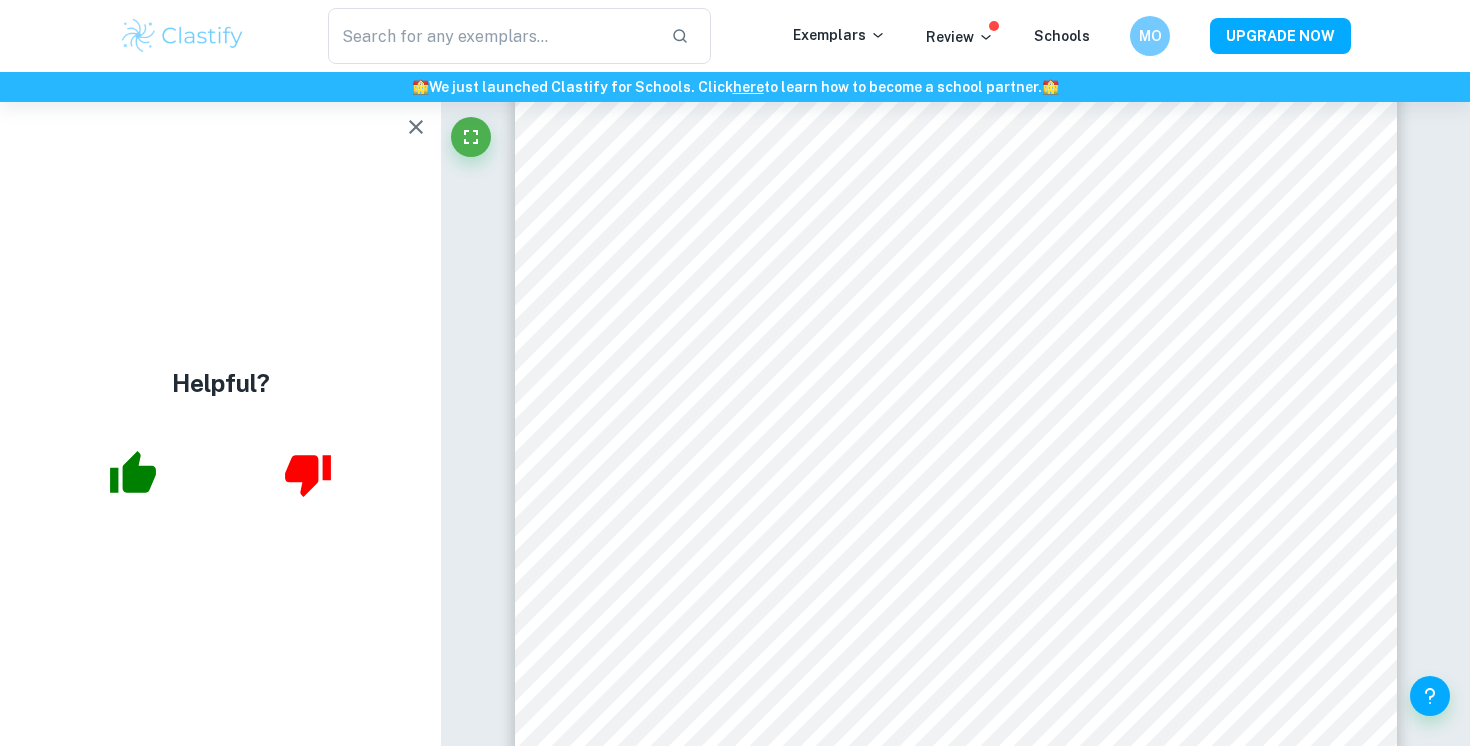 click 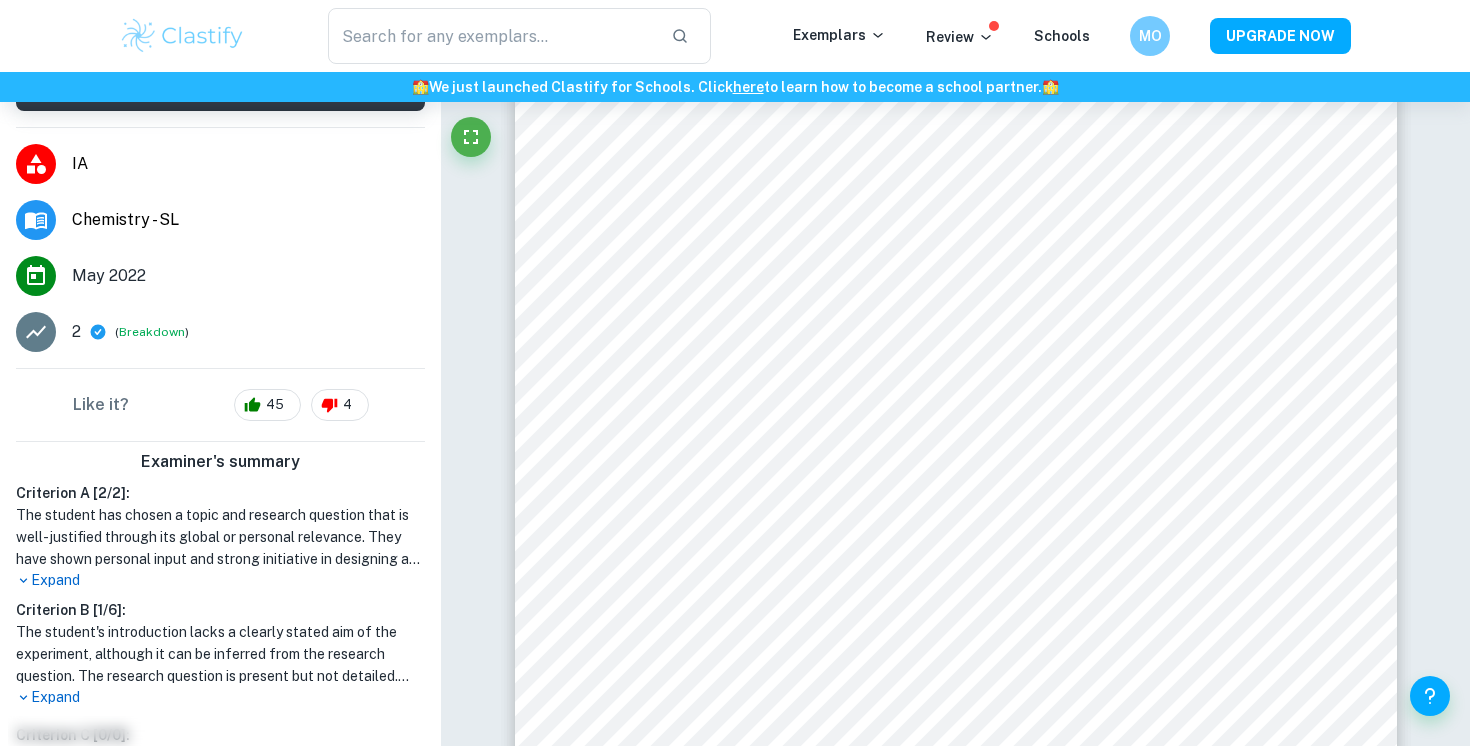 scroll, scrollTop: 389, scrollLeft: 0, axis: vertical 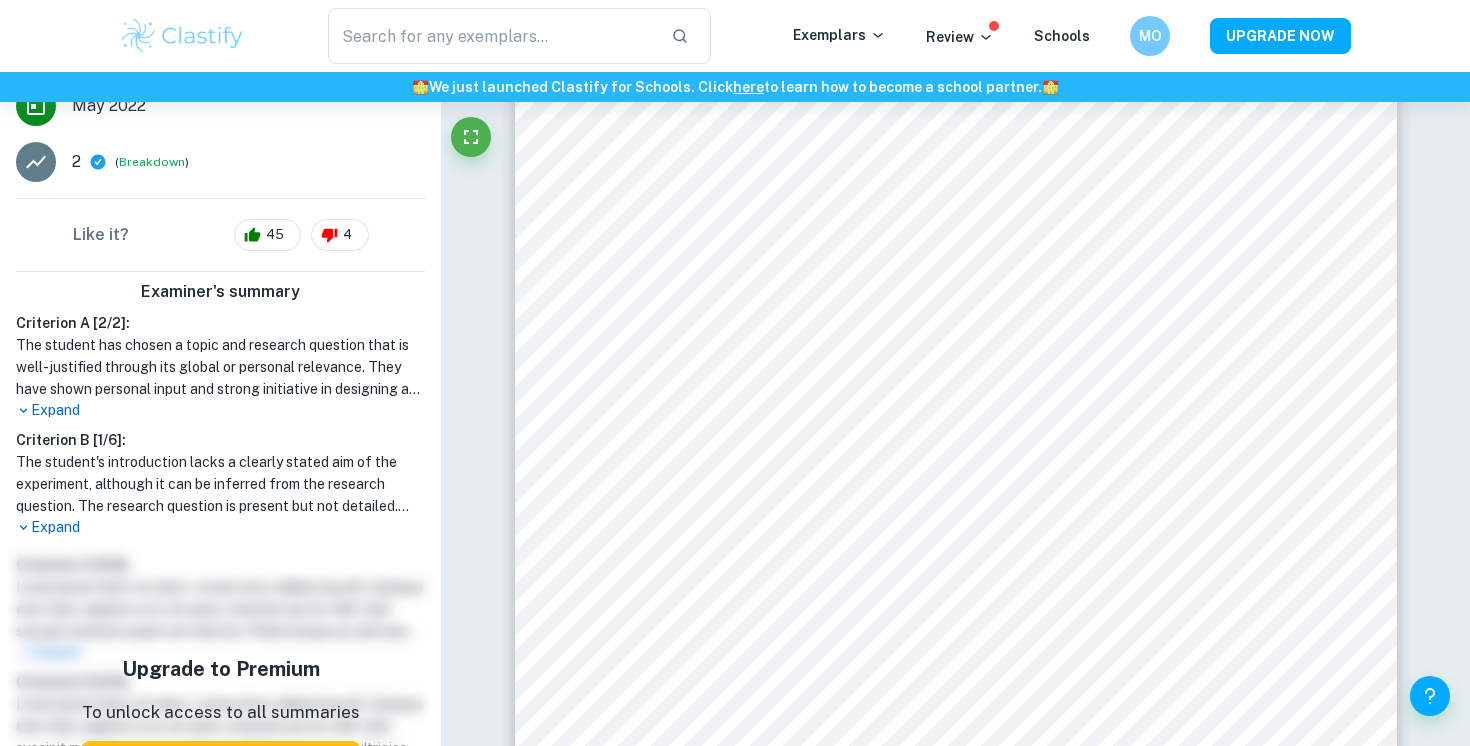 click on "Expand" at bounding box center (220, 410) 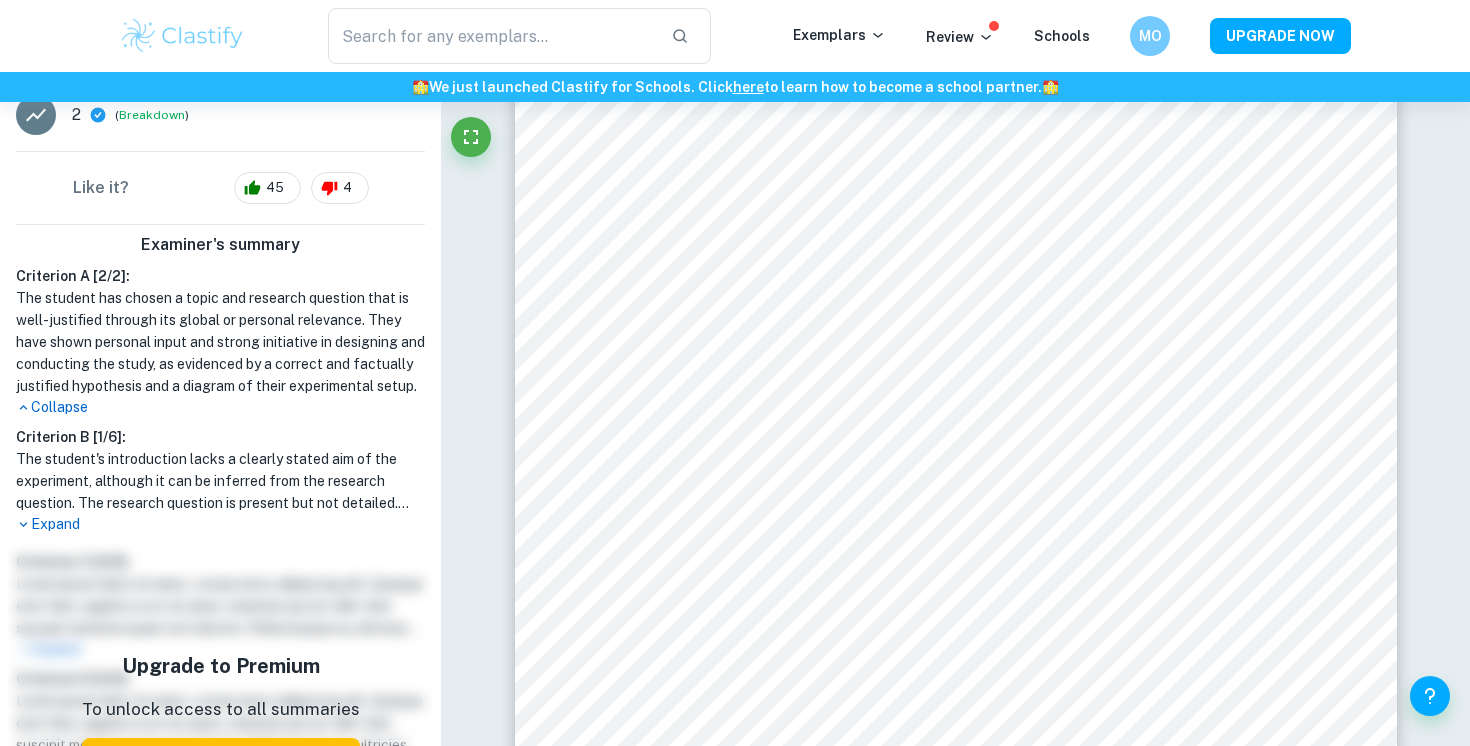 click on "Expand" at bounding box center (220, 524) 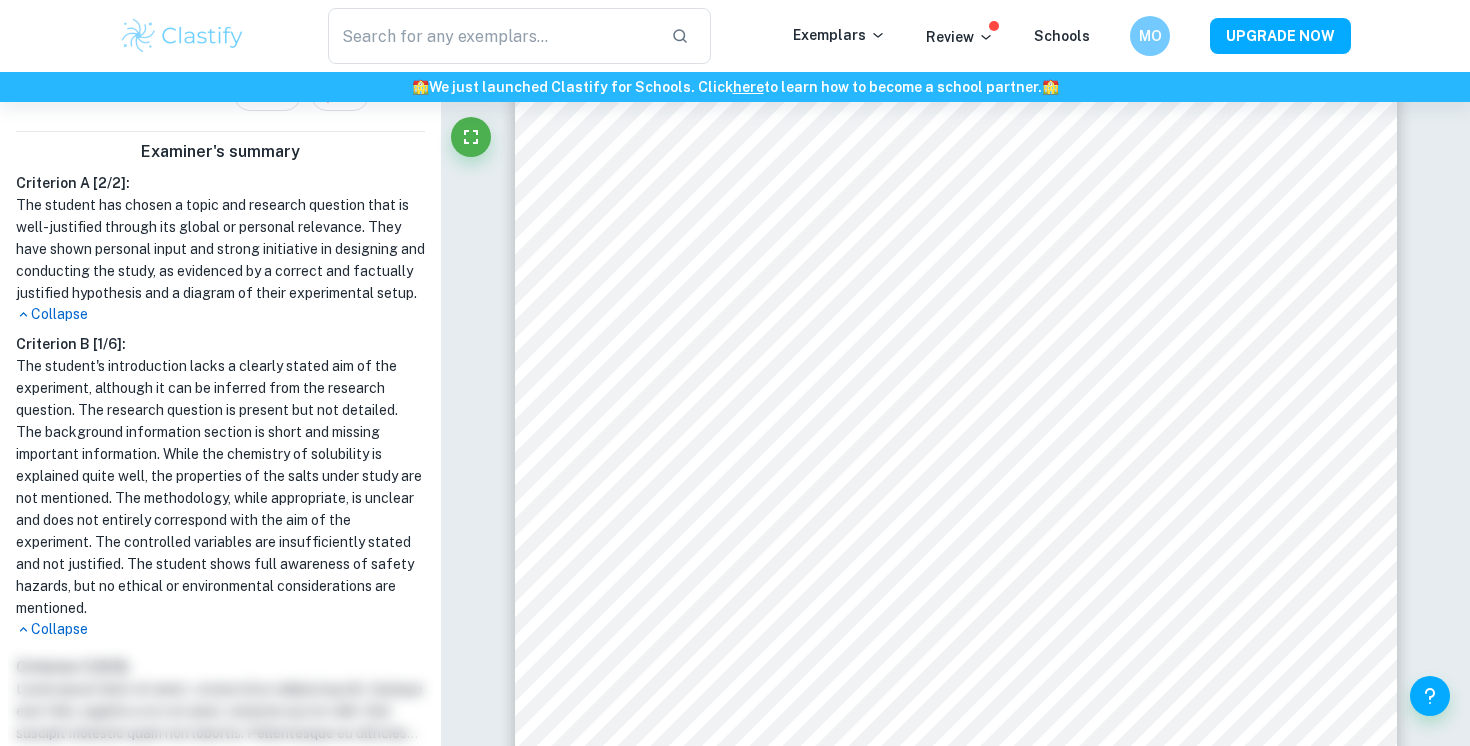 scroll, scrollTop: 528, scrollLeft: 0, axis: vertical 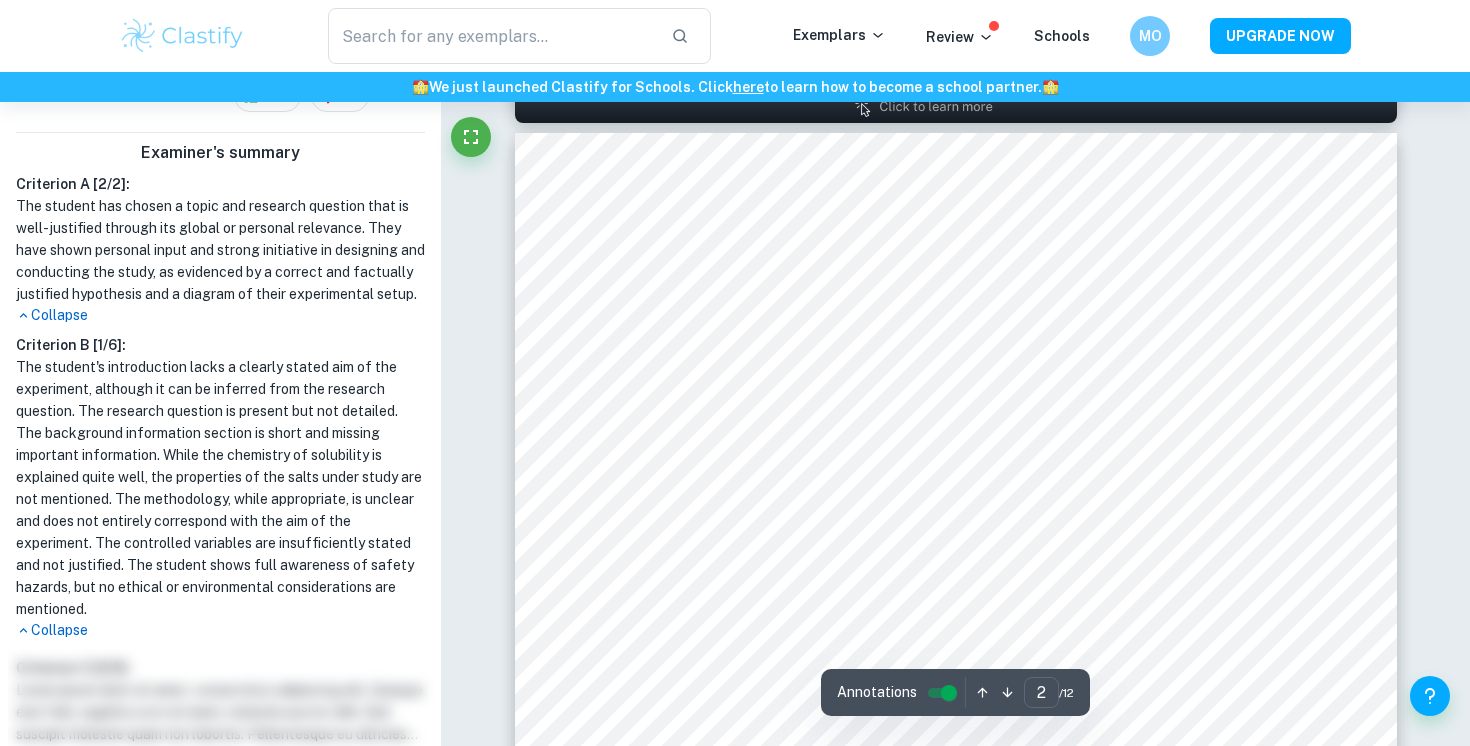 type on "1" 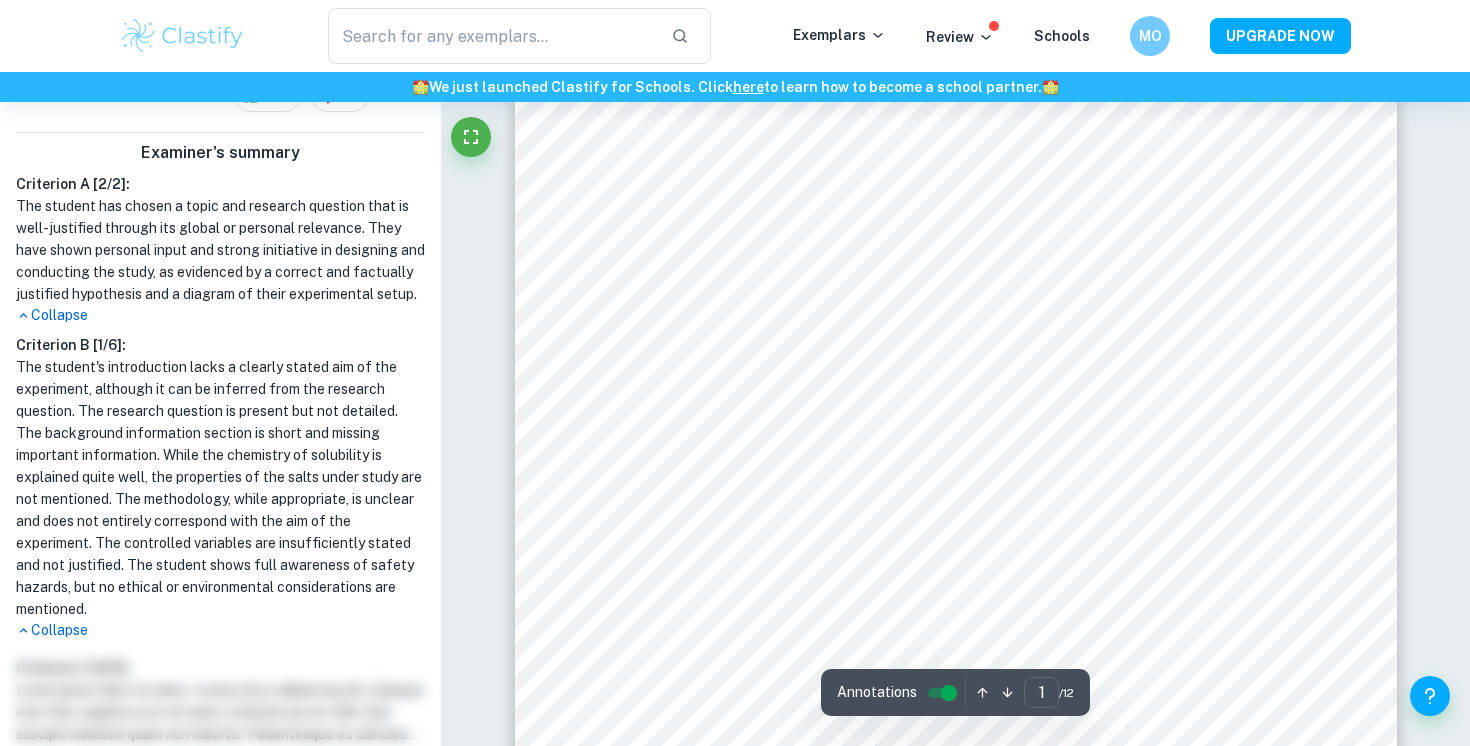 scroll, scrollTop: 0, scrollLeft: 0, axis: both 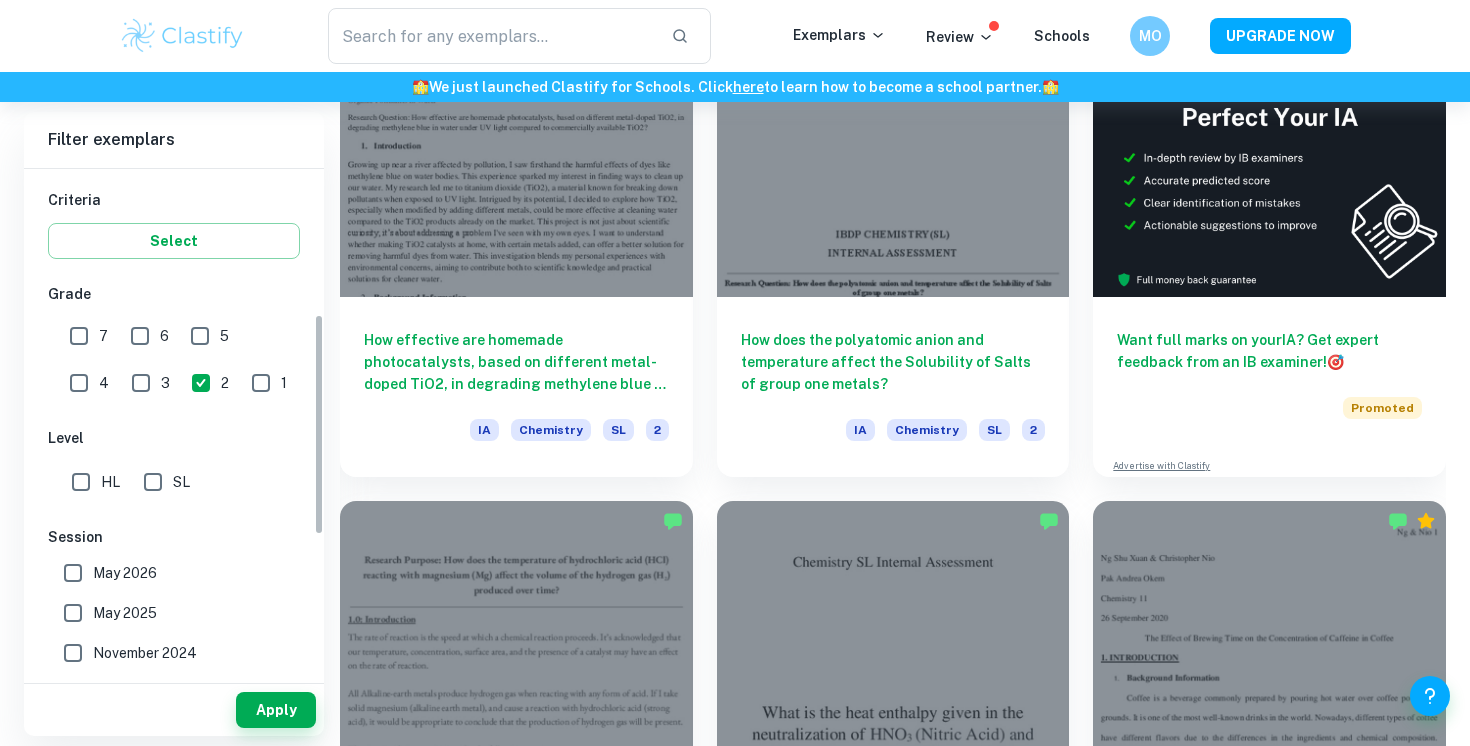 click on "7" at bounding box center [79, 336] 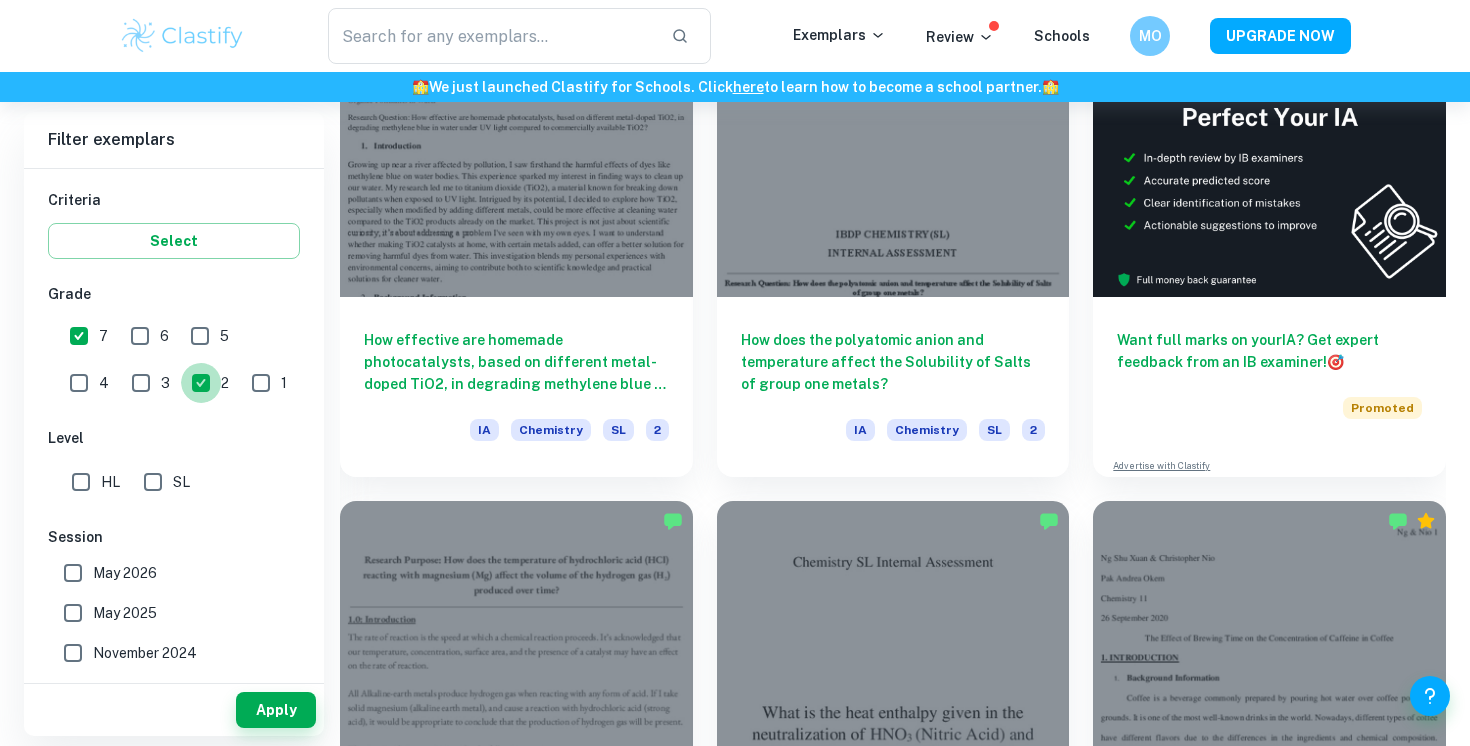 click on "2" at bounding box center [201, 383] 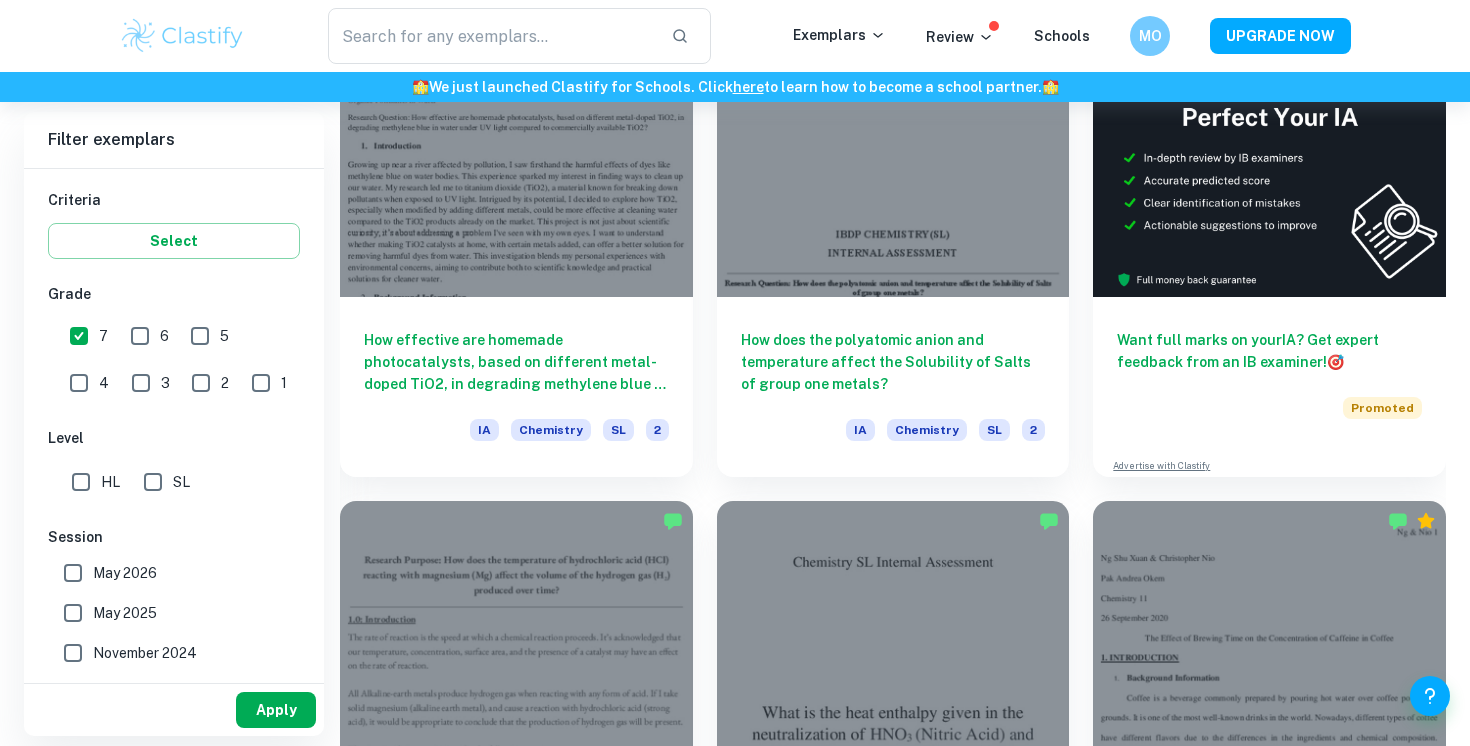 click on "Apply" at bounding box center [276, 710] 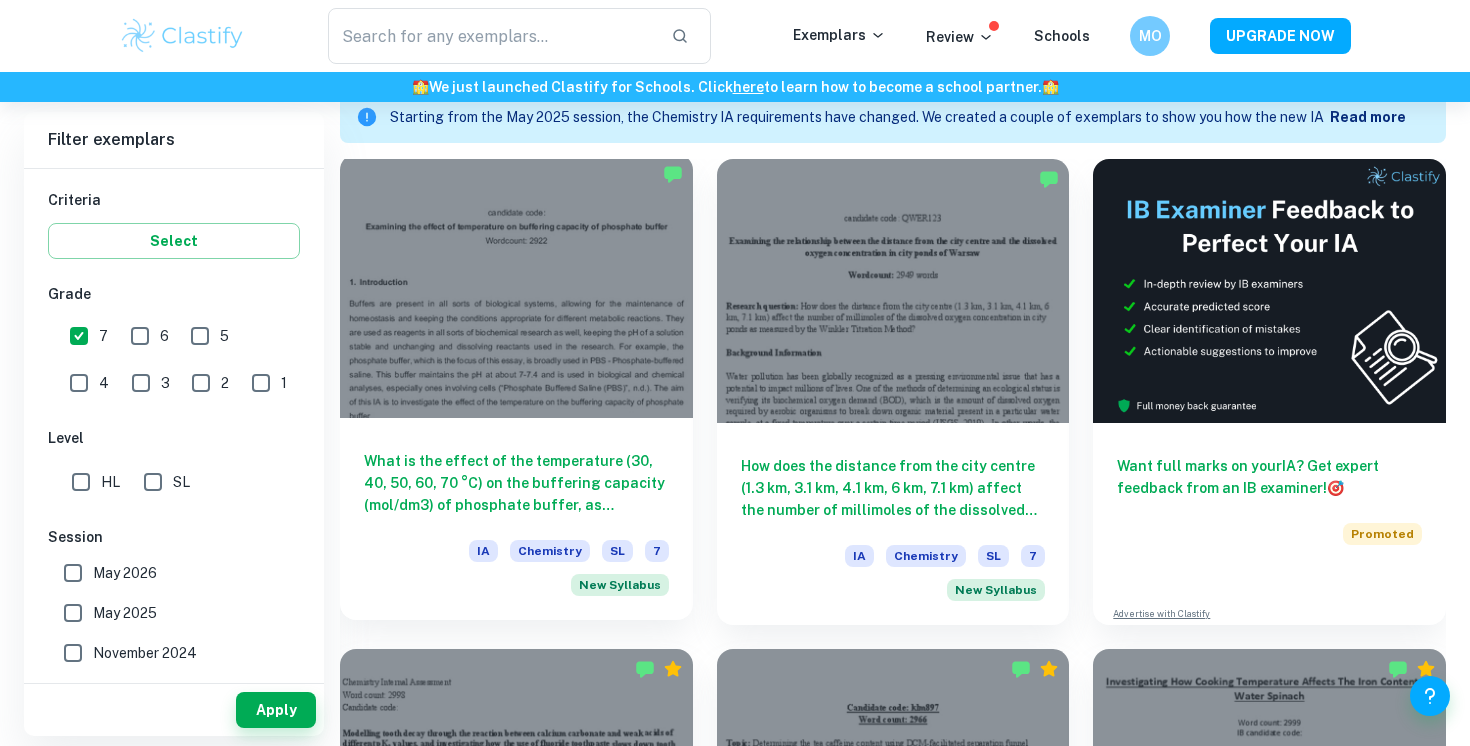 scroll, scrollTop: 516, scrollLeft: 0, axis: vertical 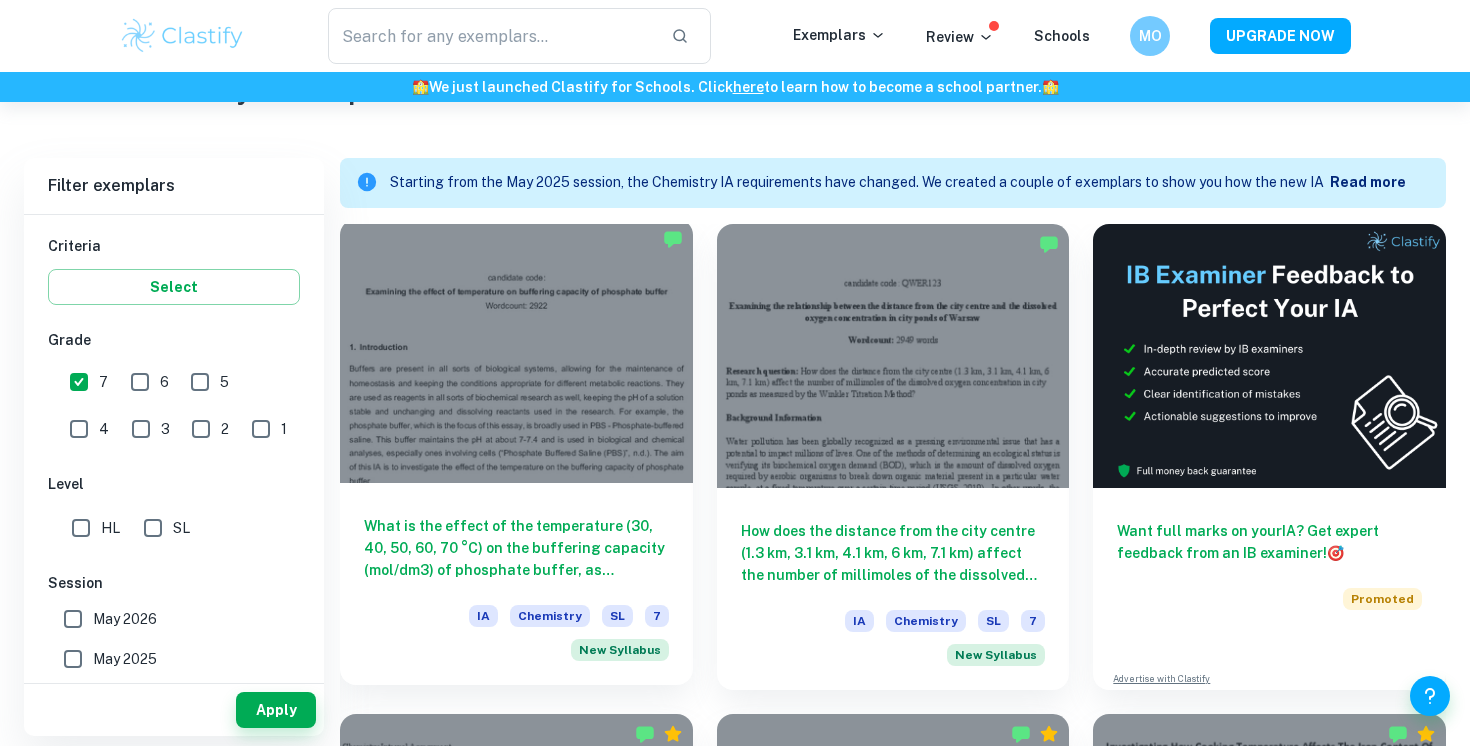 click at bounding box center (516, 351) 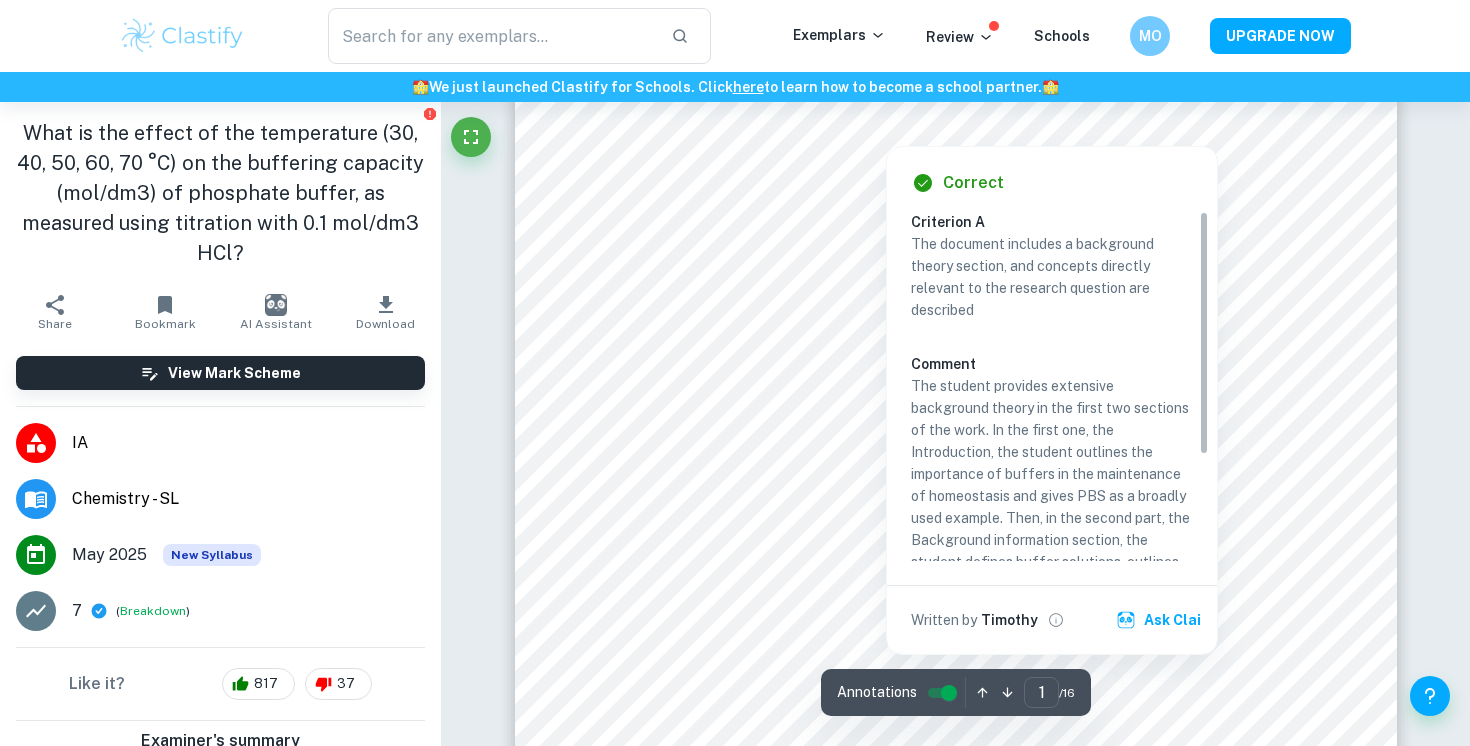 scroll, scrollTop: 419, scrollLeft: 0, axis: vertical 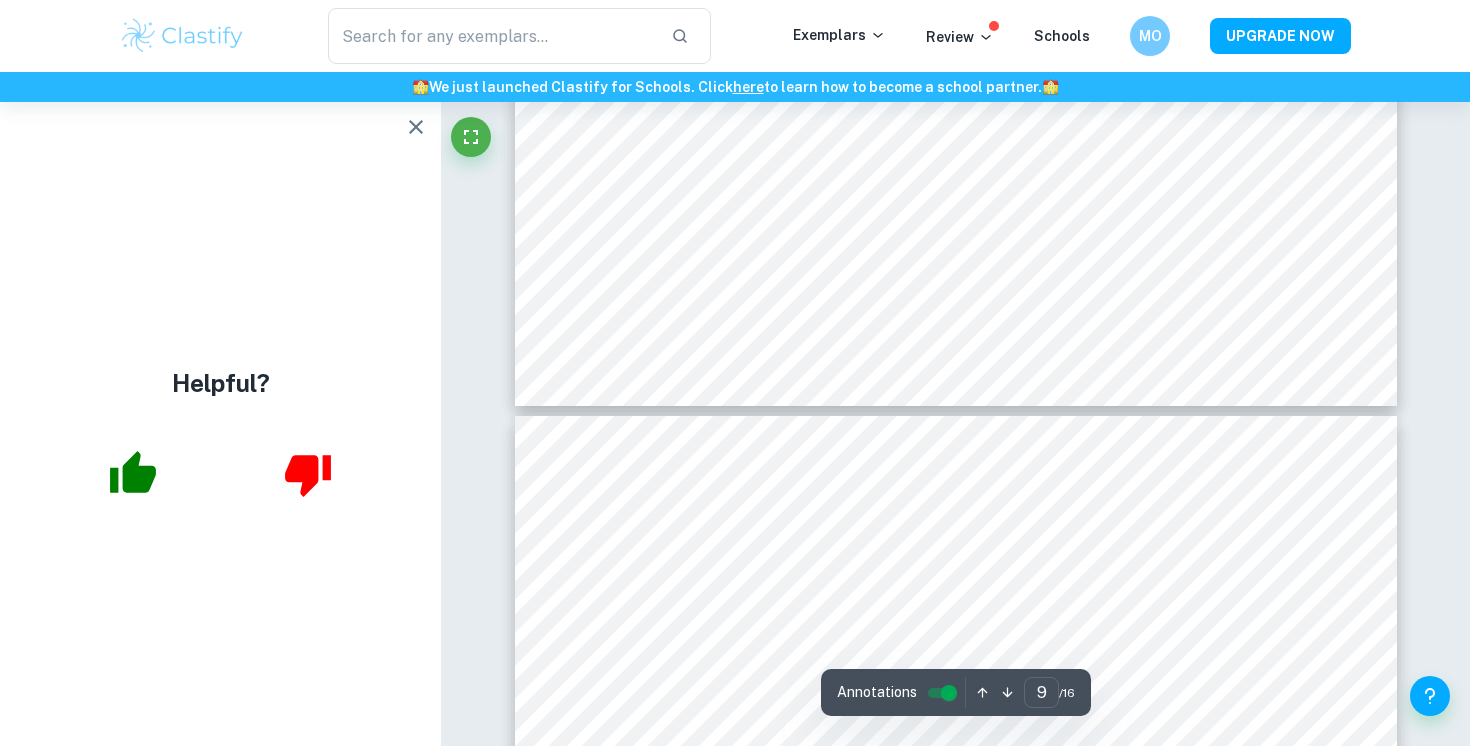 type on "10" 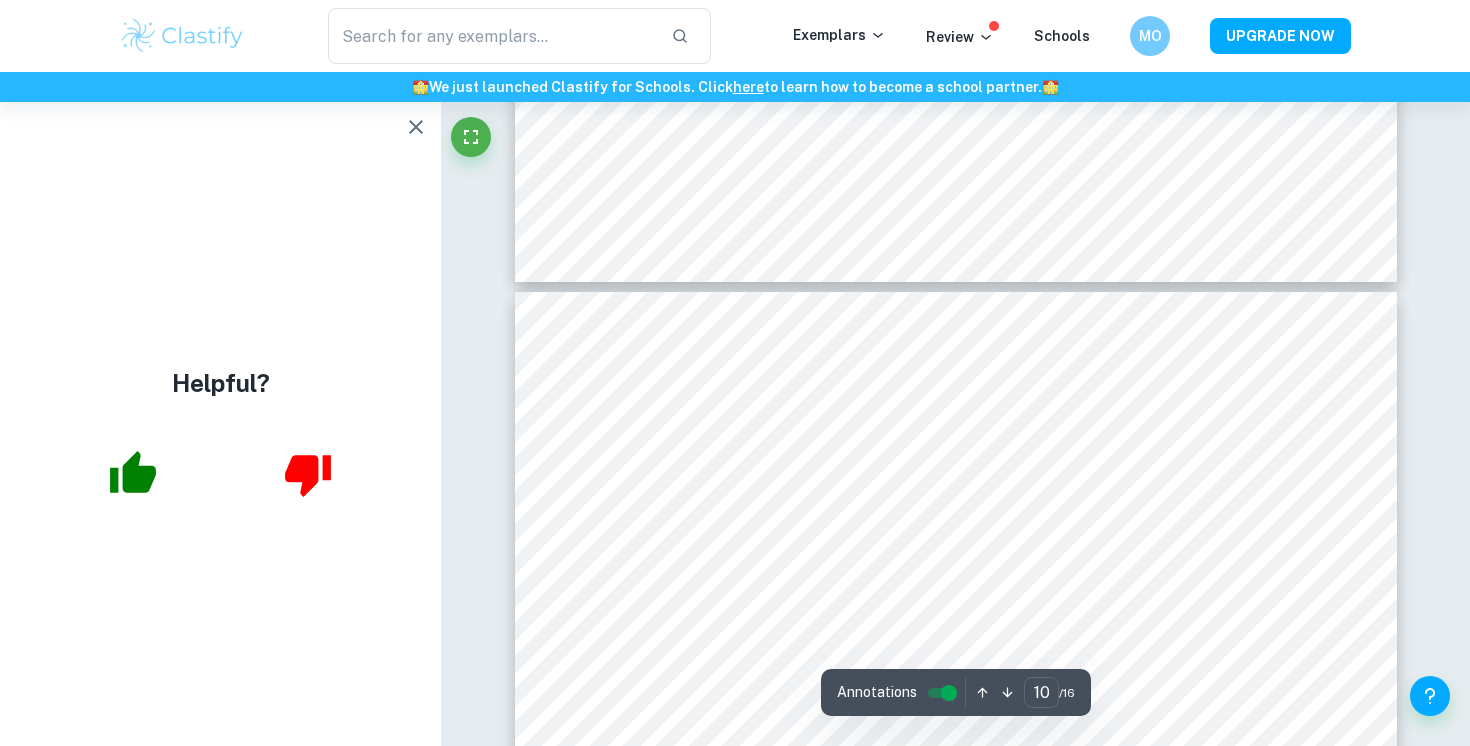 scroll, scrollTop: 11510, scrollLeft: 0, axis: vertical 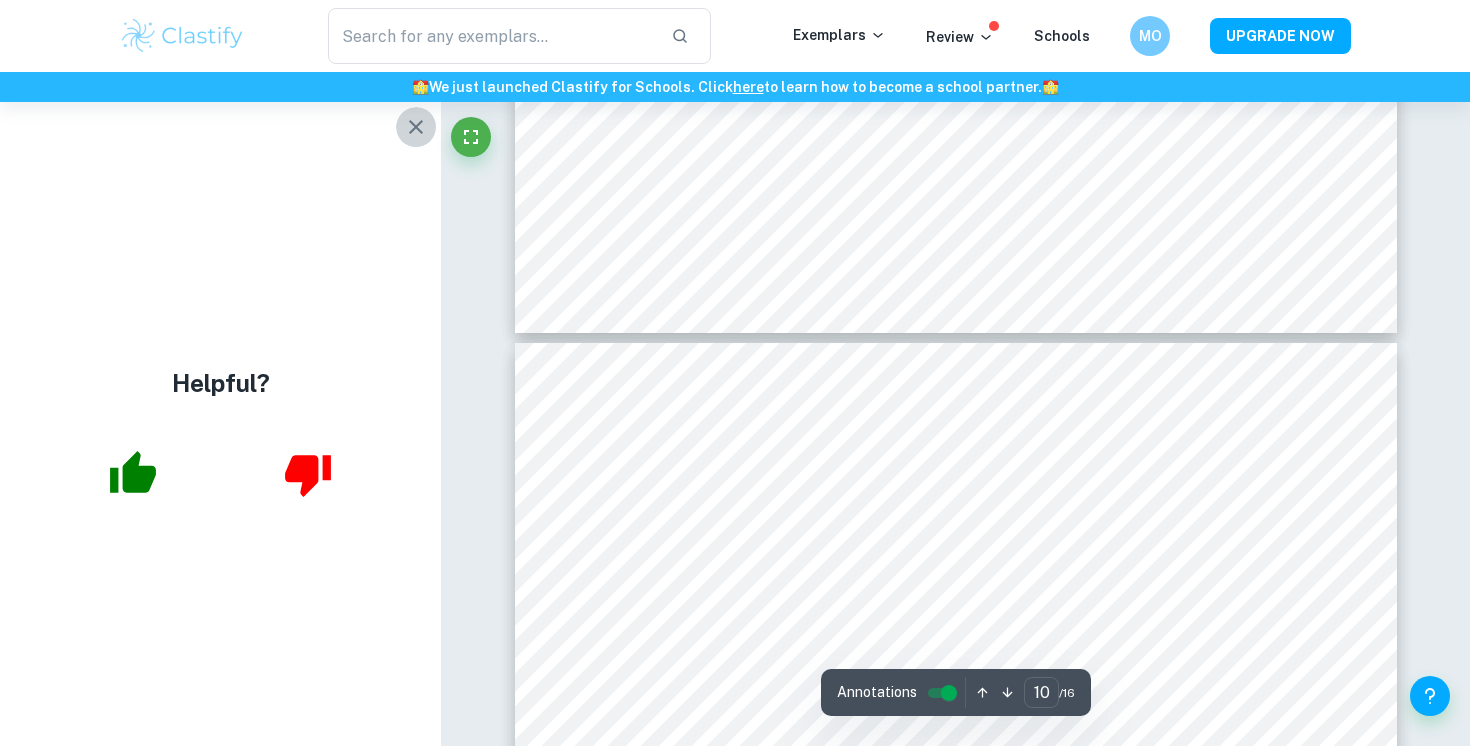 click 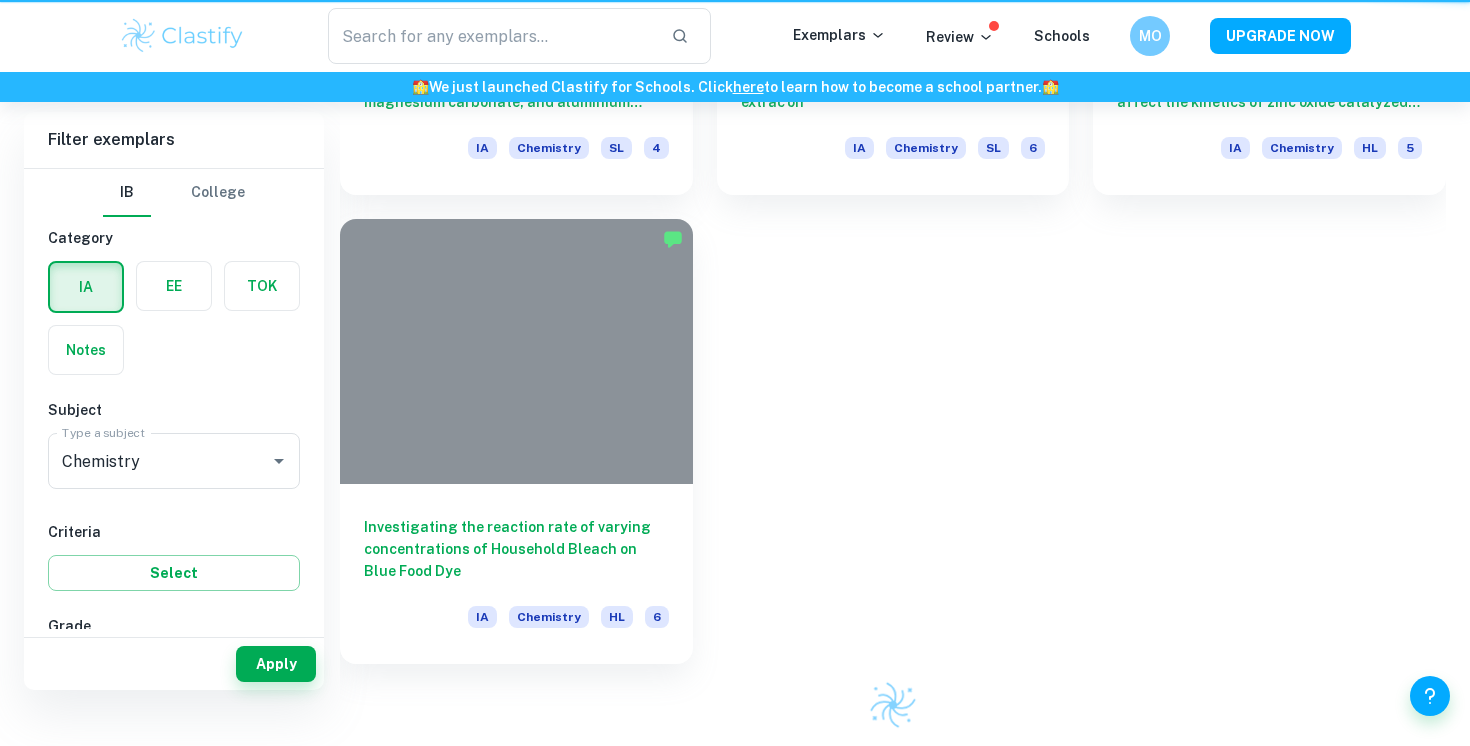scroll, scrollTop: 516, scrollLeft: 0, axis: vertical 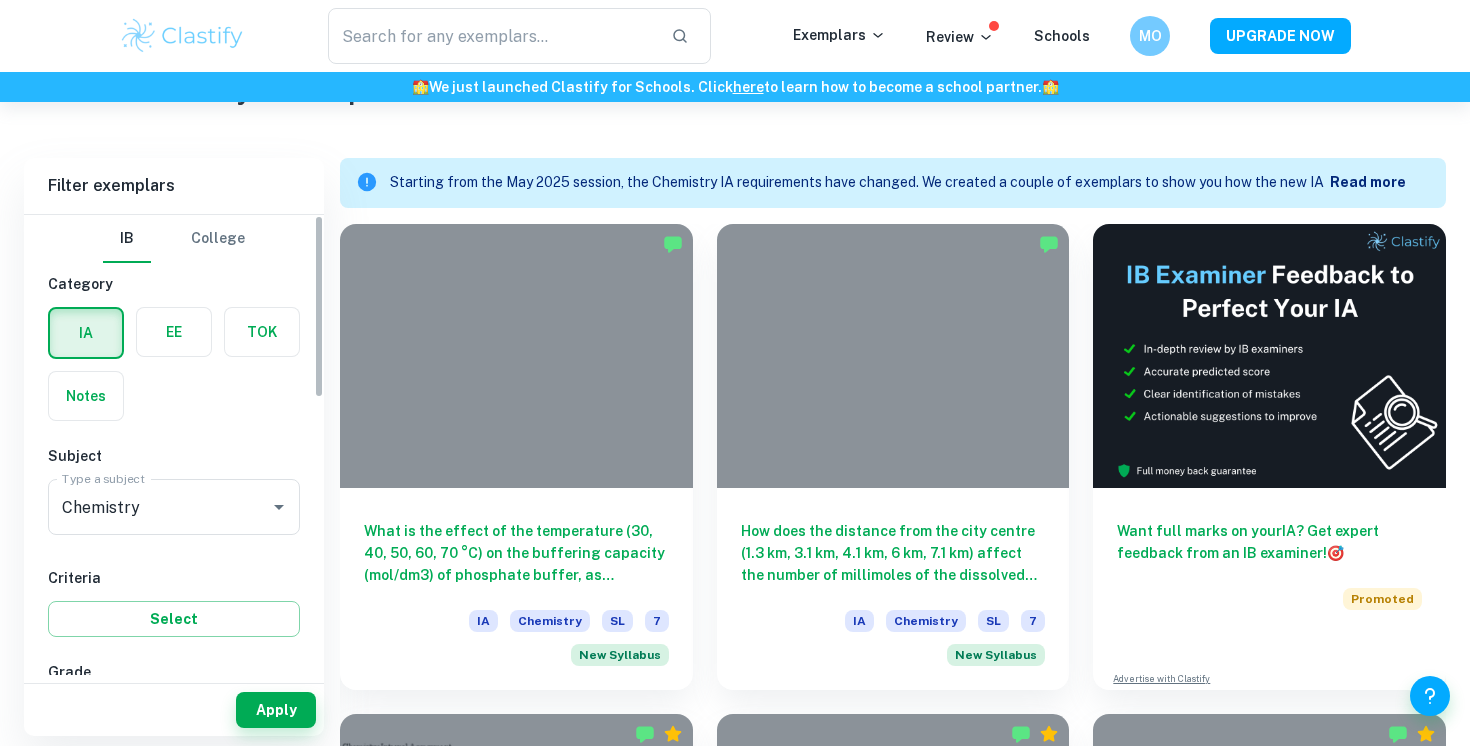 click at bounding box center [86, 333] 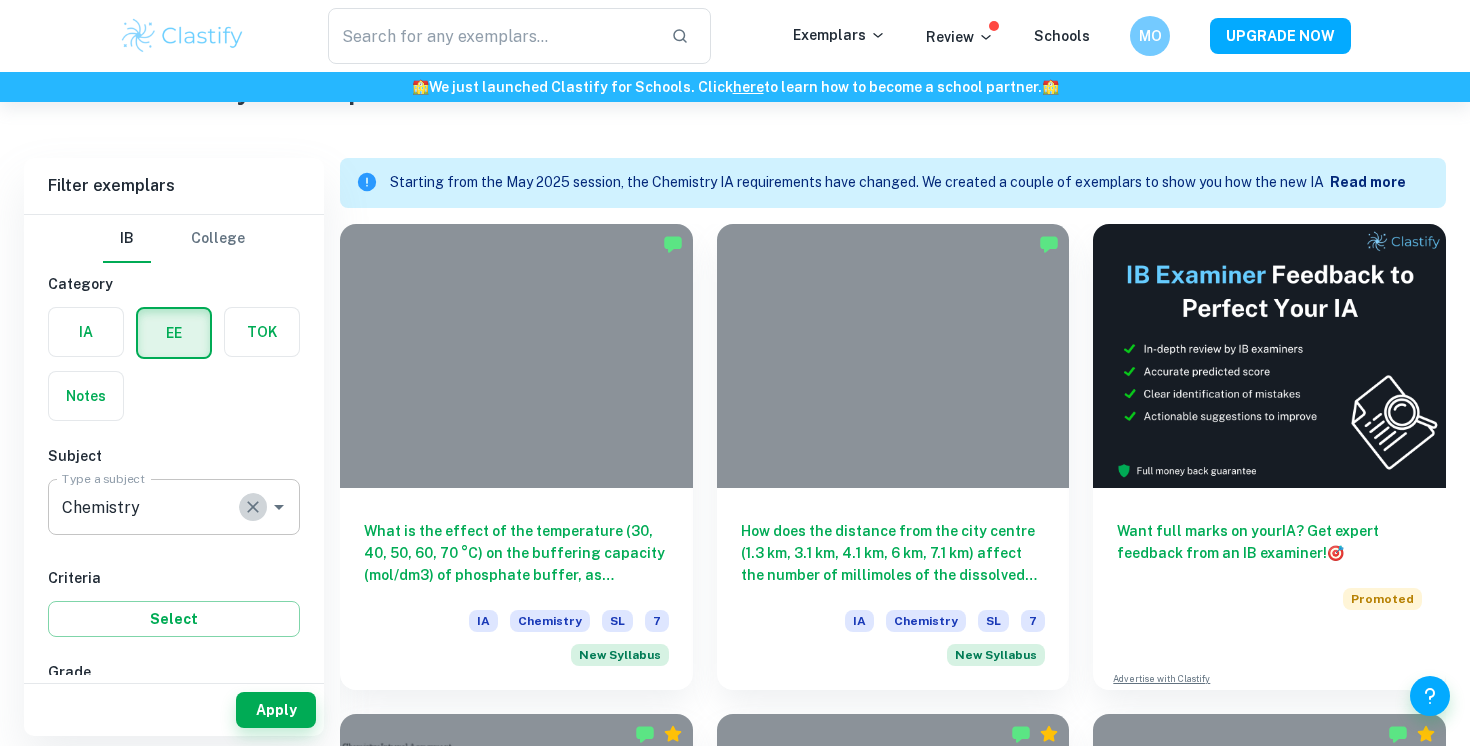 click 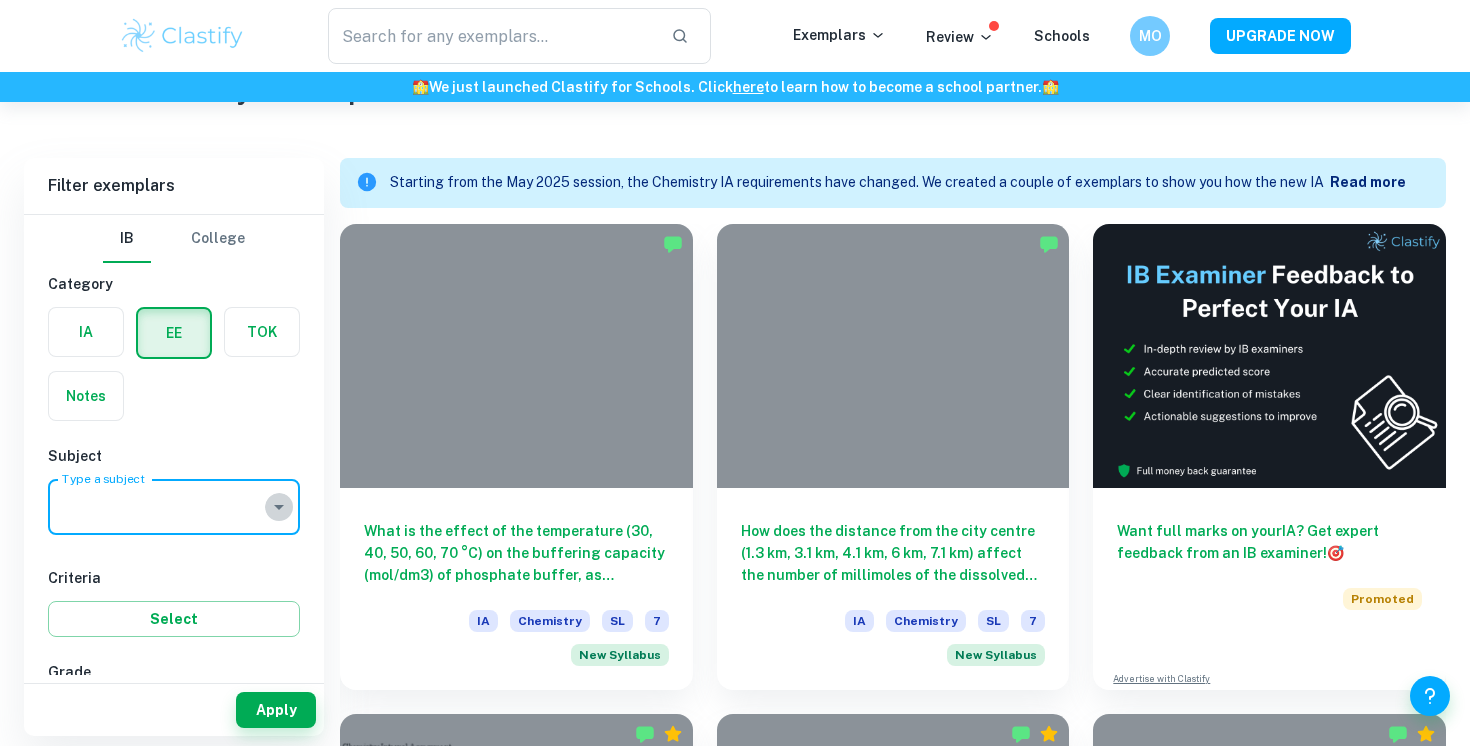 click 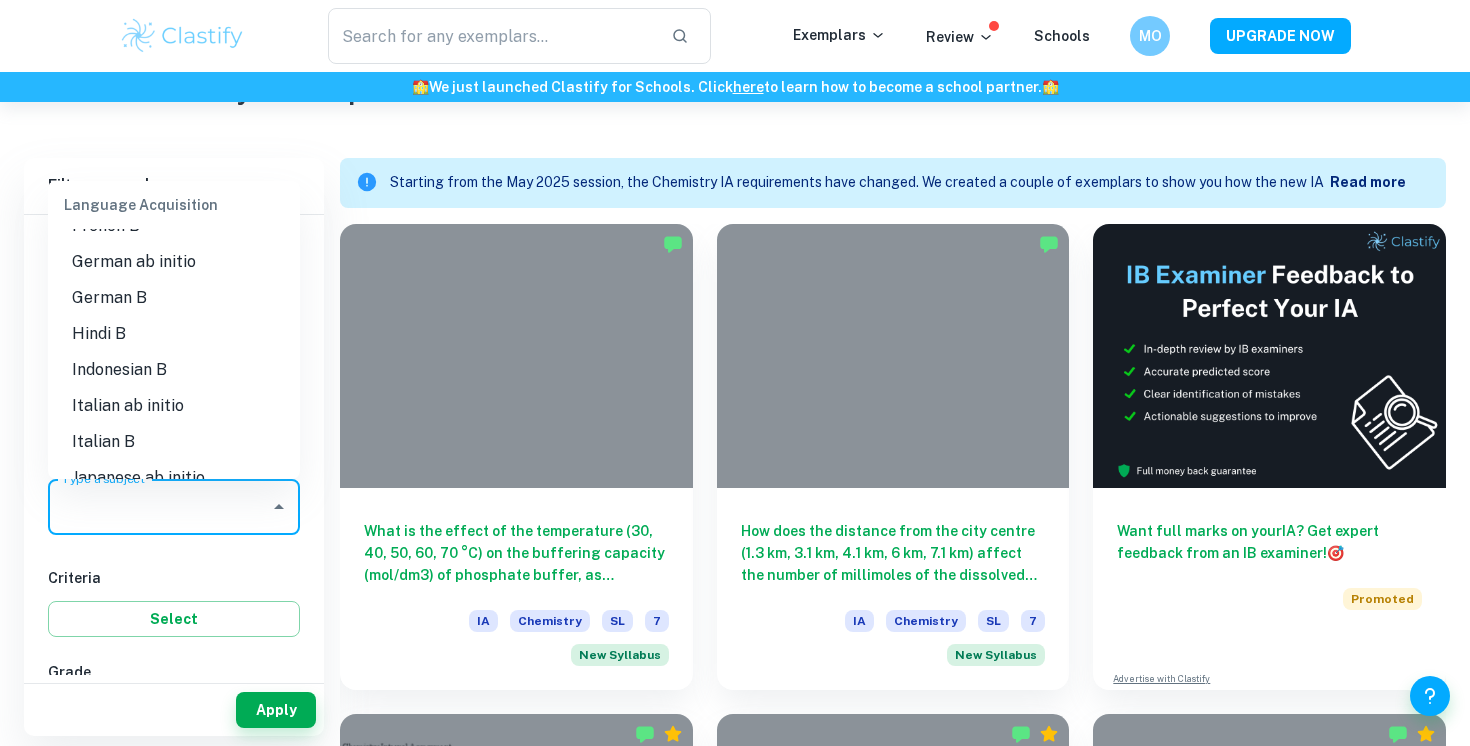 scroll, scrollTop: 1292, scrollLeft: 0, axis: vertical 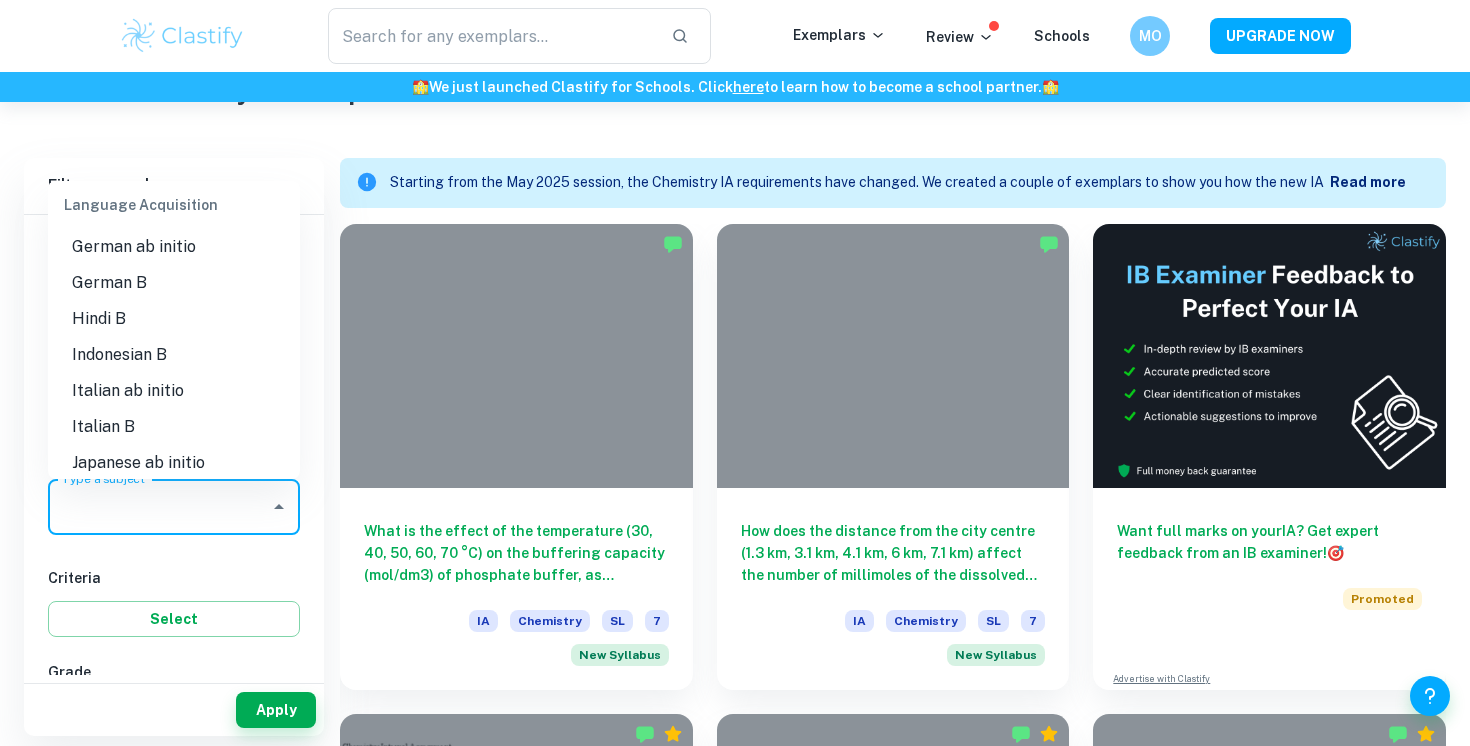 click on "Type a subject" at bounding box center [159, 507] 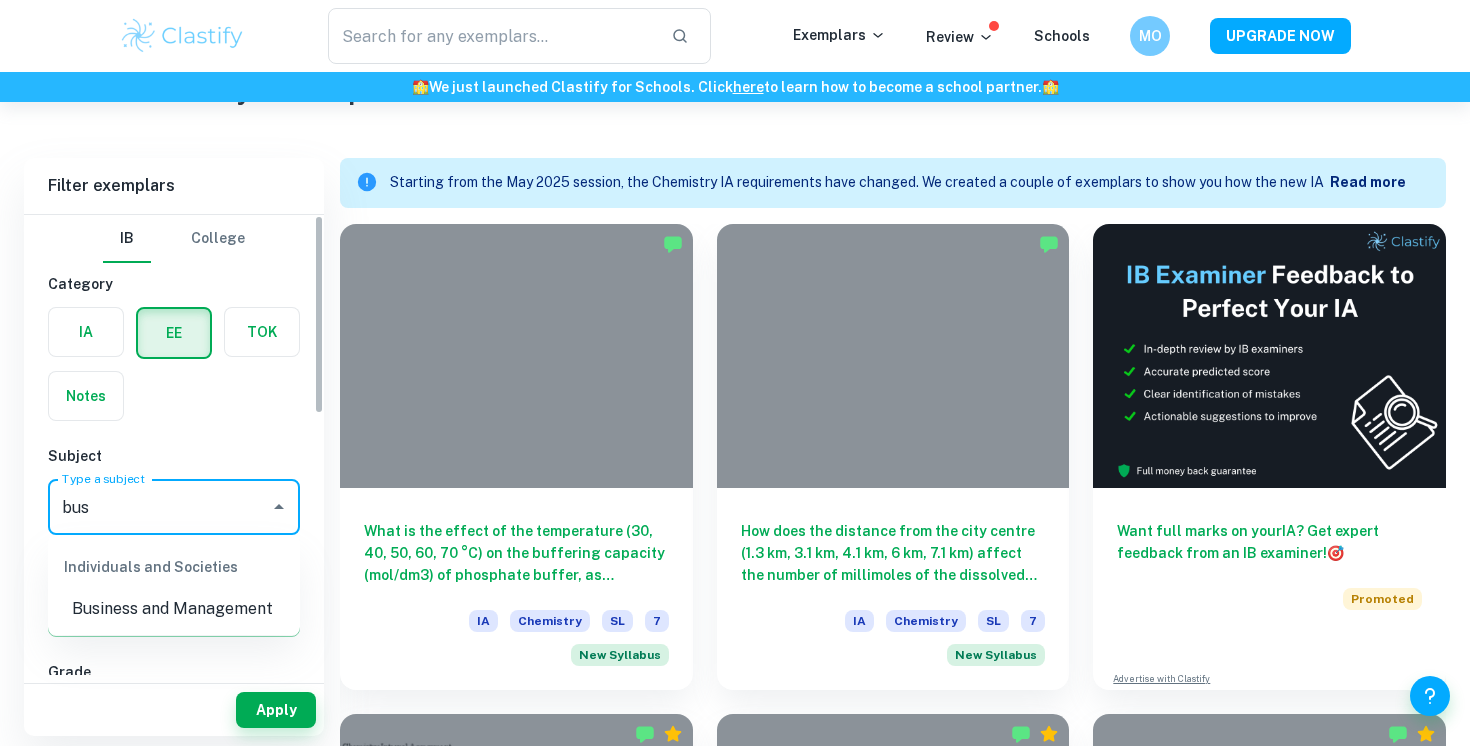 click on "Business and Management" at bounding box center (174, 609) 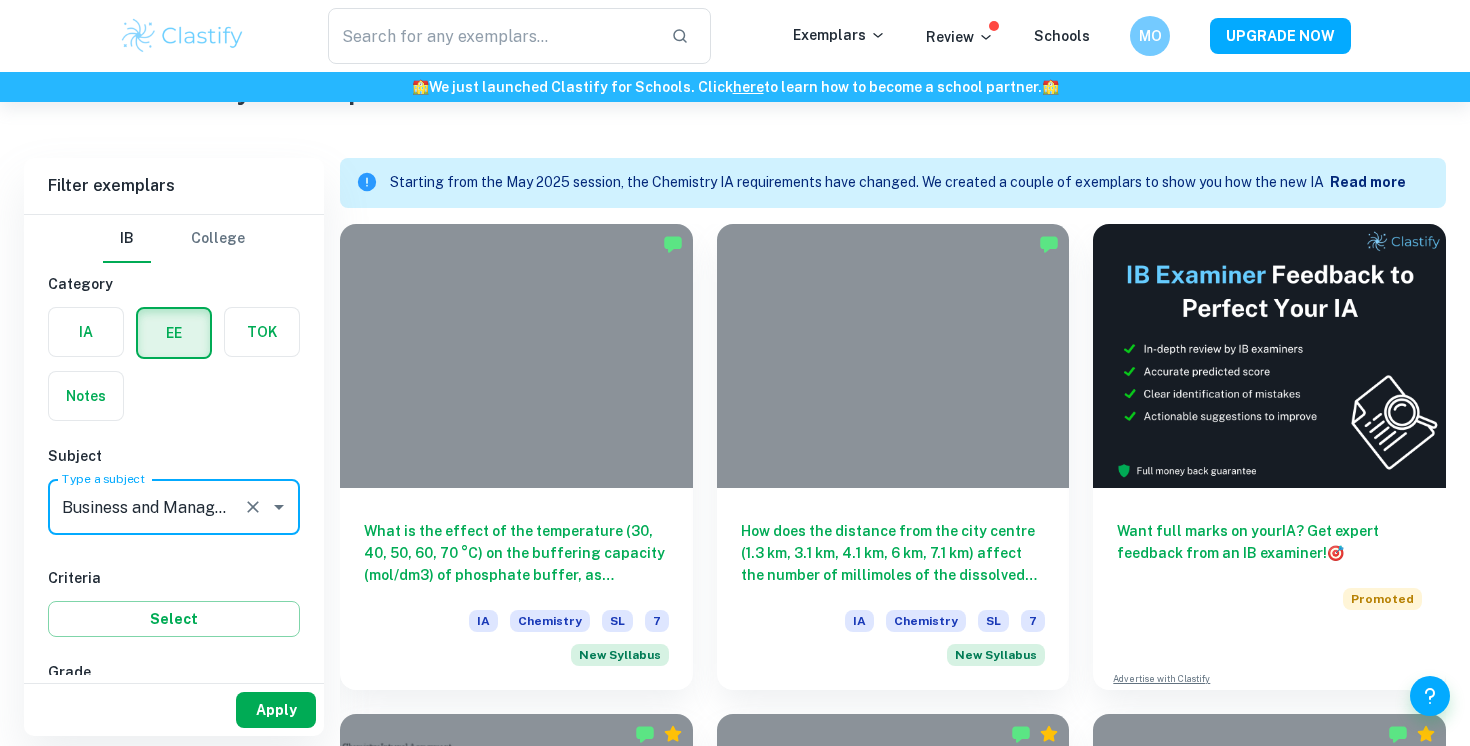 type on "Business and Management" 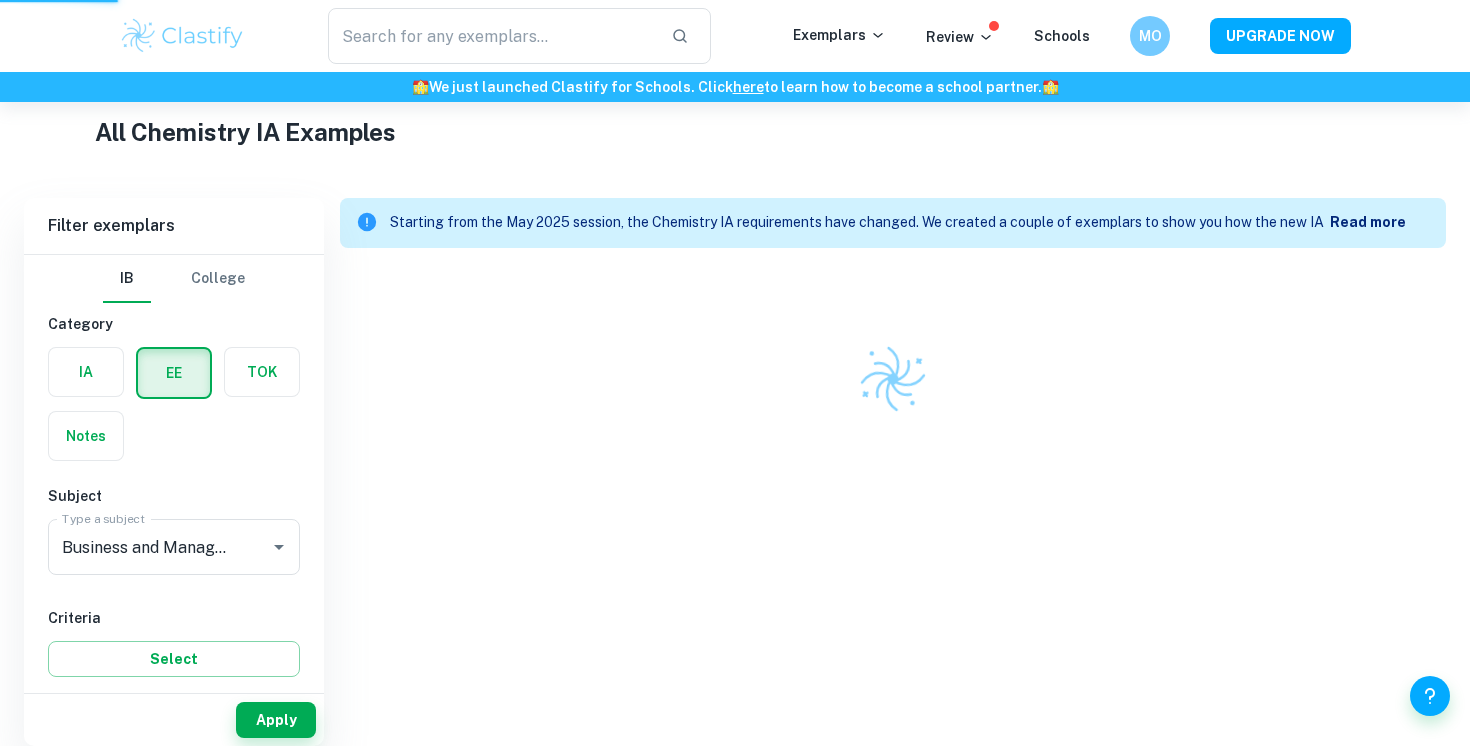 scroll, scrollTop: 386, scrollLeft: 0, axis: vertical 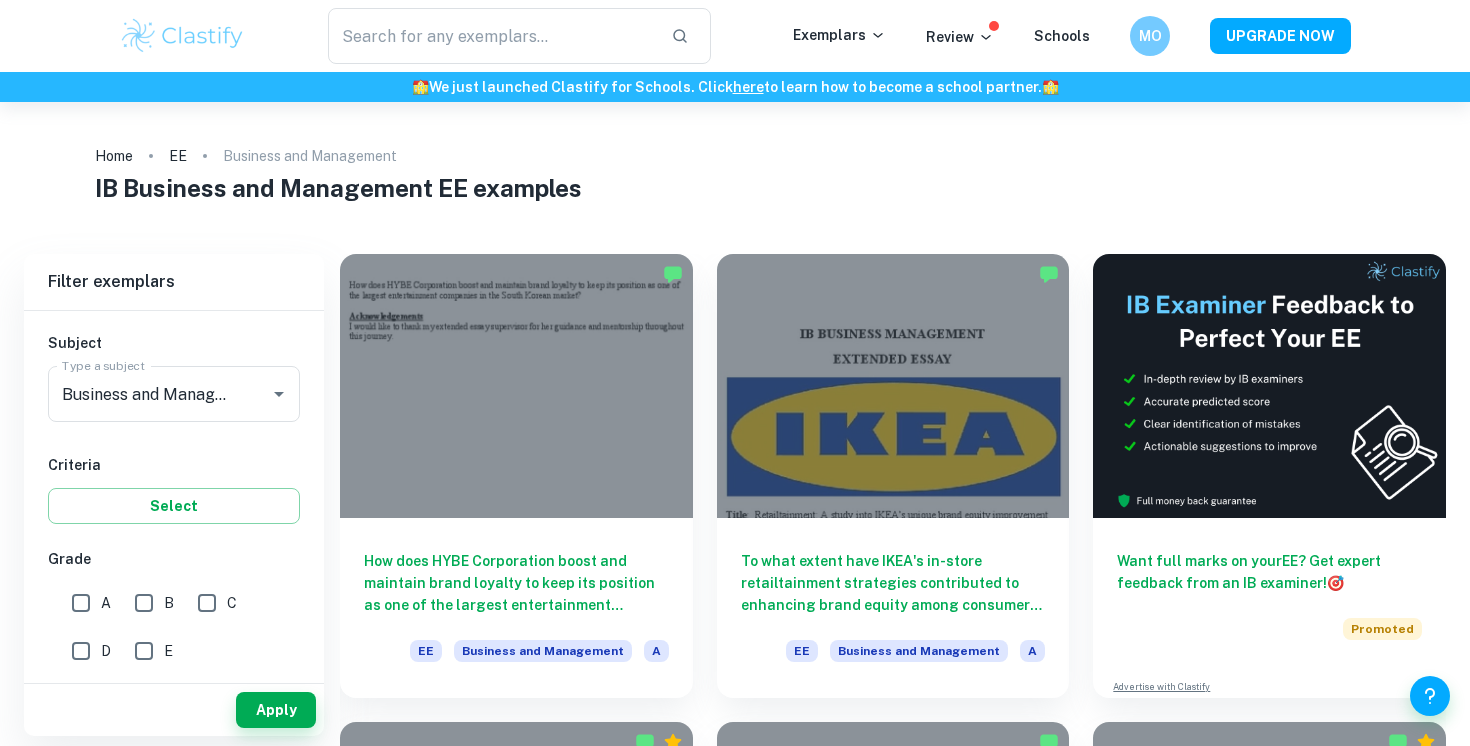 click on "E" at bounding box center [144, 651] 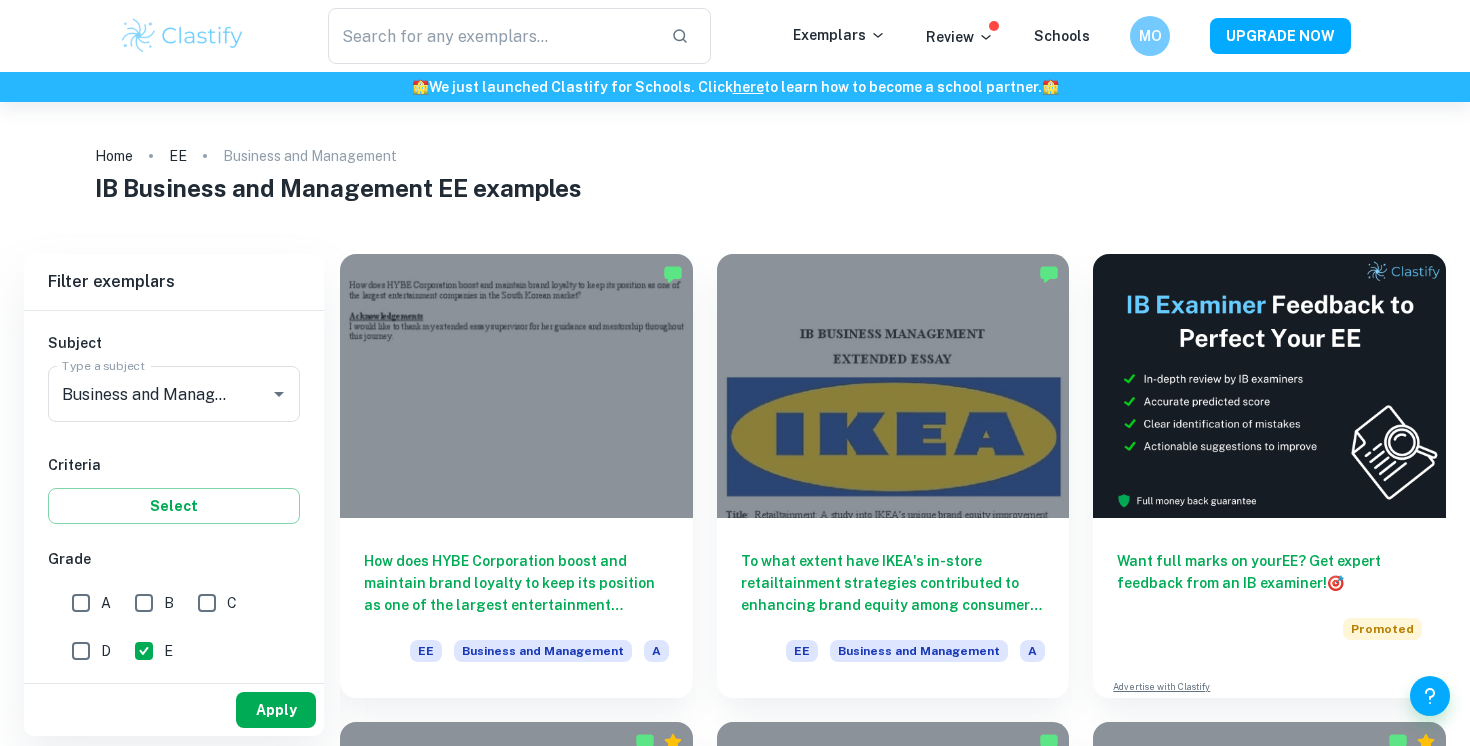 click on "Apply" at bounding box center [276, 710] 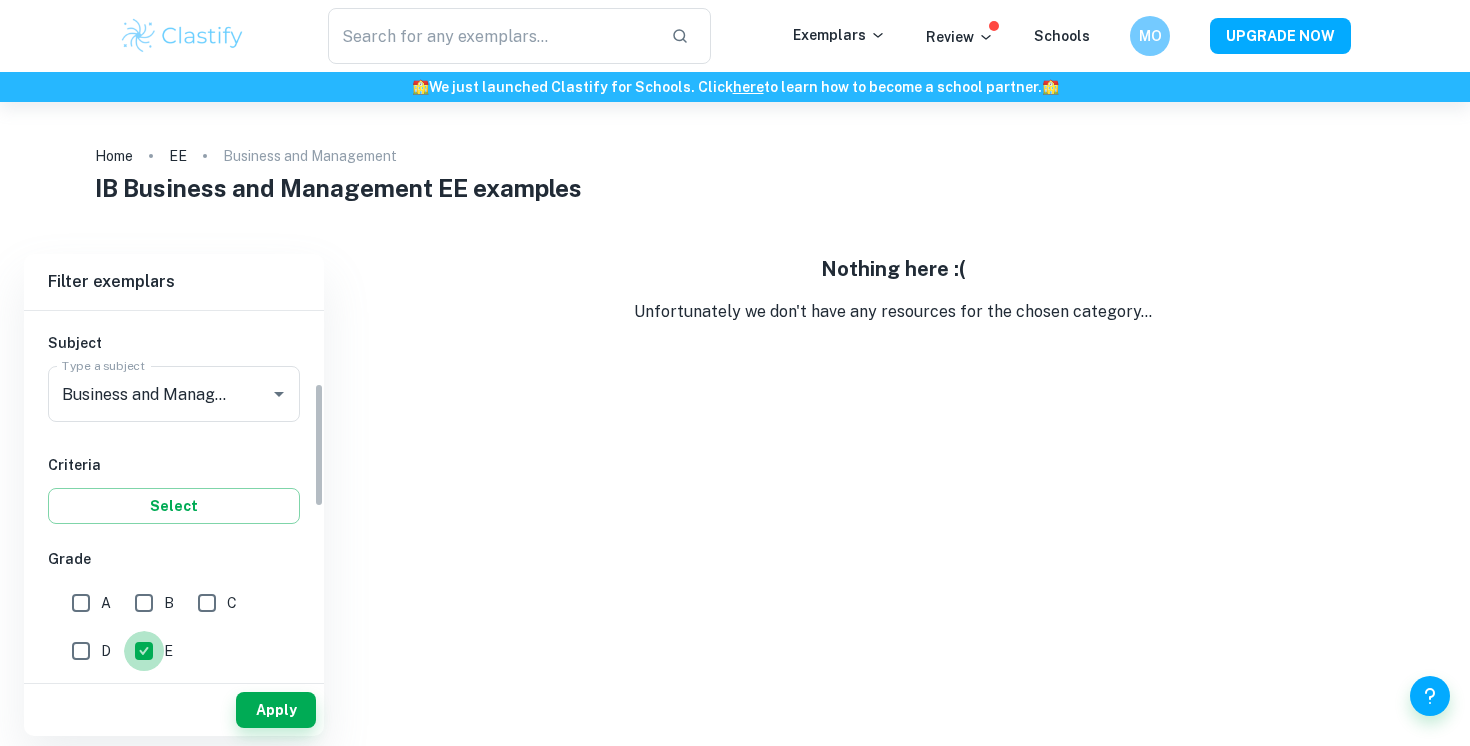 click on "E" at bounding box center (144, 651) 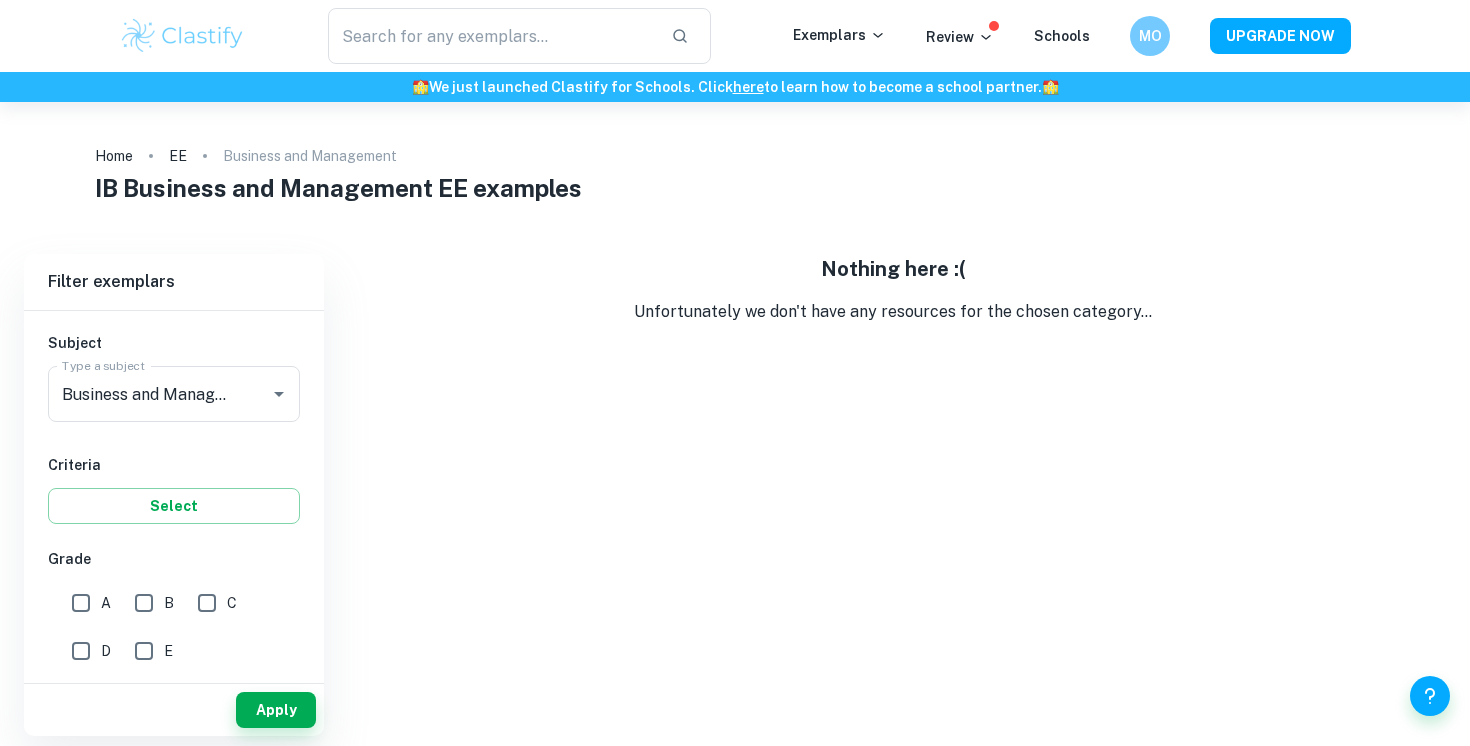 click on "D" at bounding box center (81, 651) 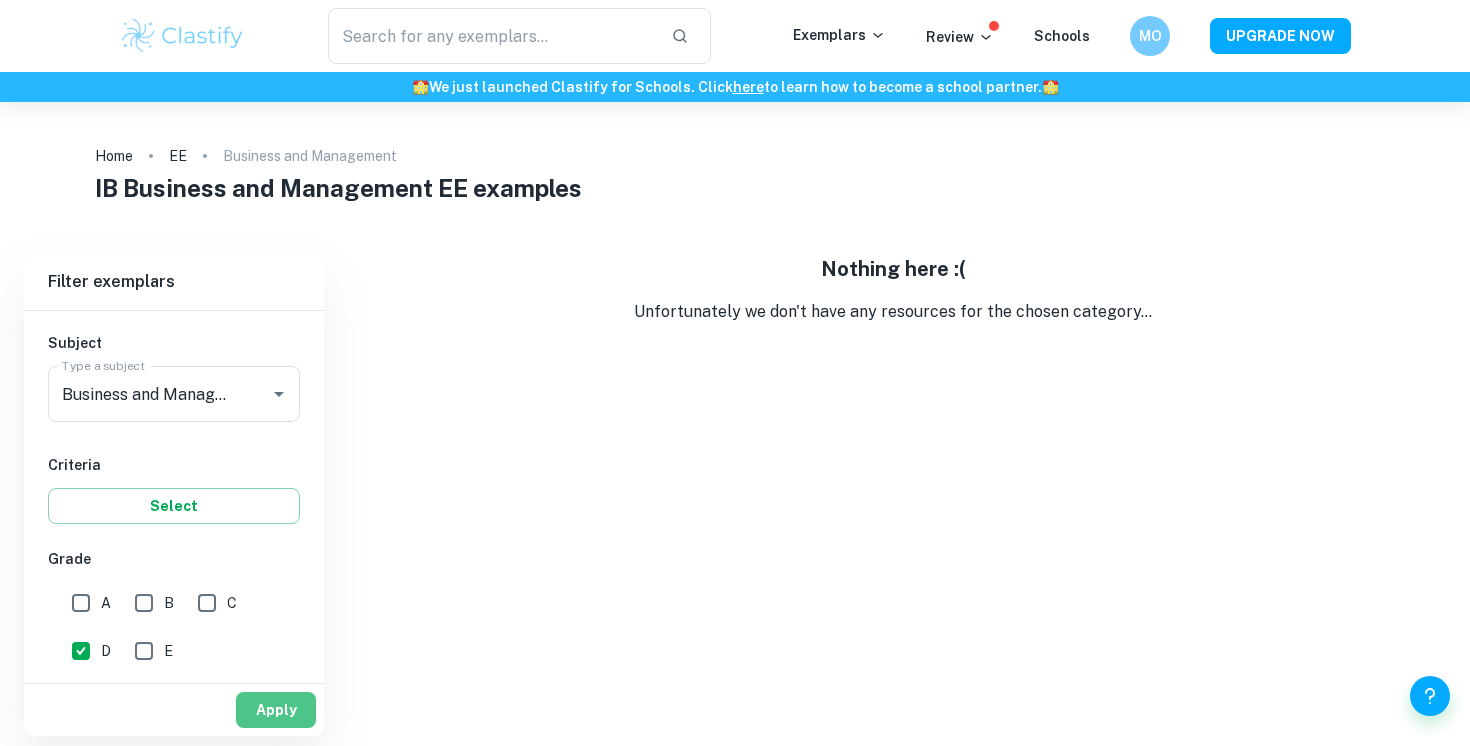 click on "Apply" at bounding box center (276, 710) 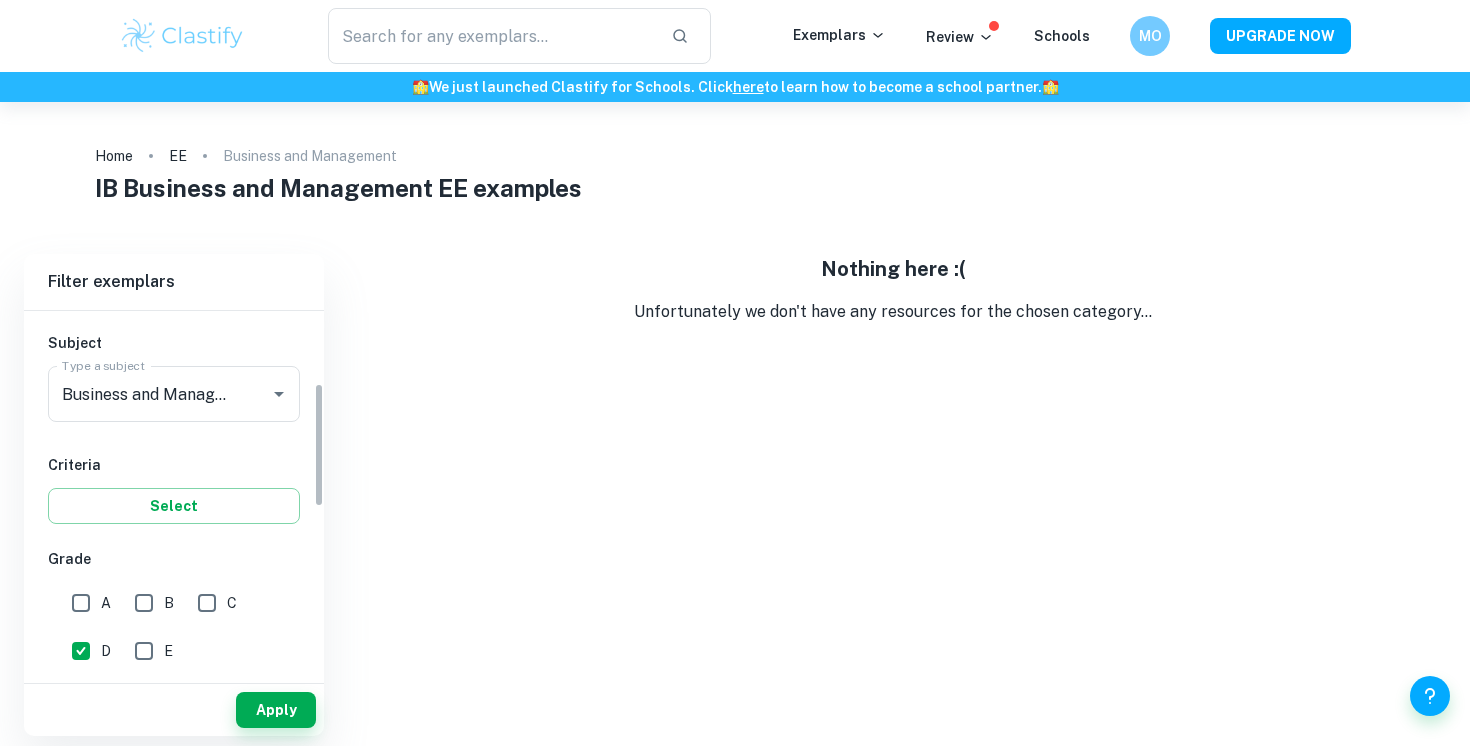 click on "D" at bounding box center (81, 651) 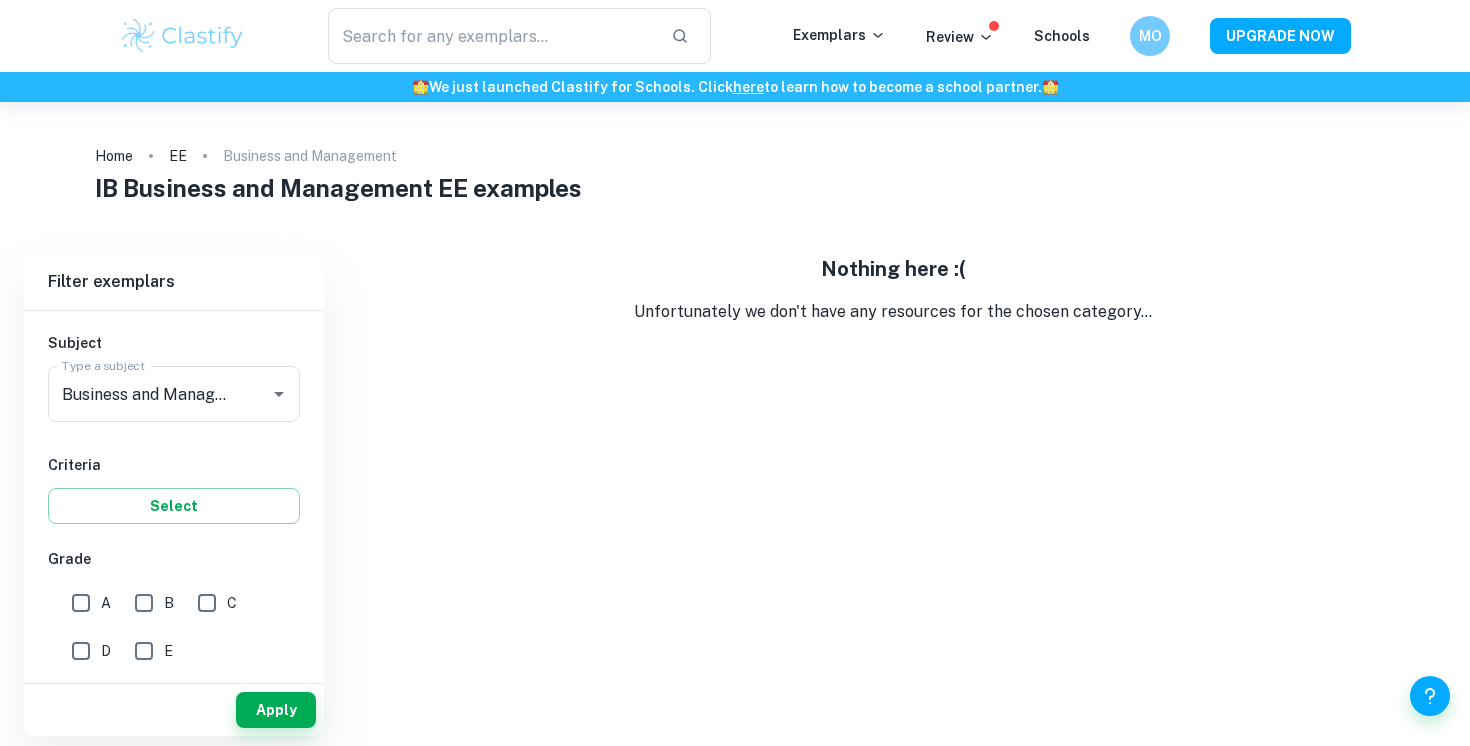 click on "C" at bounding box center [207, 603] 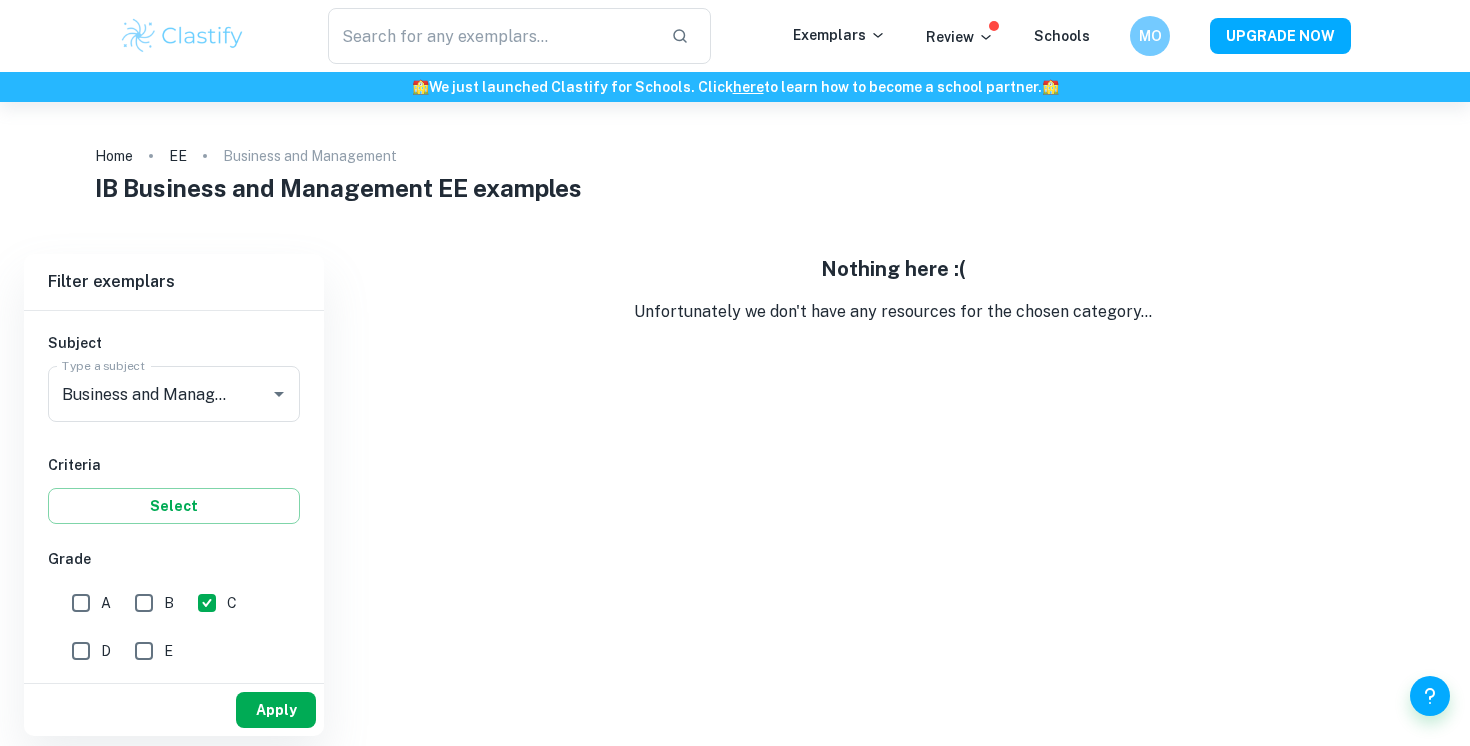 click on "Apply" at bounding box center [276, 710] 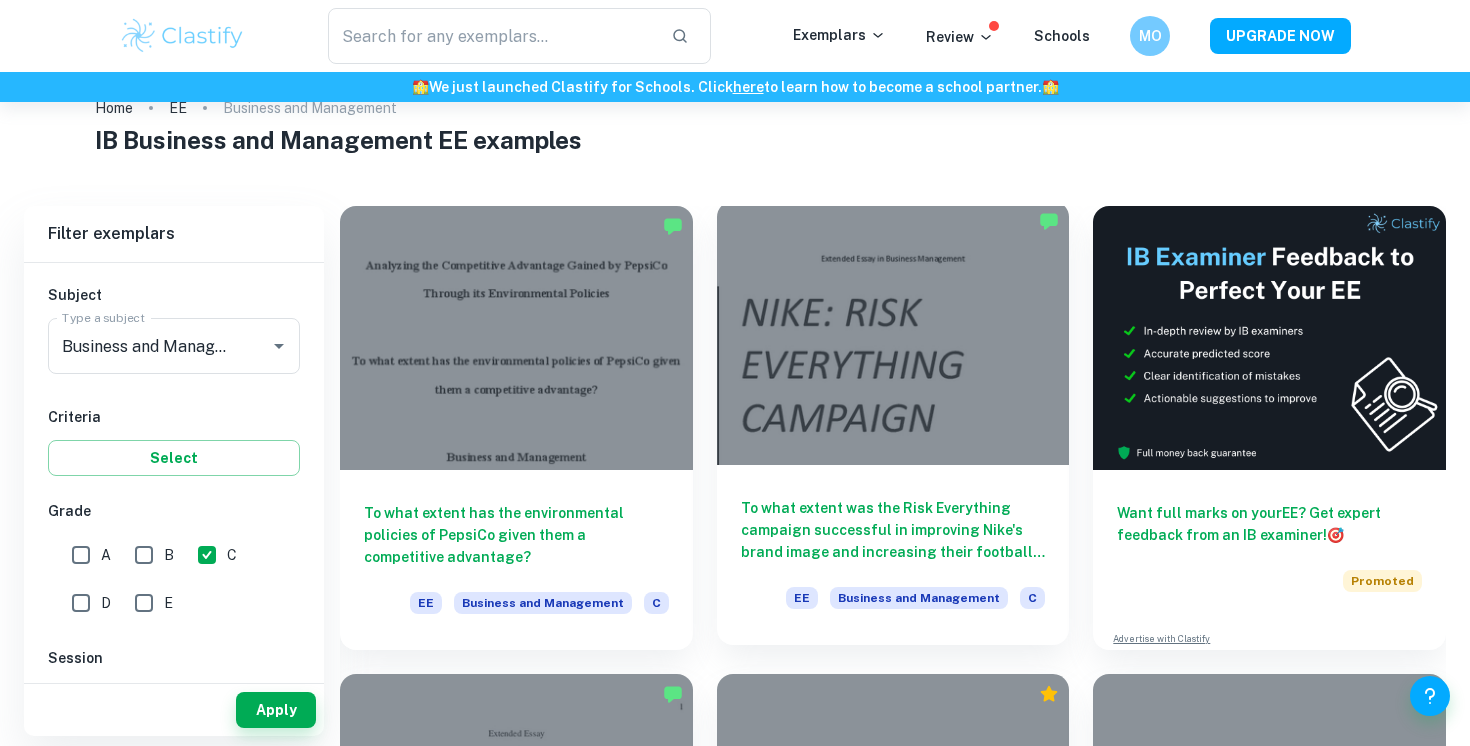 scroll, scrollTop: 46, scrollLeft: 0, axis: vertical 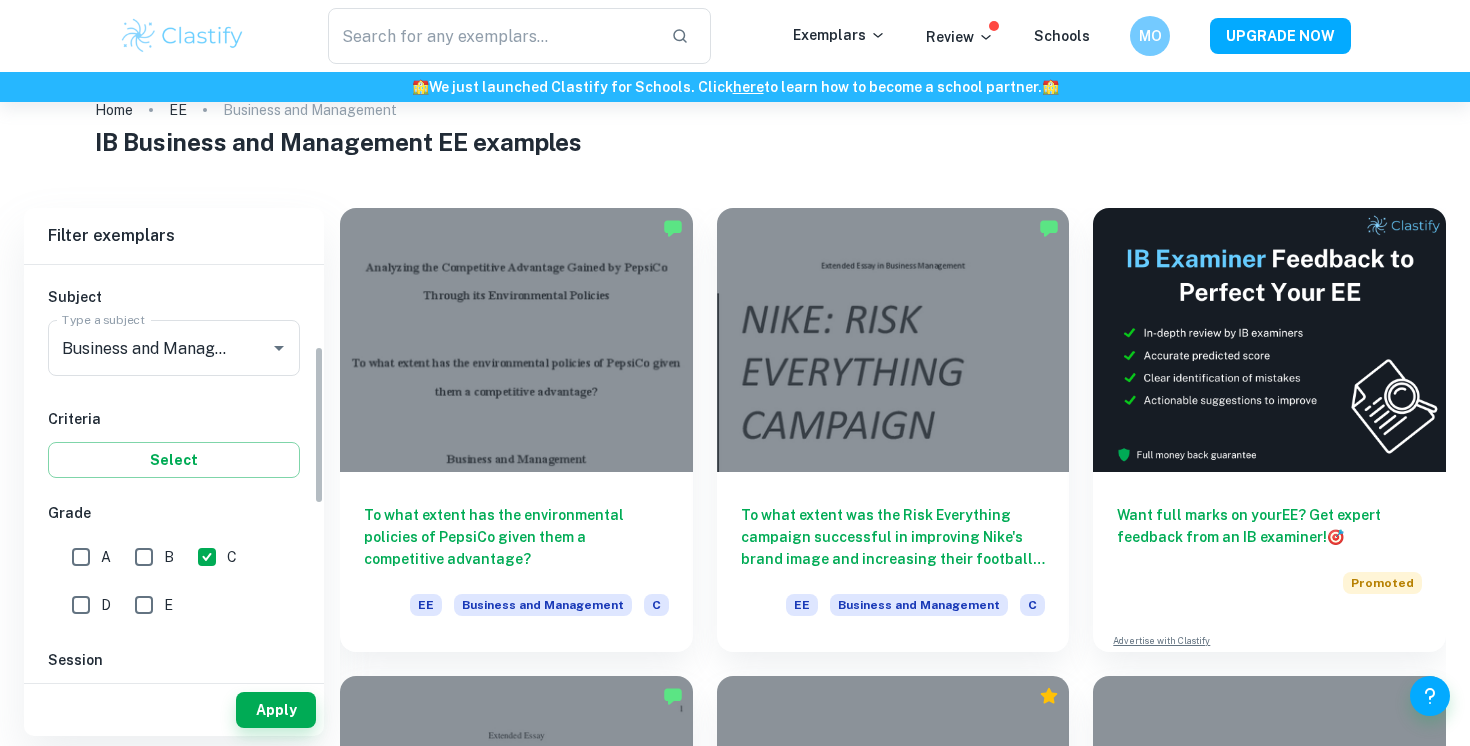 click on "C" at bounding box center [207, 557] 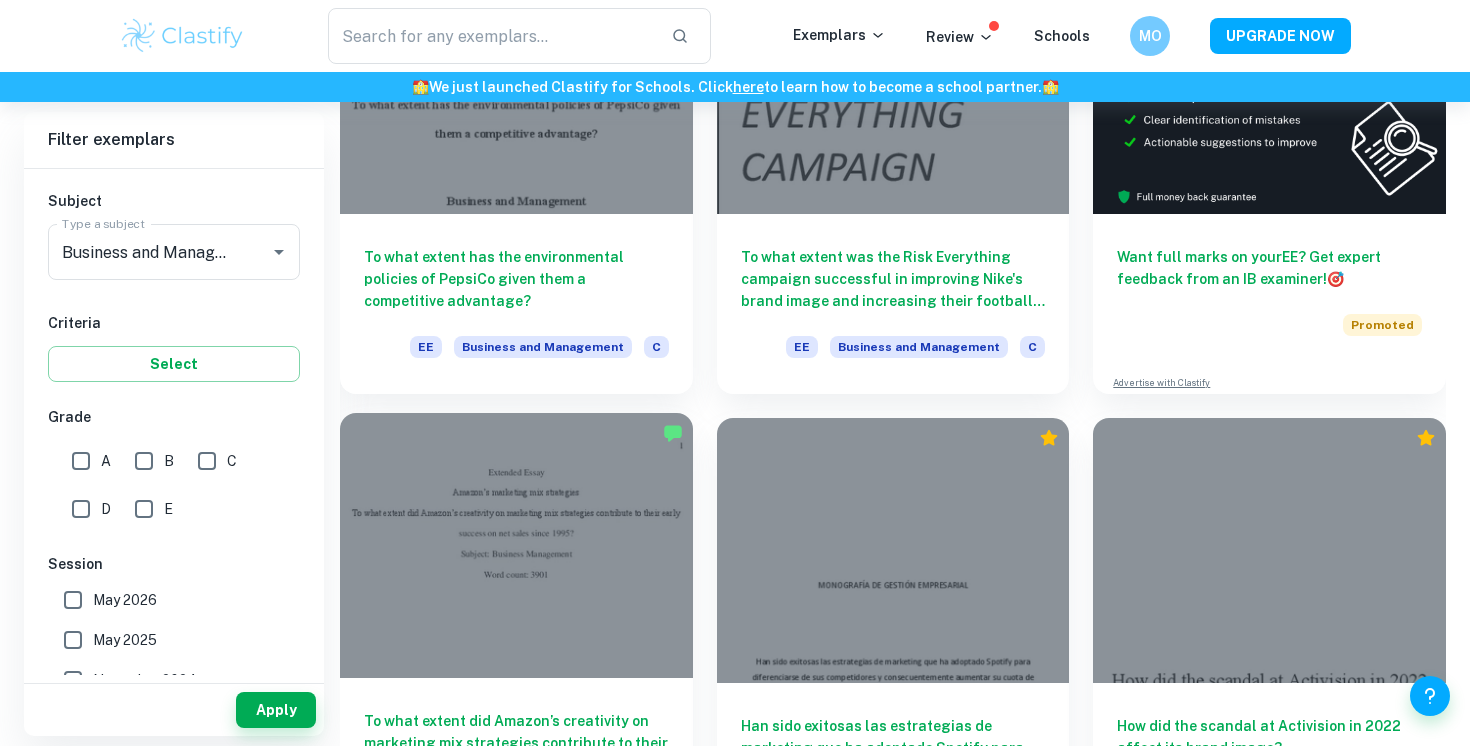 scroll, scrollTop: 0, scrollLeft: 0, axis: both 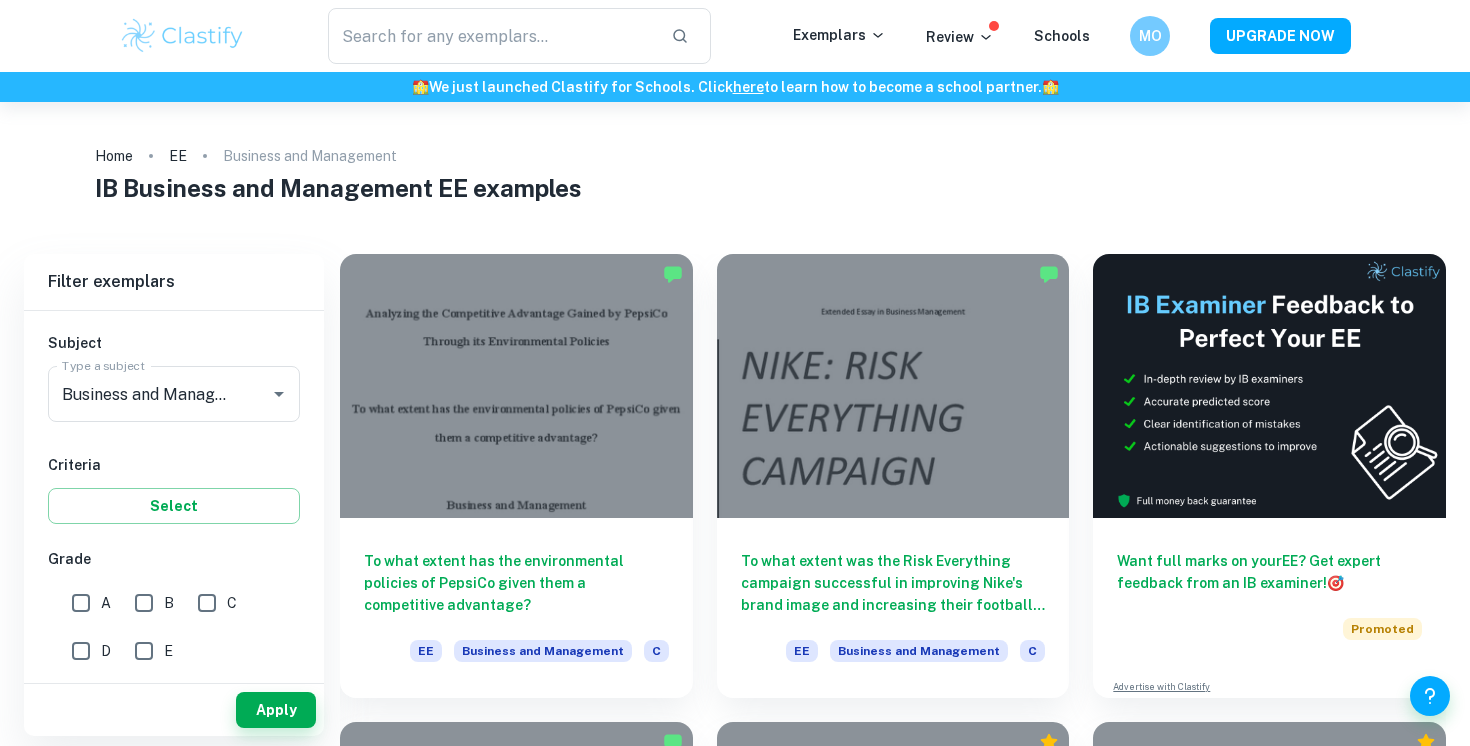 click on "A" at bounding box center [81, 603] 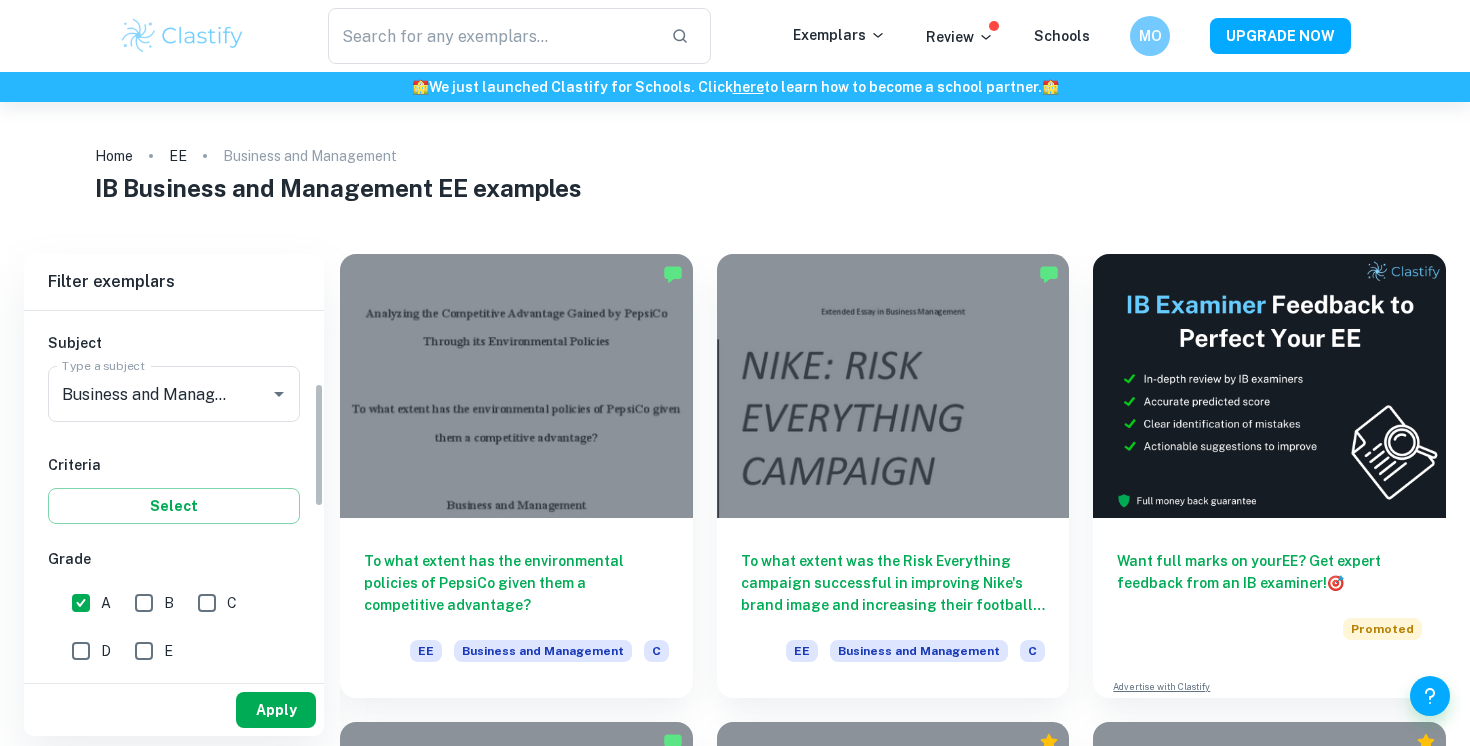 click on "Apply" at bounding box center [276, 710] 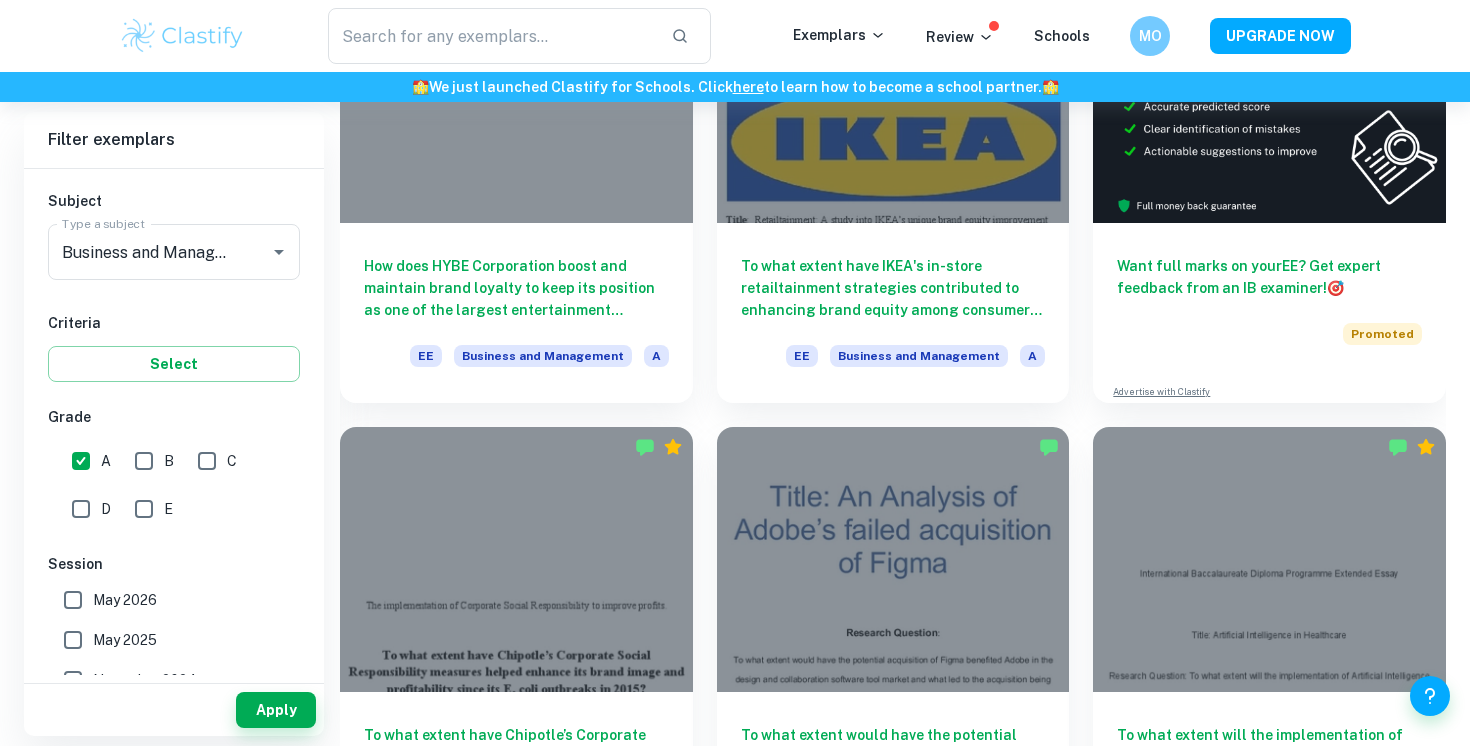 scroll, scrollTop: 0, scrollLeft: 0, axis: both 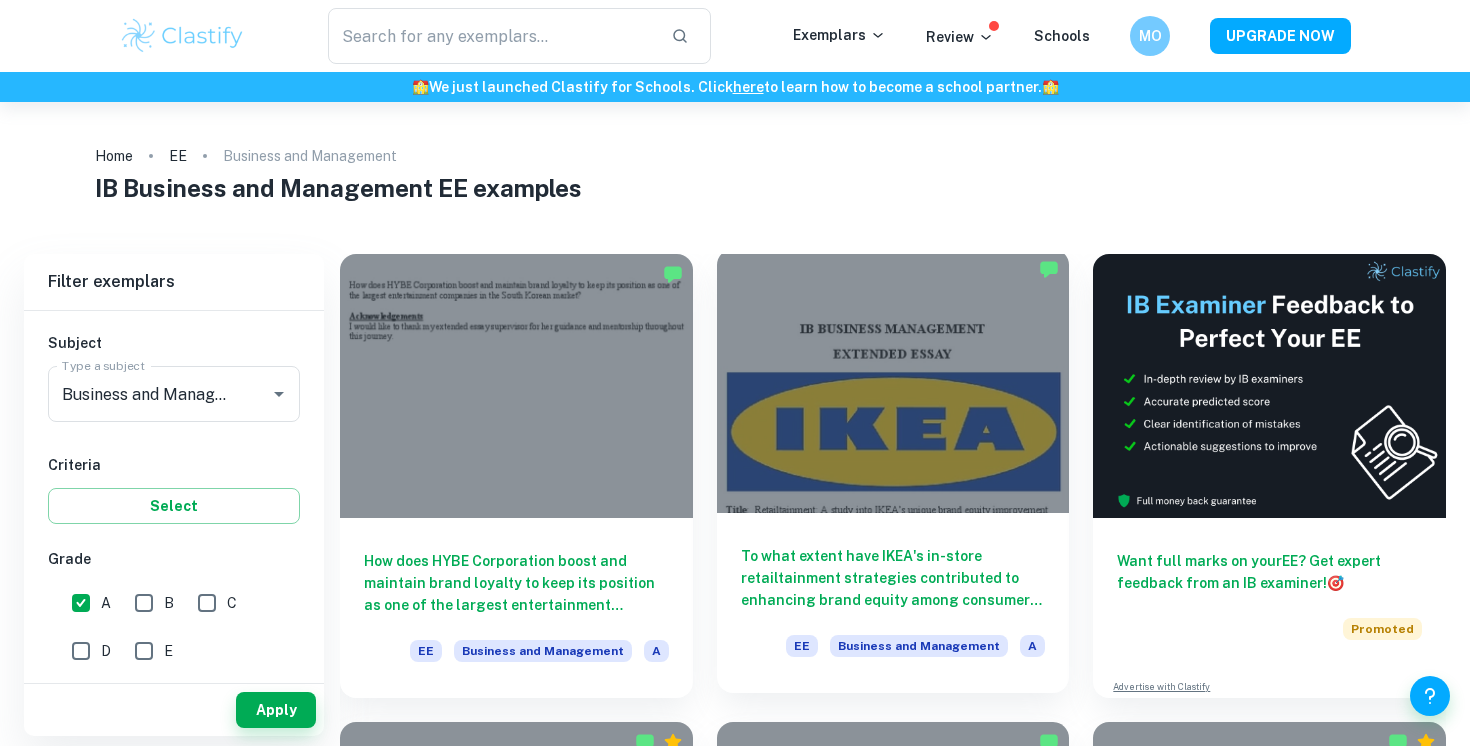 click at bounding box center [893, 381] 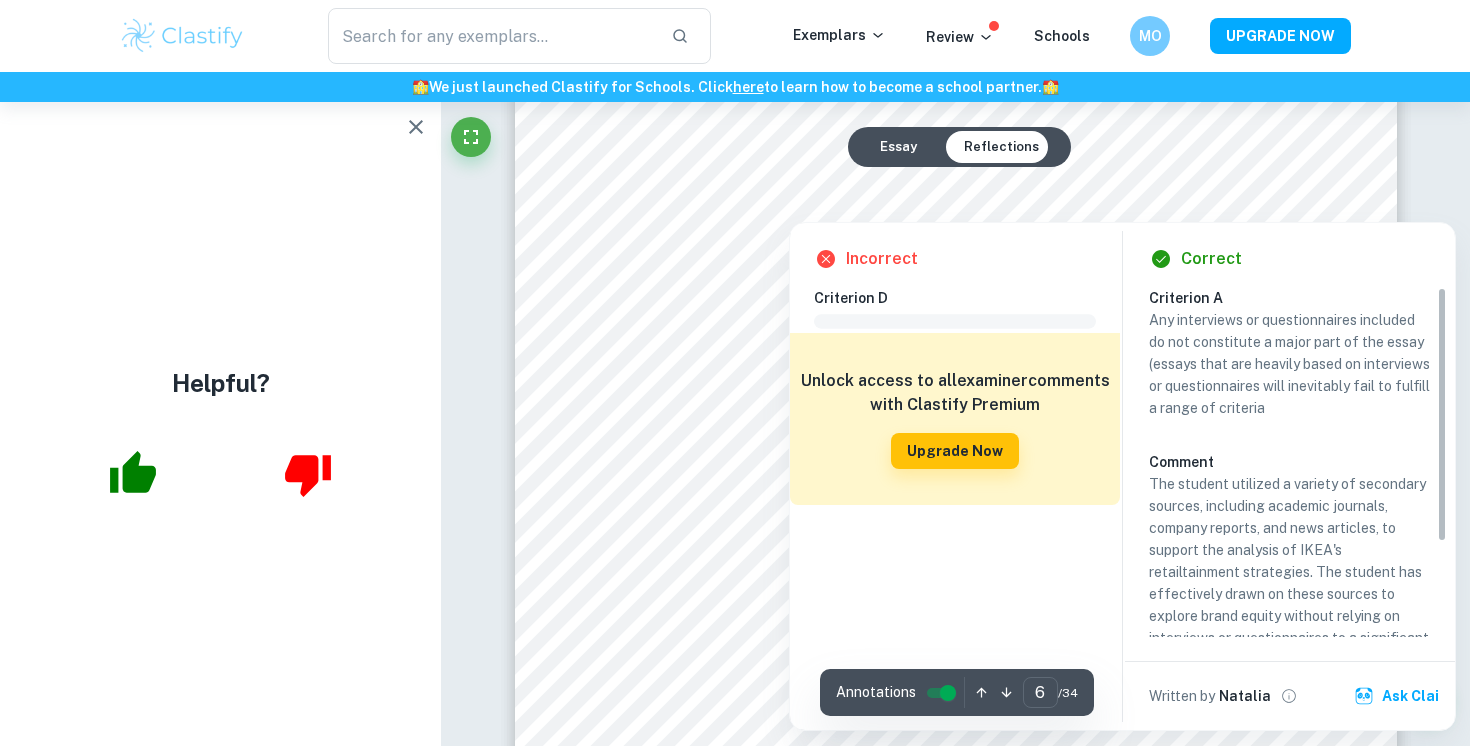 scroll, scrollTop: 6869, scrollLeft: 0, axis: vertical 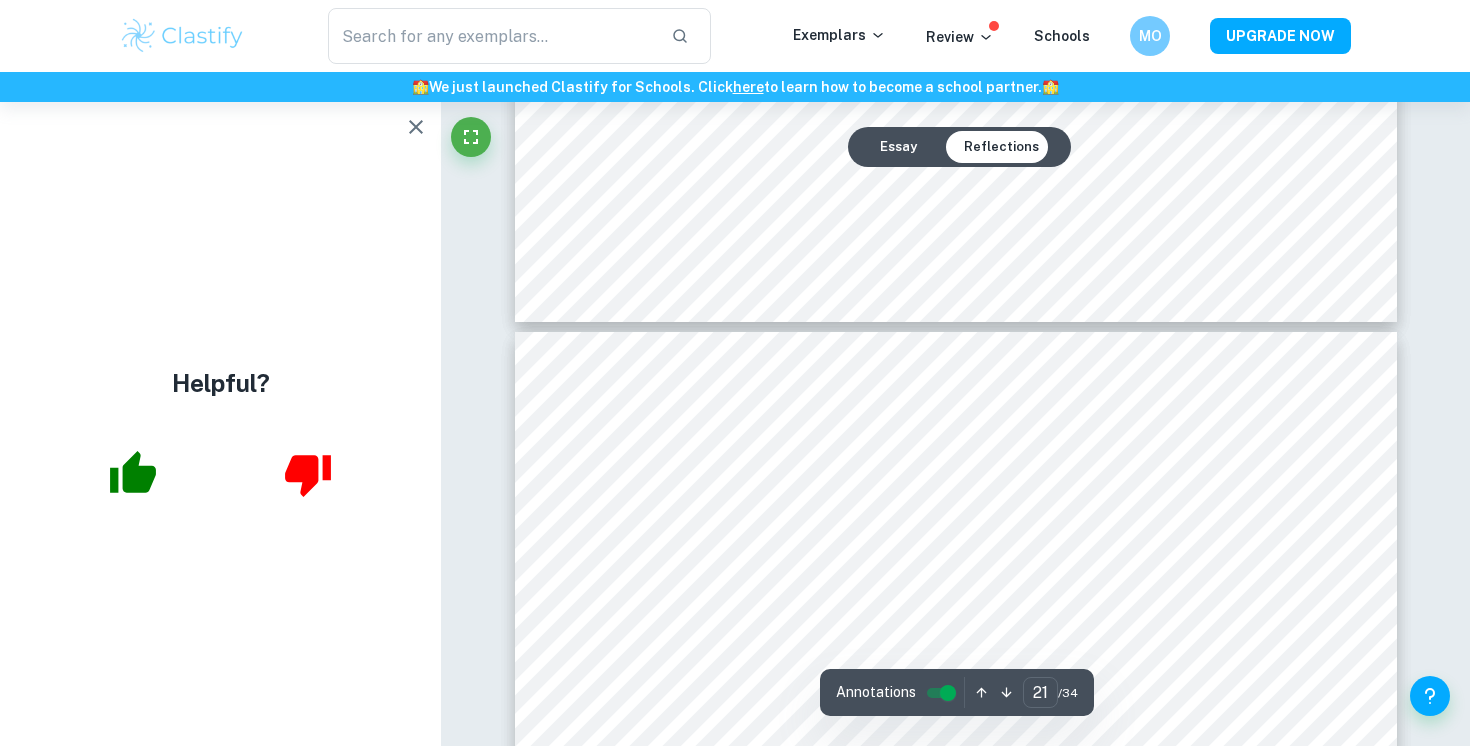type on "22" 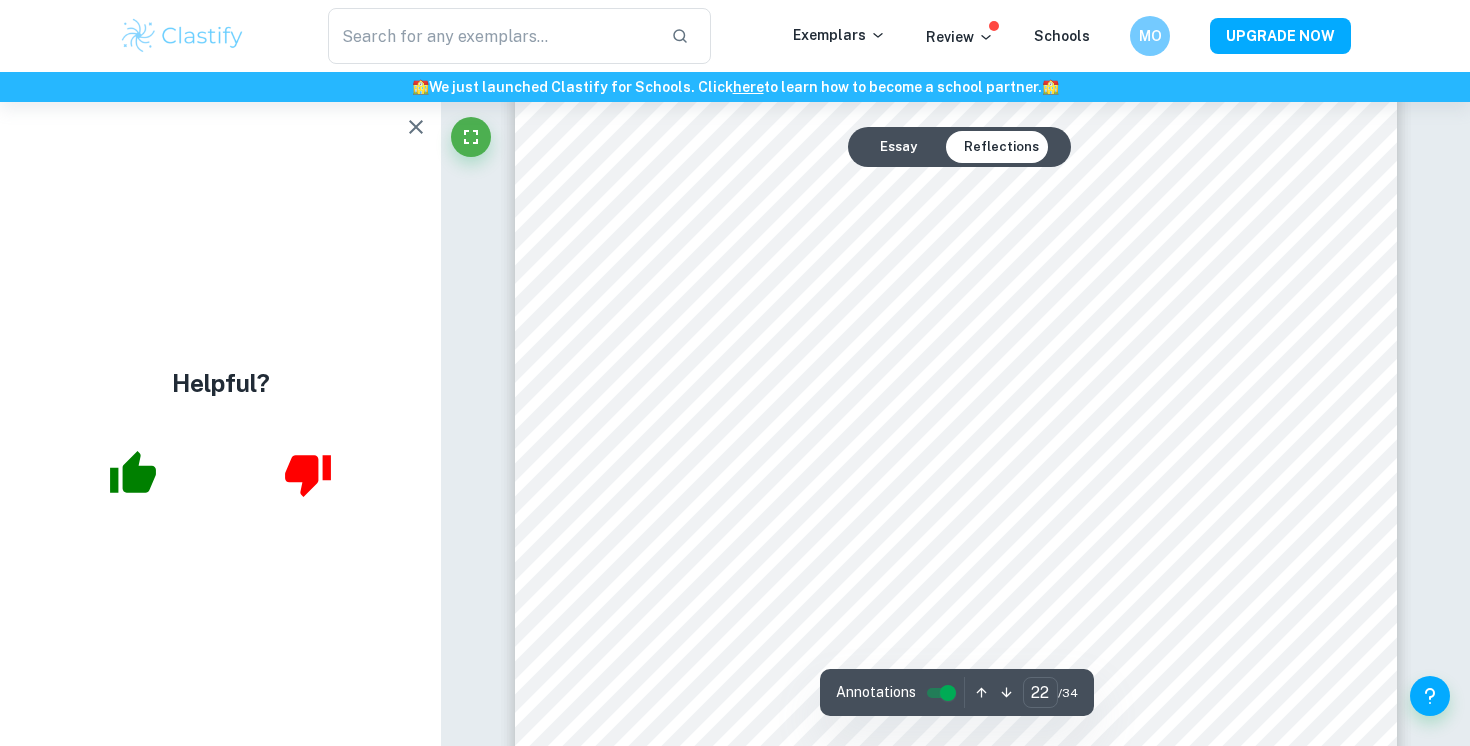 scroll, scrollTop: 27913, scrollLeft: 0, axis: vertical 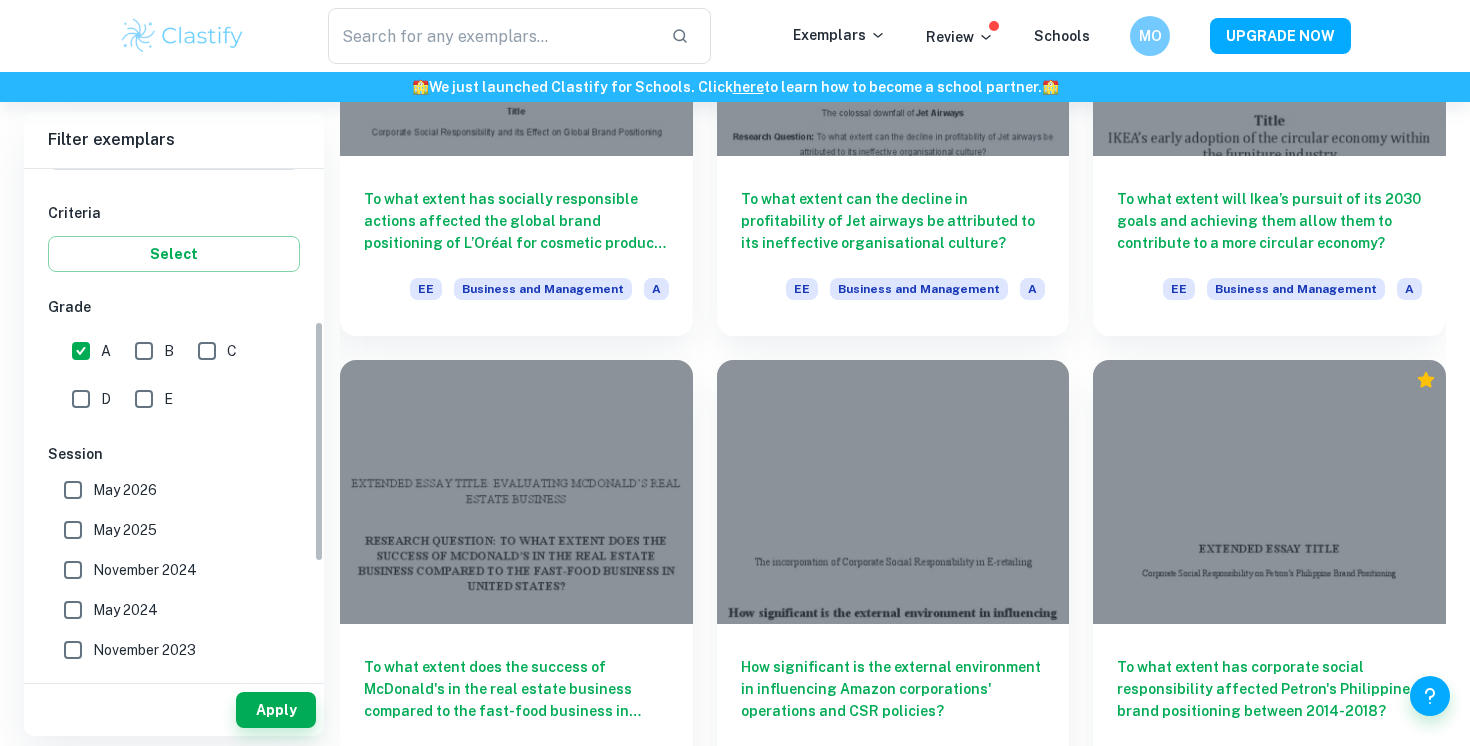click on "B" at bounding box center [144, 351] 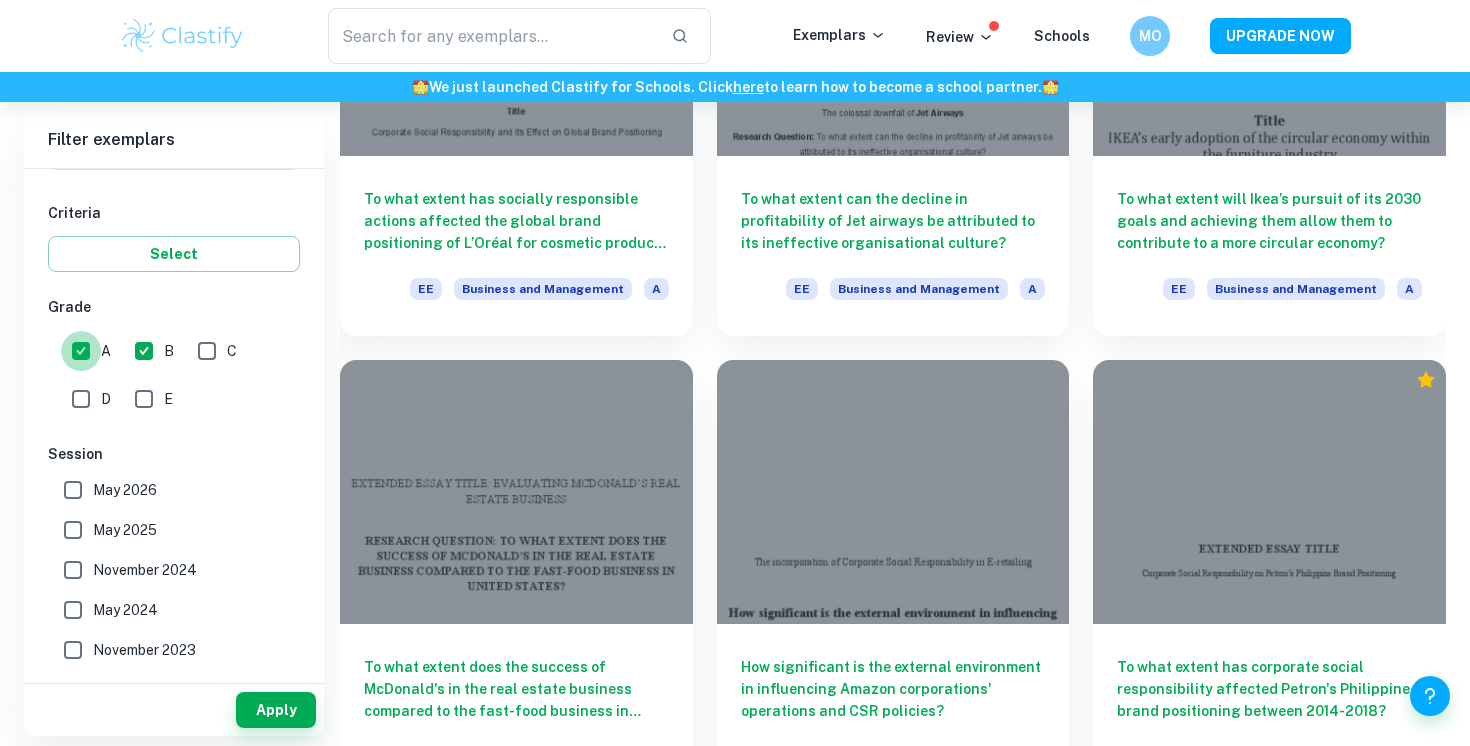 click on "A" at bounding box center (81, 351) 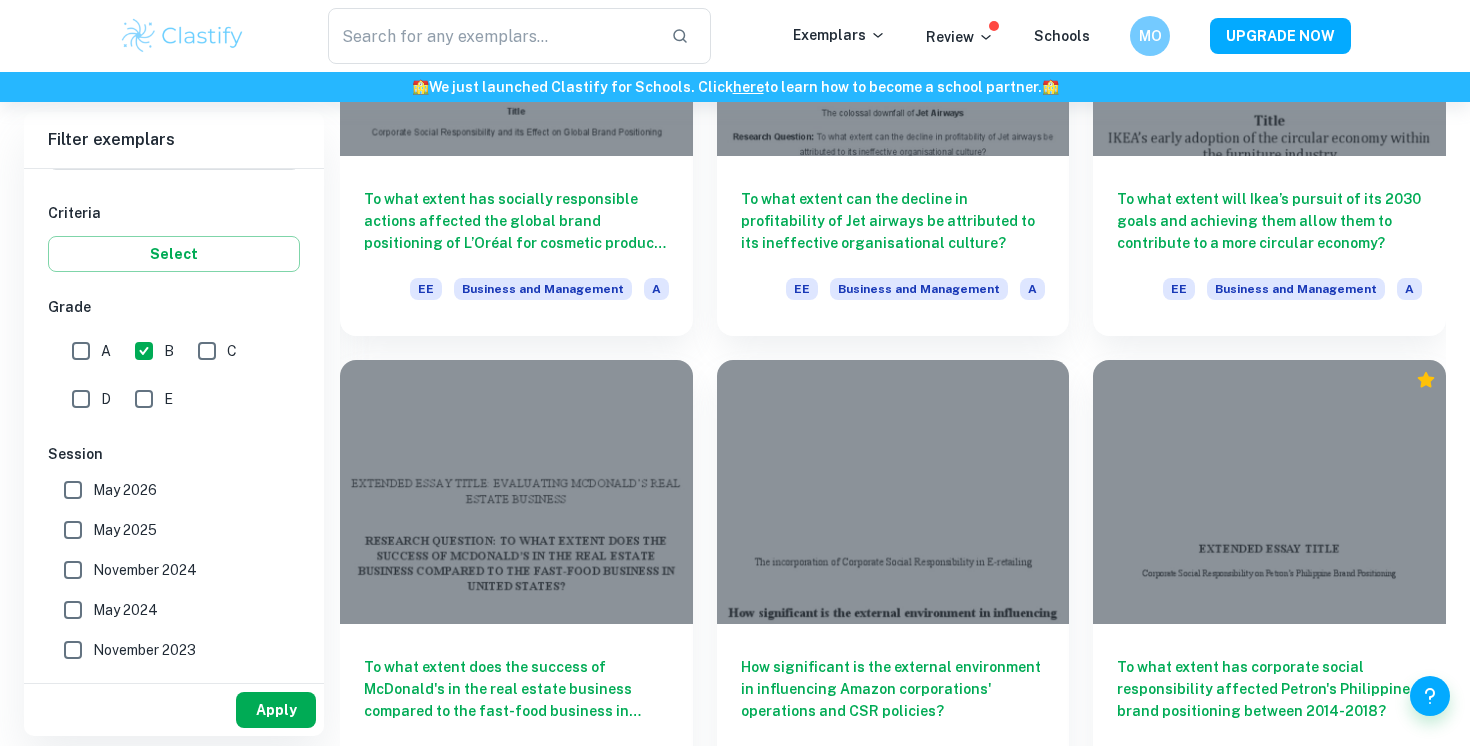 click on "Apply" at bounding box center [276, 710] 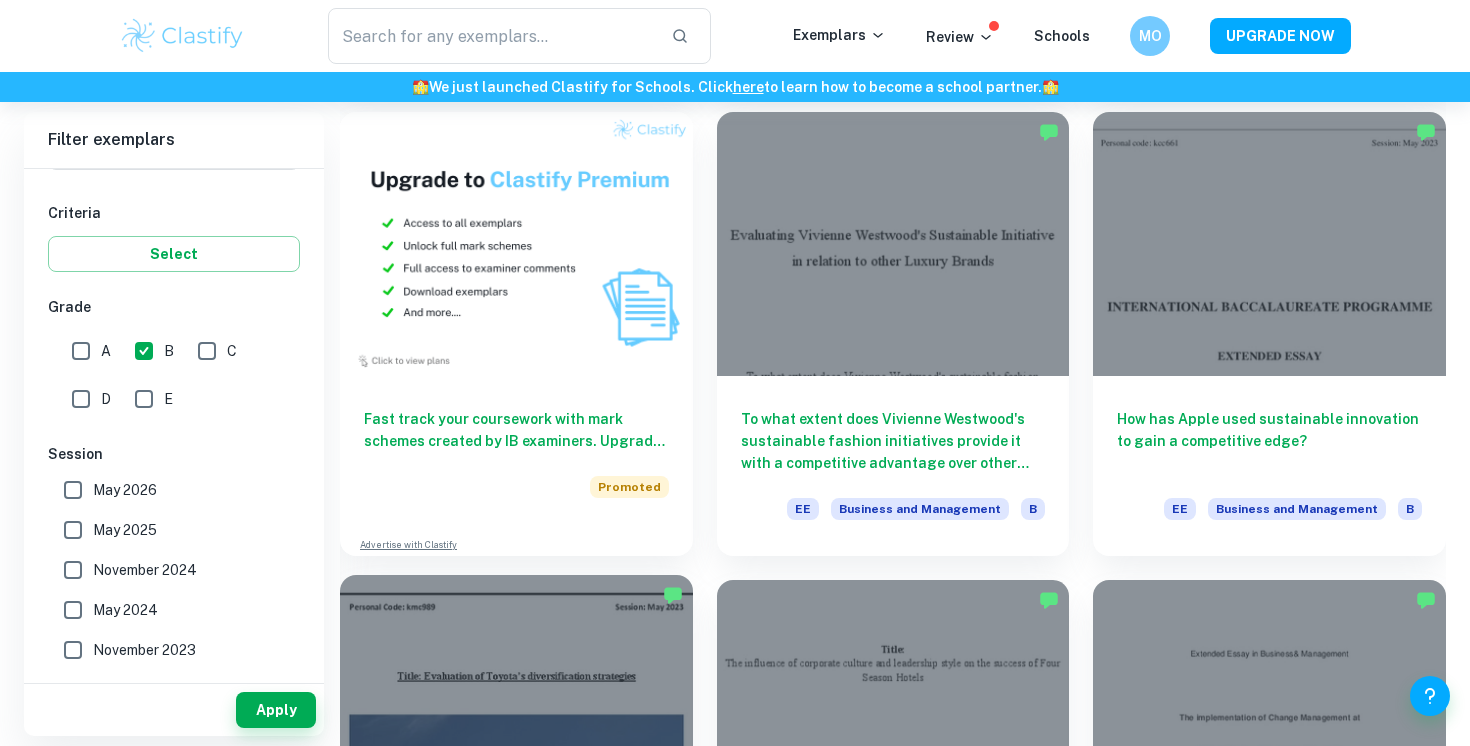 scroll, scrollTop: 1074, scrollLeft: 0, axis: vertical 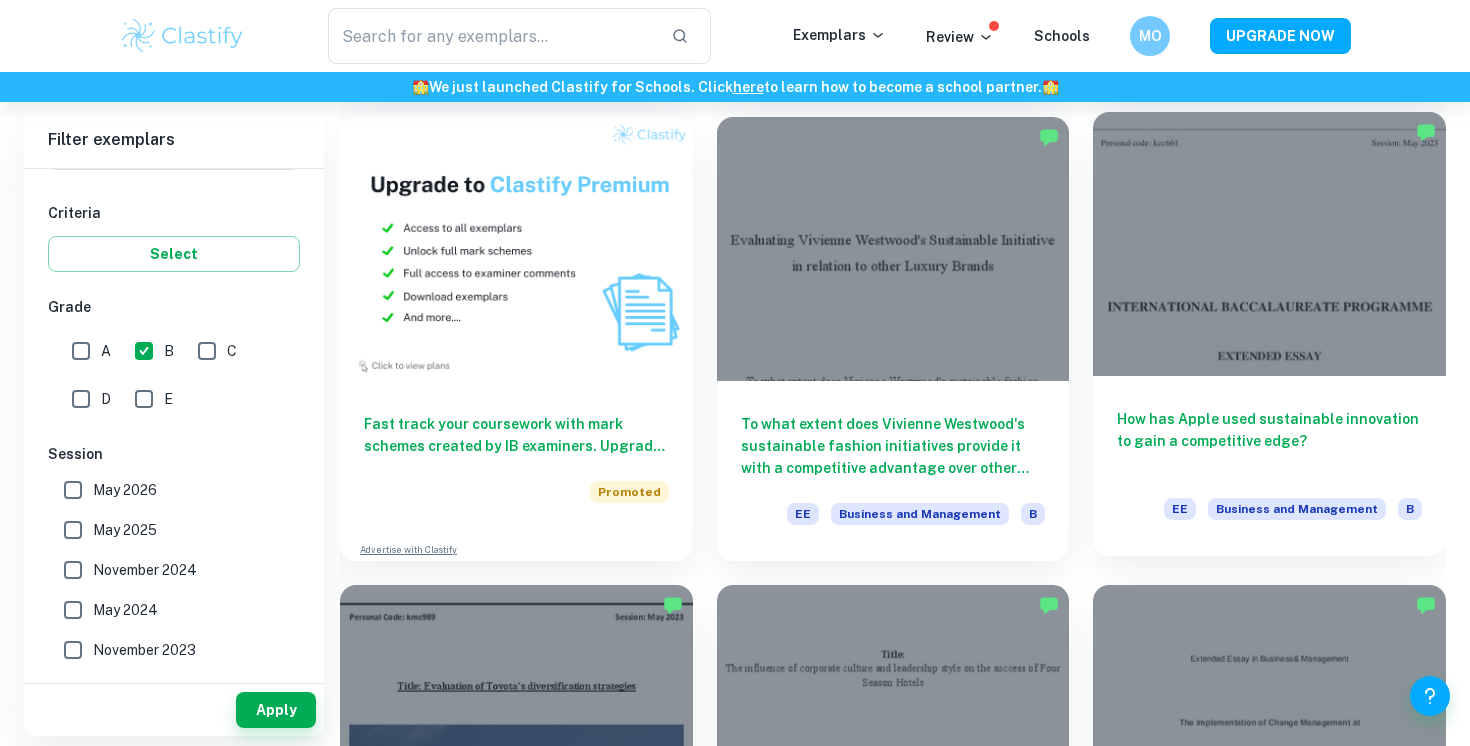 click at bounding box center [1269, 244] 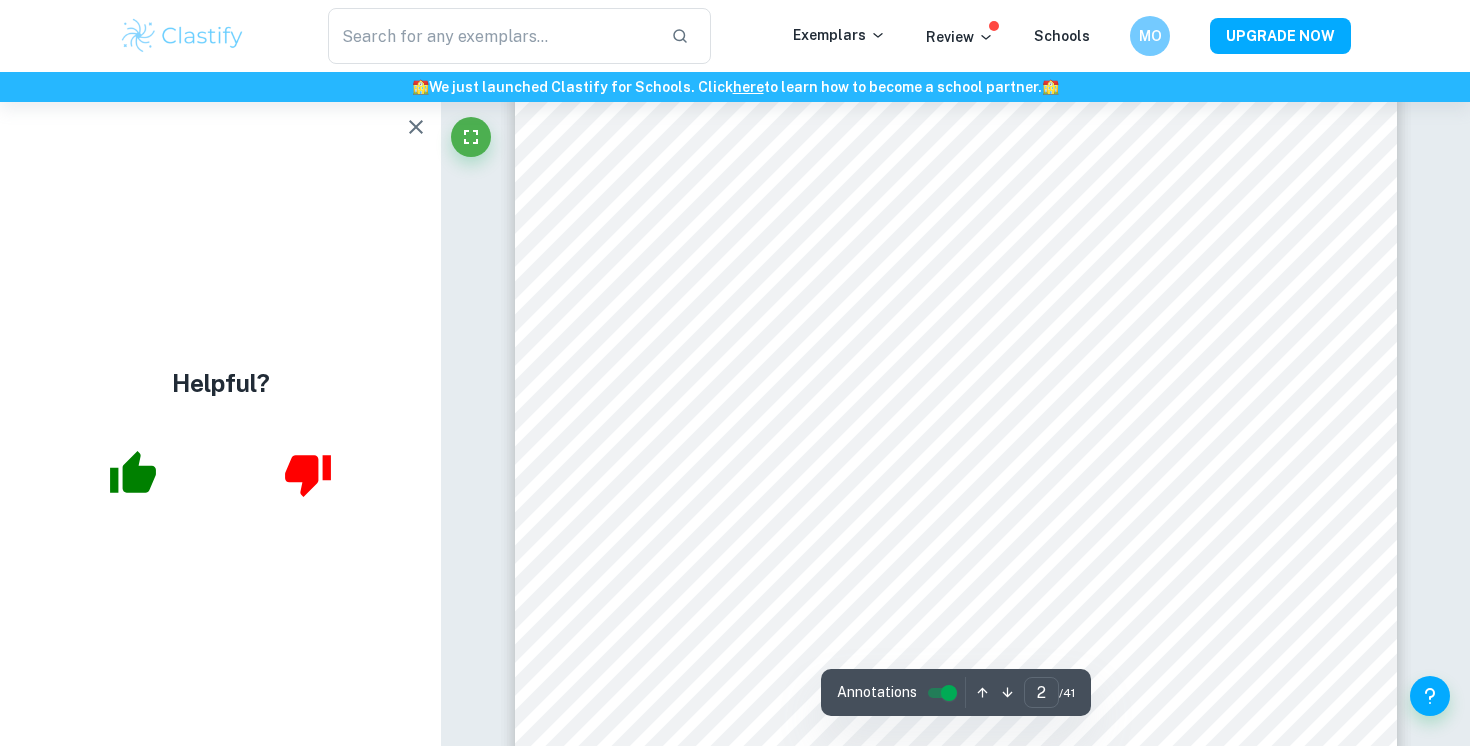 scroll, scrollTop: 0, scrollLeft: 0, axis: both 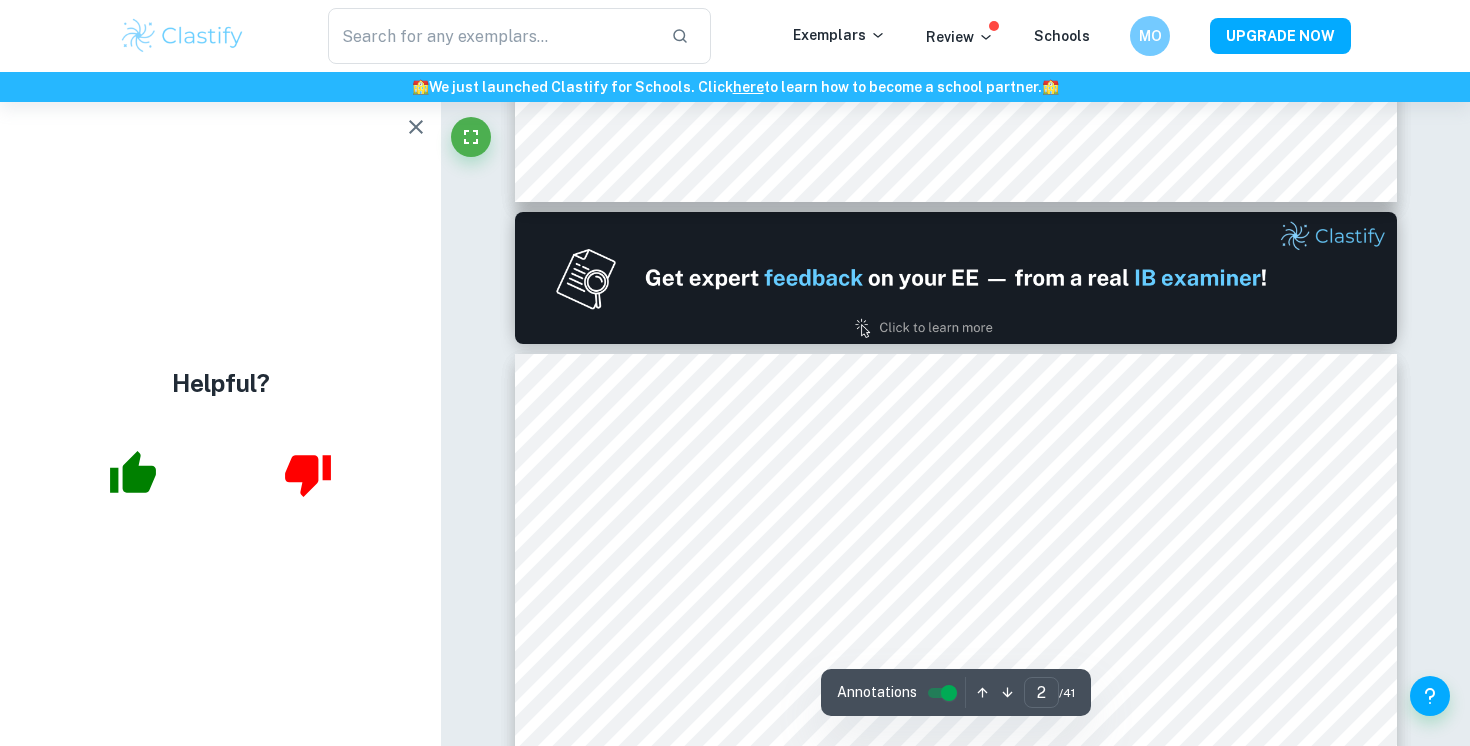 type on "1" 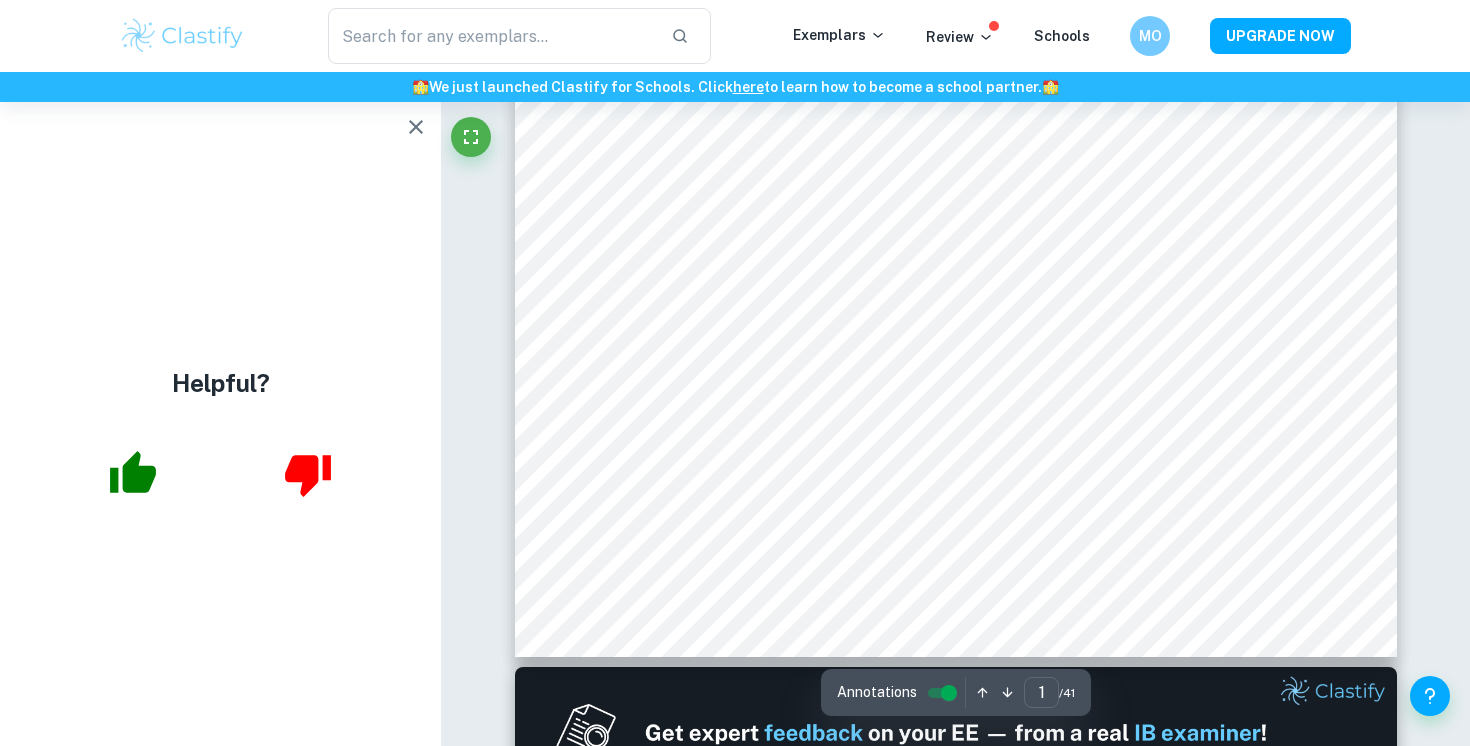 scroll, scrollTop: 663, scrollLeft: 0, axis: vertical 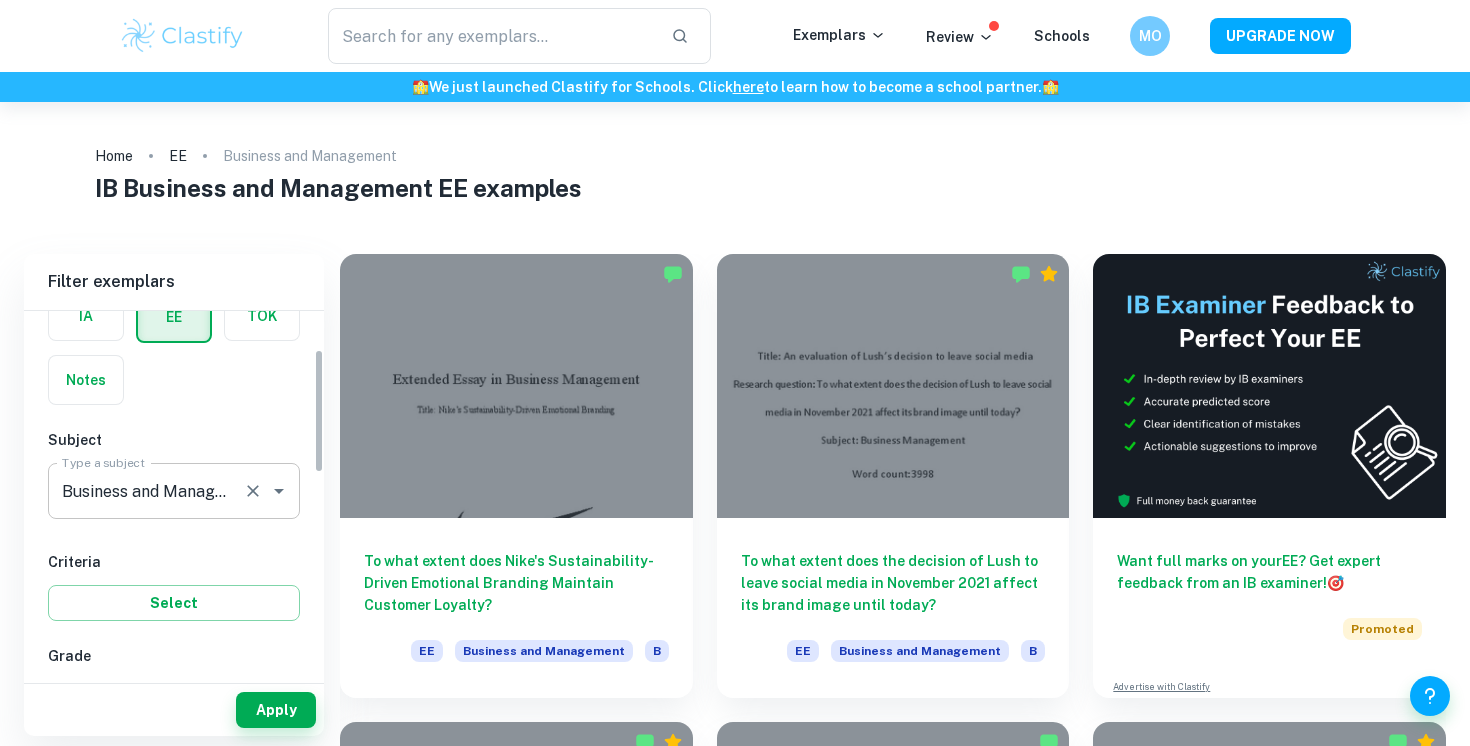 click on "Business and Management" at bounding box center (146, 491) 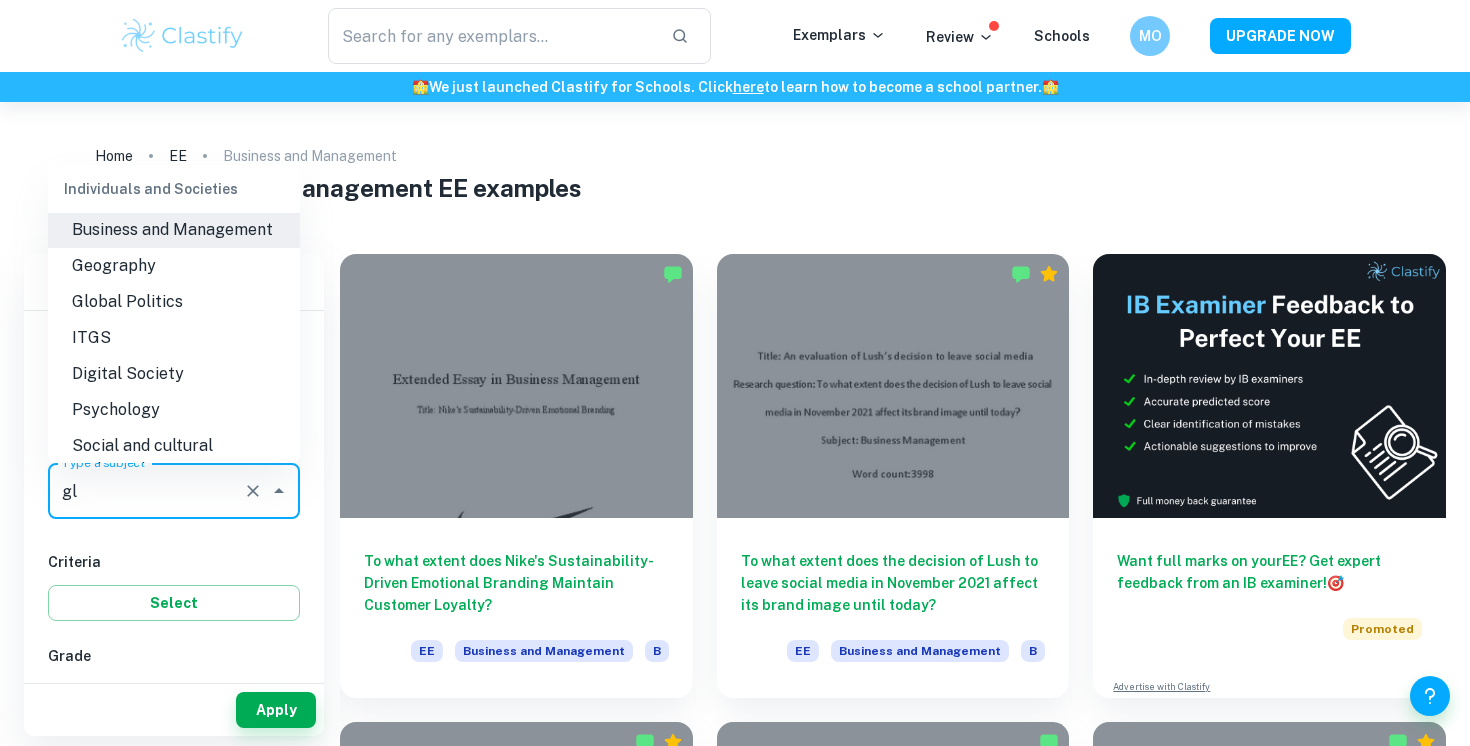 scroll, scrollTop: 0, scrollLeft: 0, axis: both 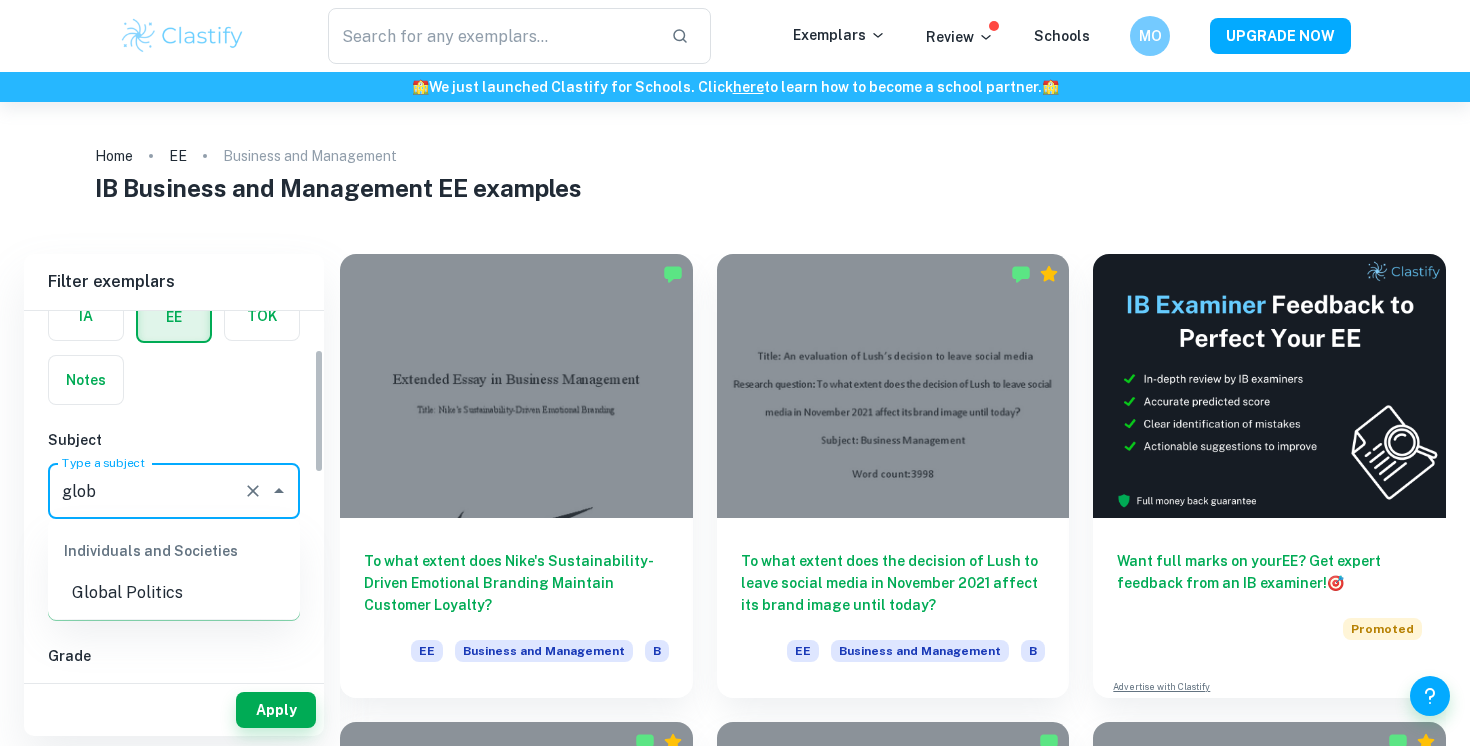 click on "Global Politics" at bounding box center [174, 593] 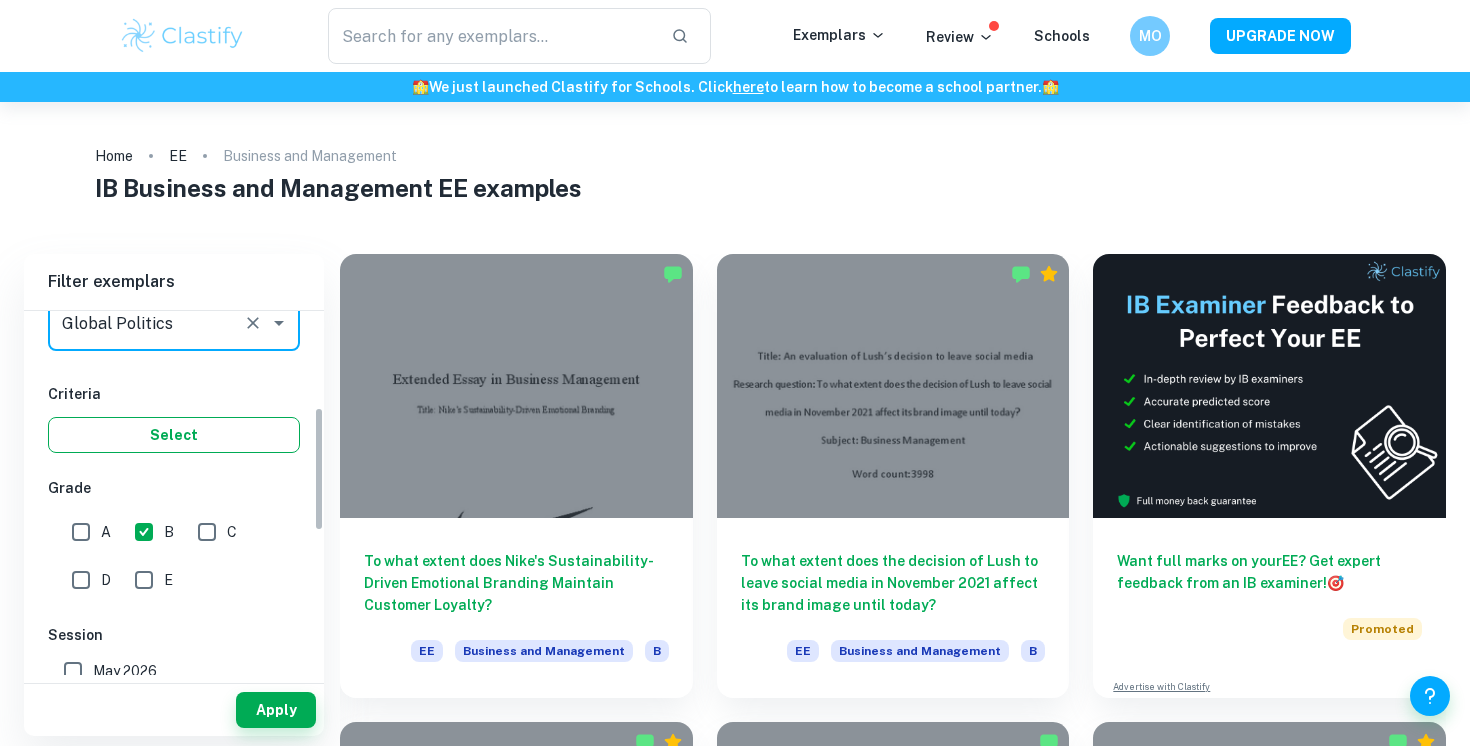 scroll, scrollTop: 297, scrollLeft: 0, axis: vertical 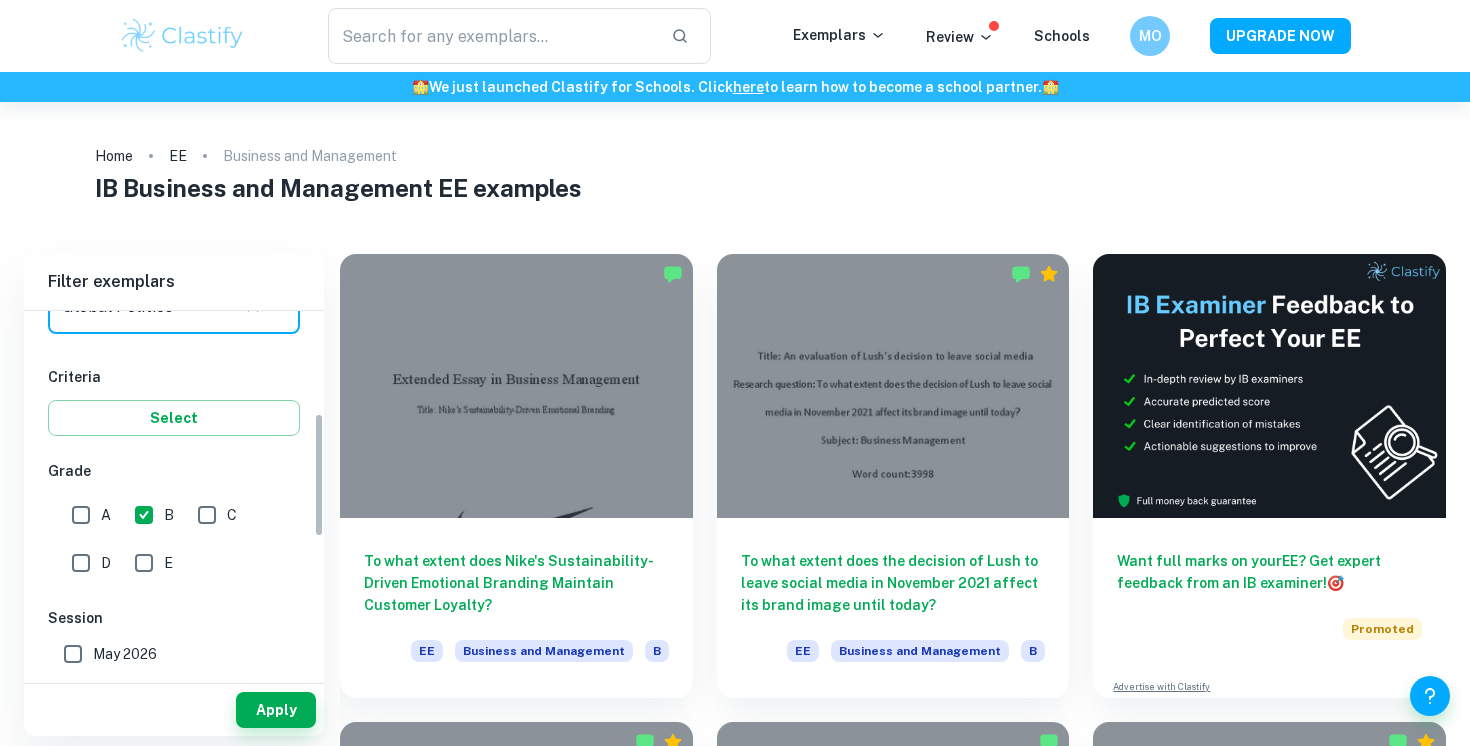 type on "Global Politics" 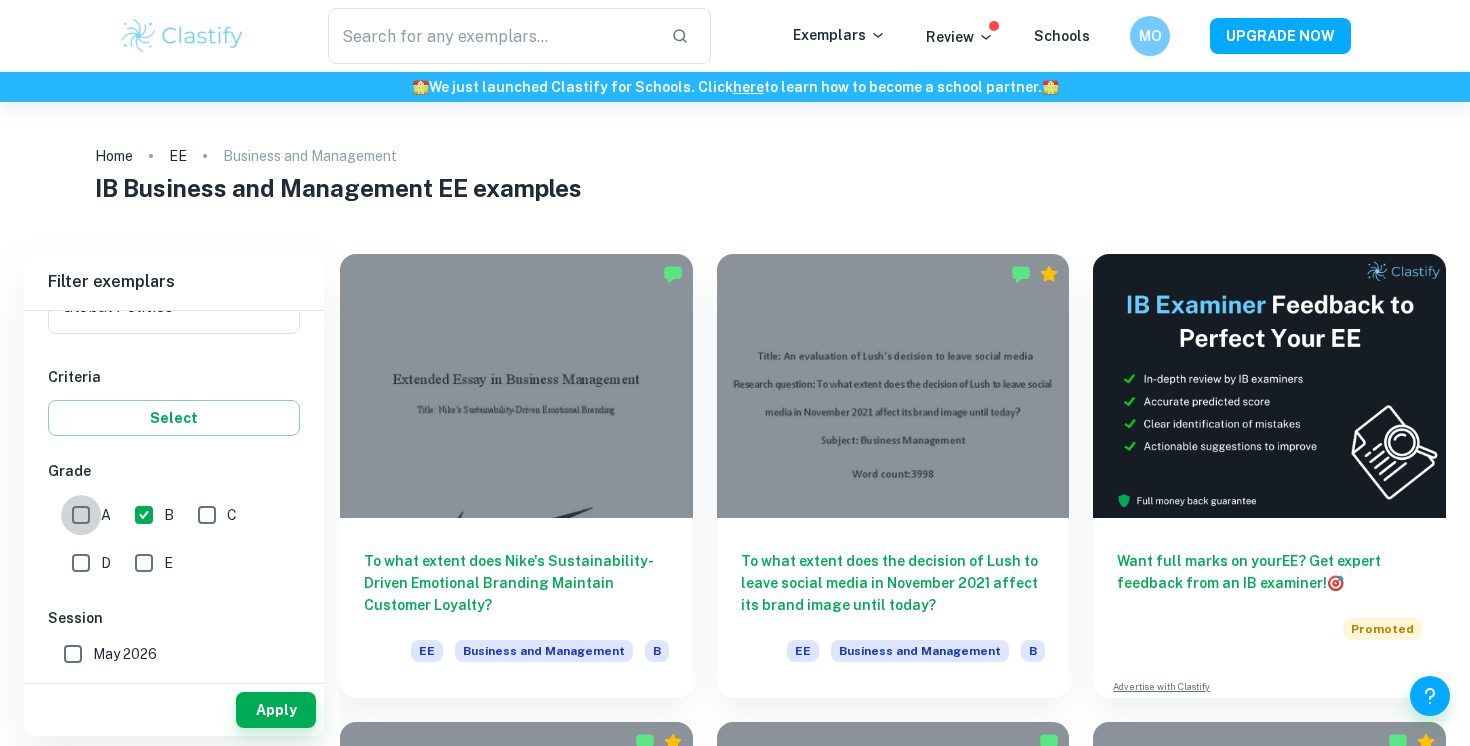 click on "A" at bounding box center (81, 515) 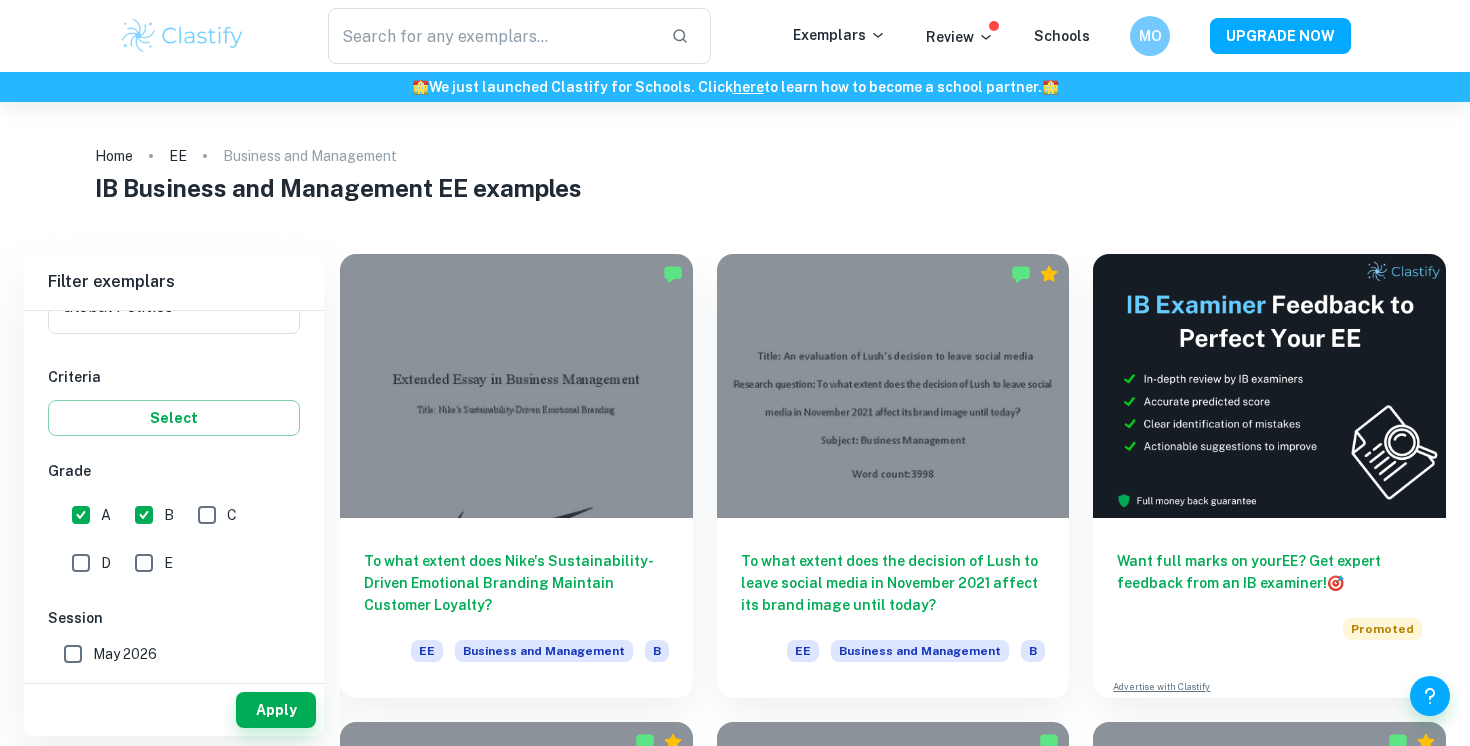 click on "B" at bounding box center (144, 515) 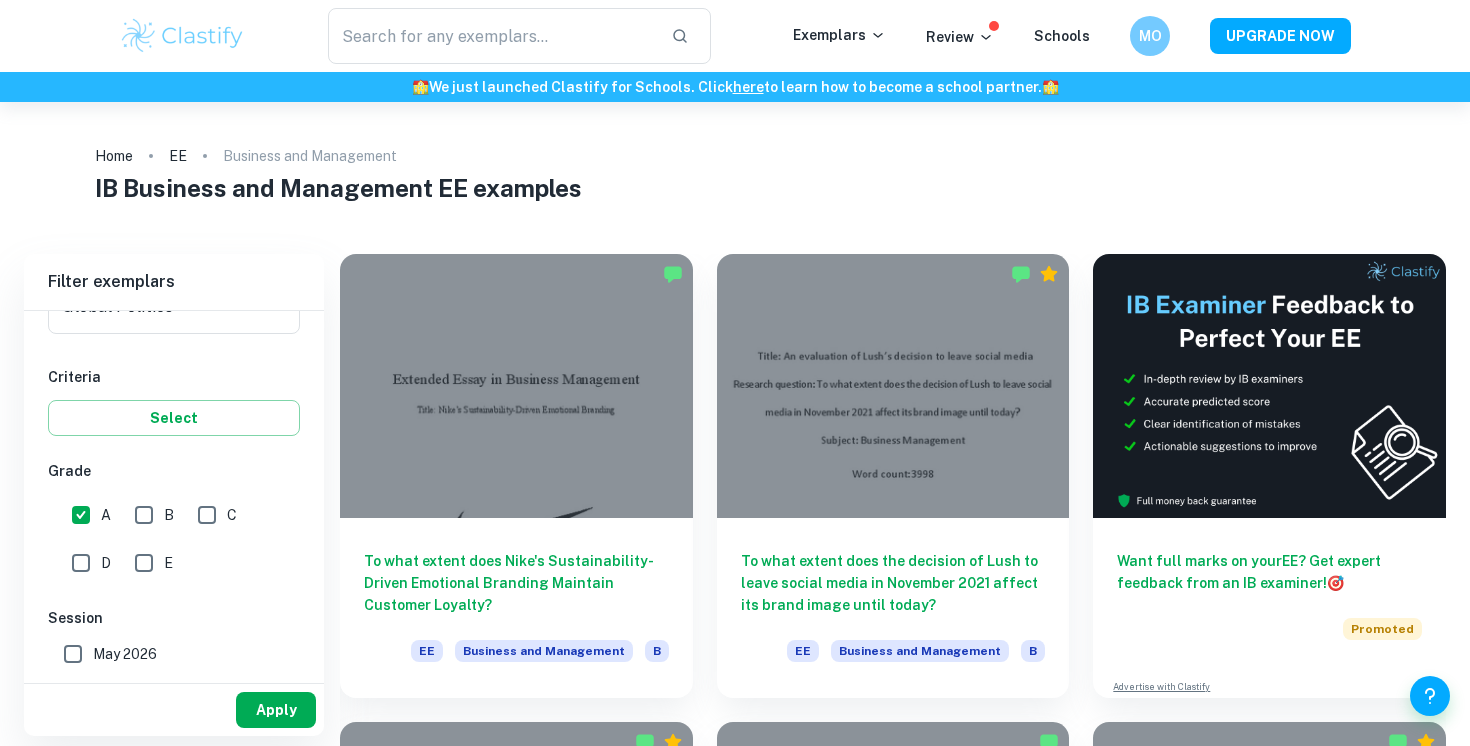 click on "Apply" at bounding box center [276, 710] 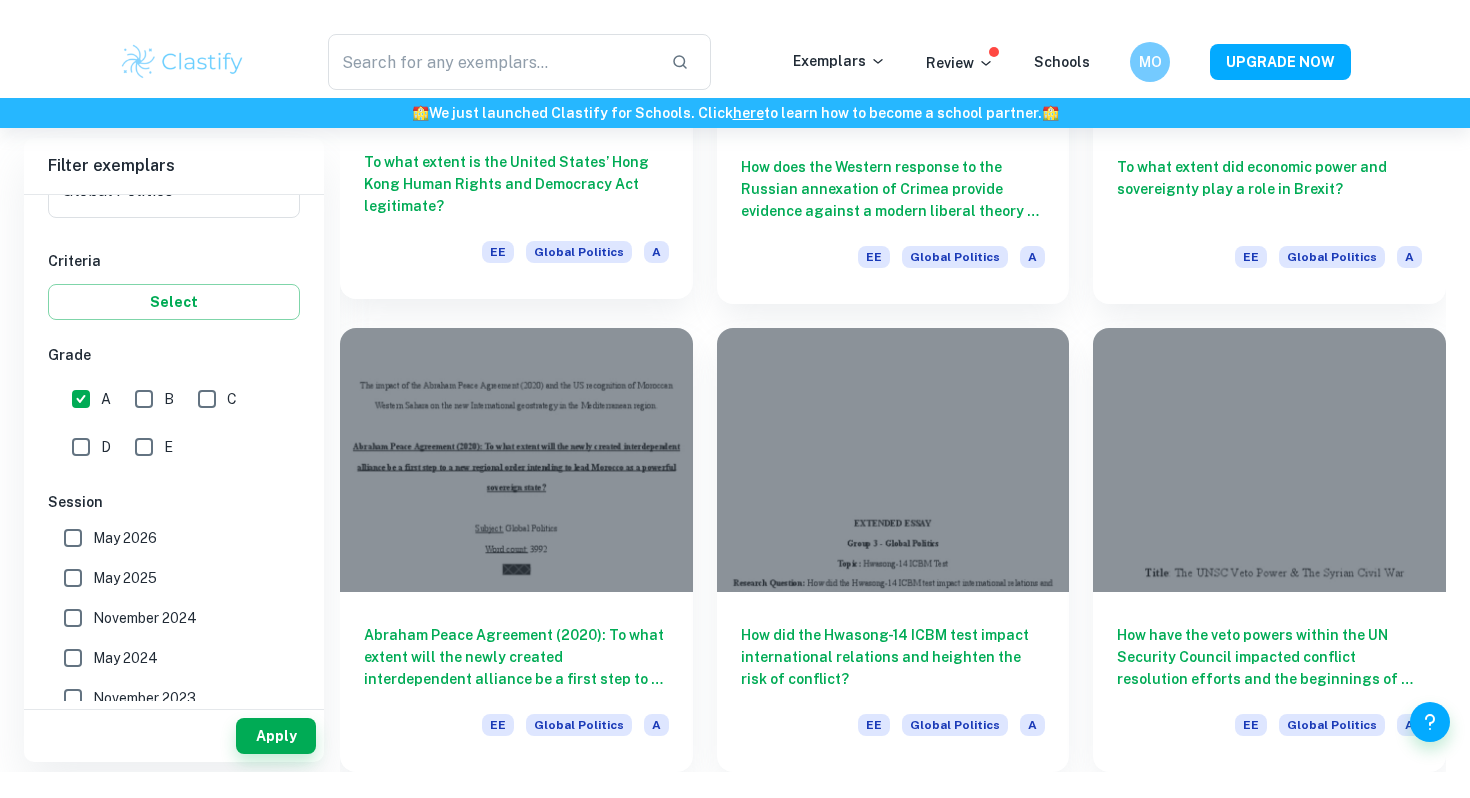 scroll, scrollTop: 1774, scrollLeft: 0, axis: vertical 